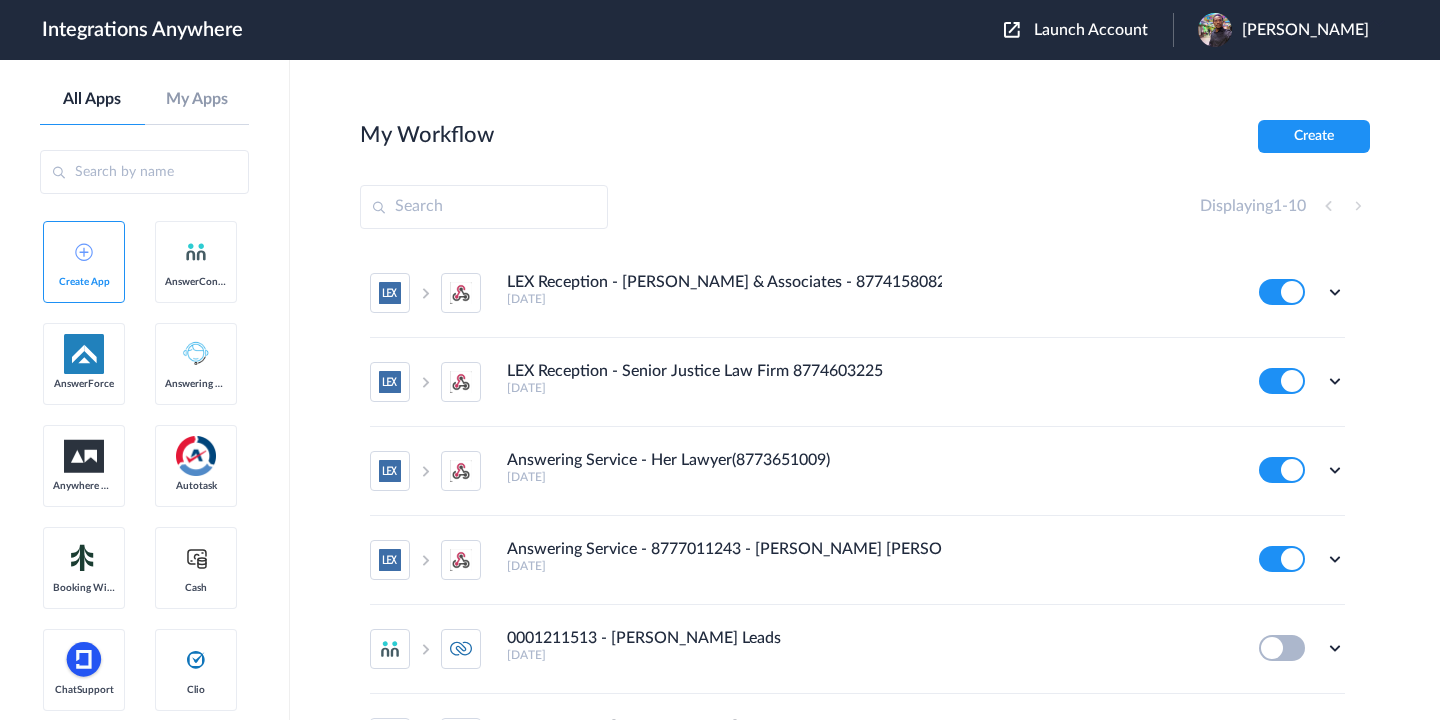 scroll, scrollTop: 0, scrollLeft: 0, axis: both 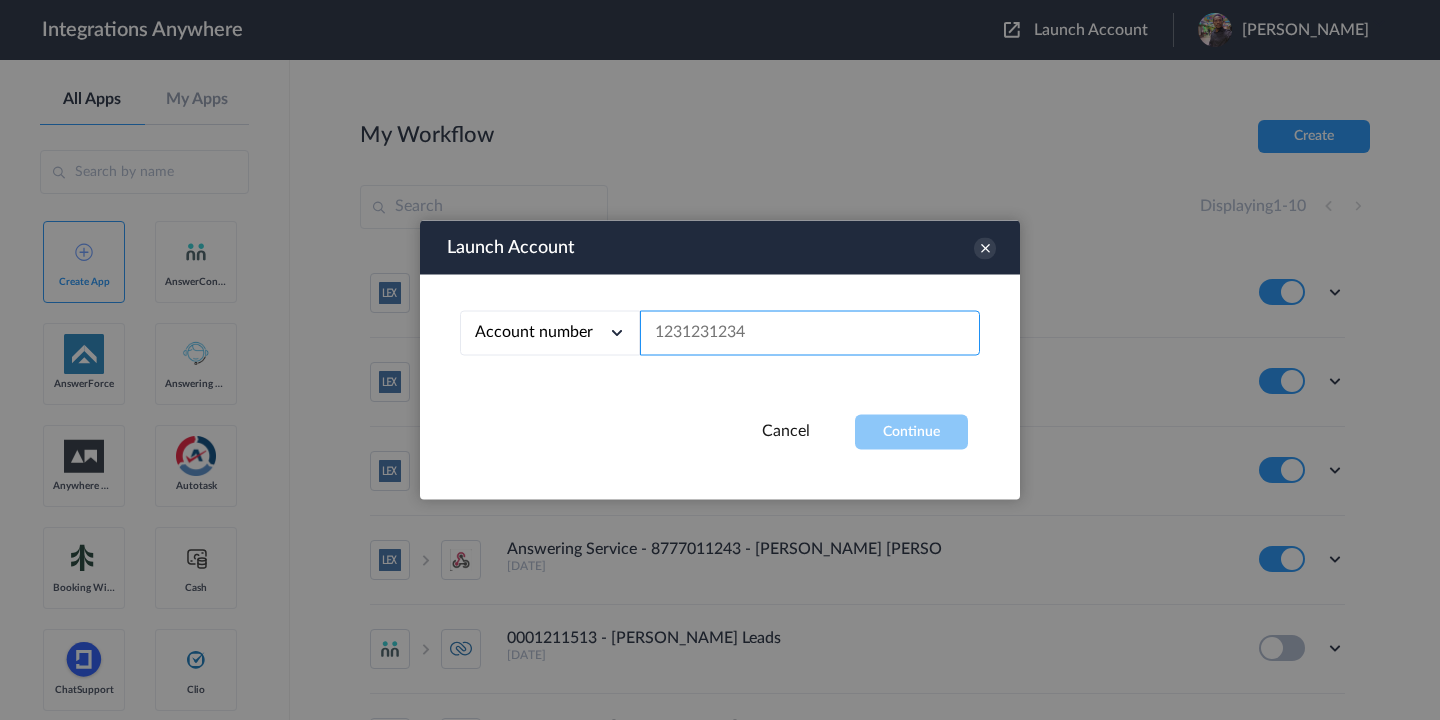 click at bounding box center [810, 333] 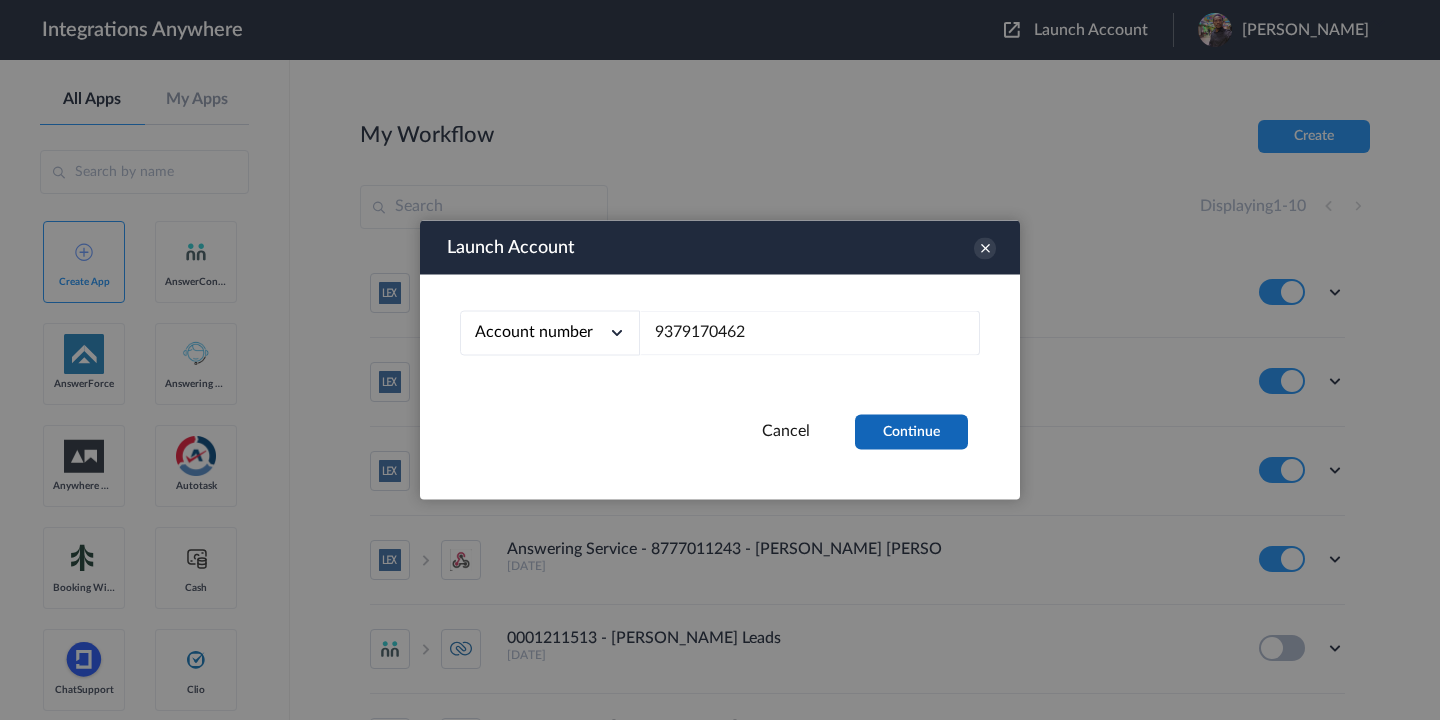 click on "Continue" at bounding box center [911, 432] 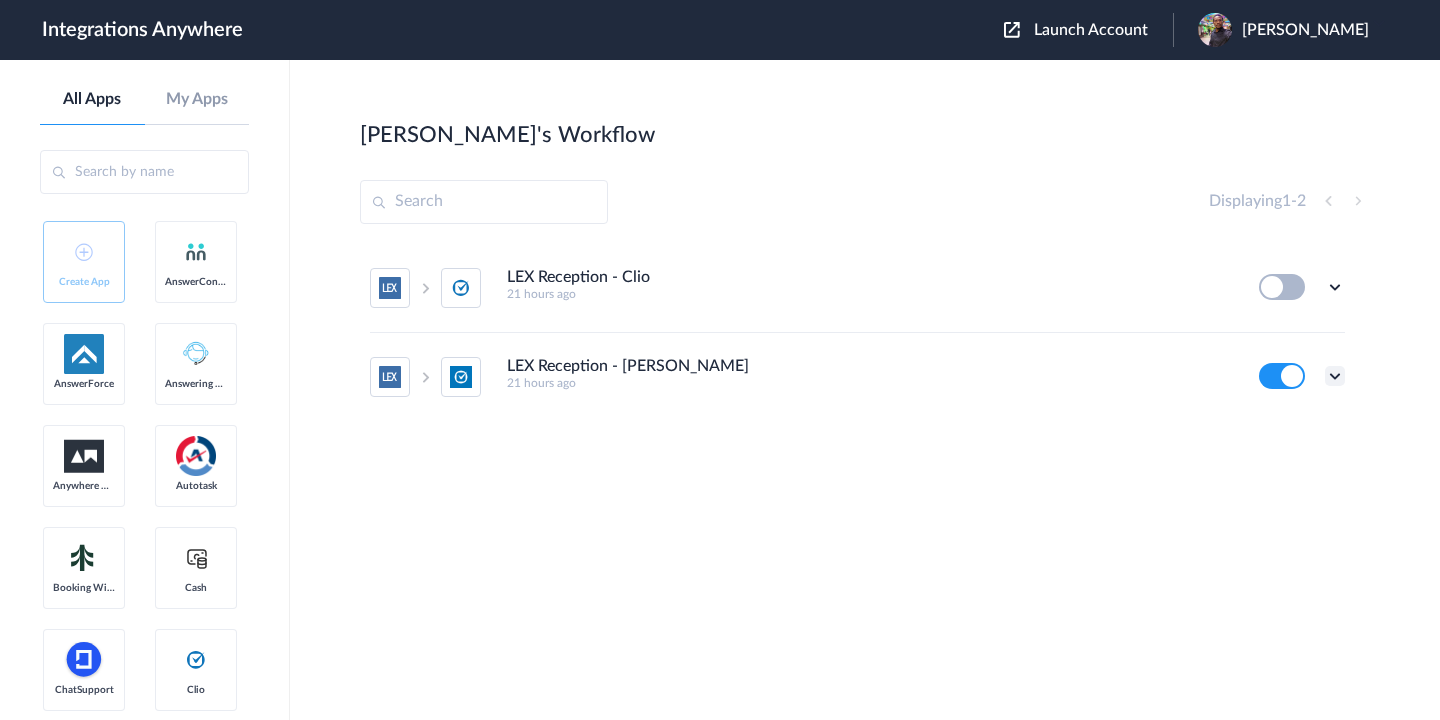 click at bounding box center (1335, 376) 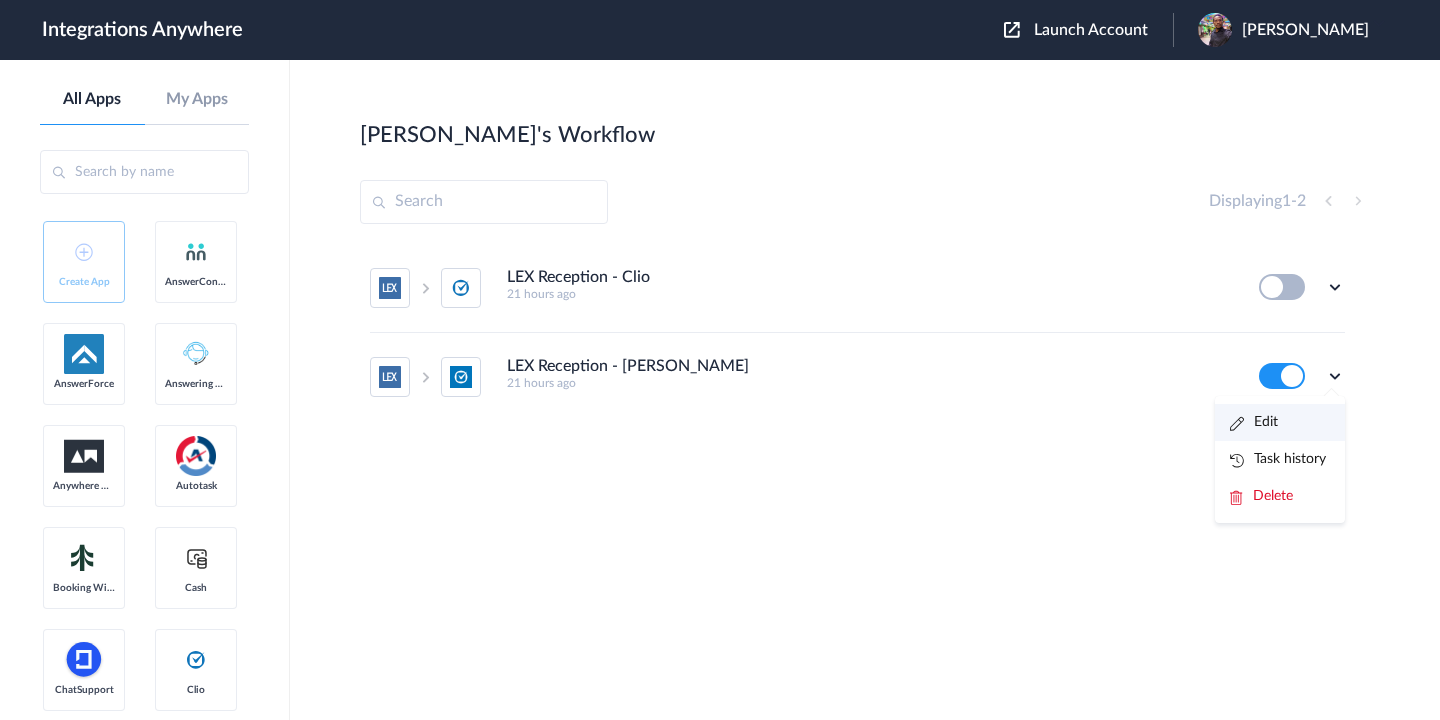 click on "Edit" at bounding box center [1254, 422] 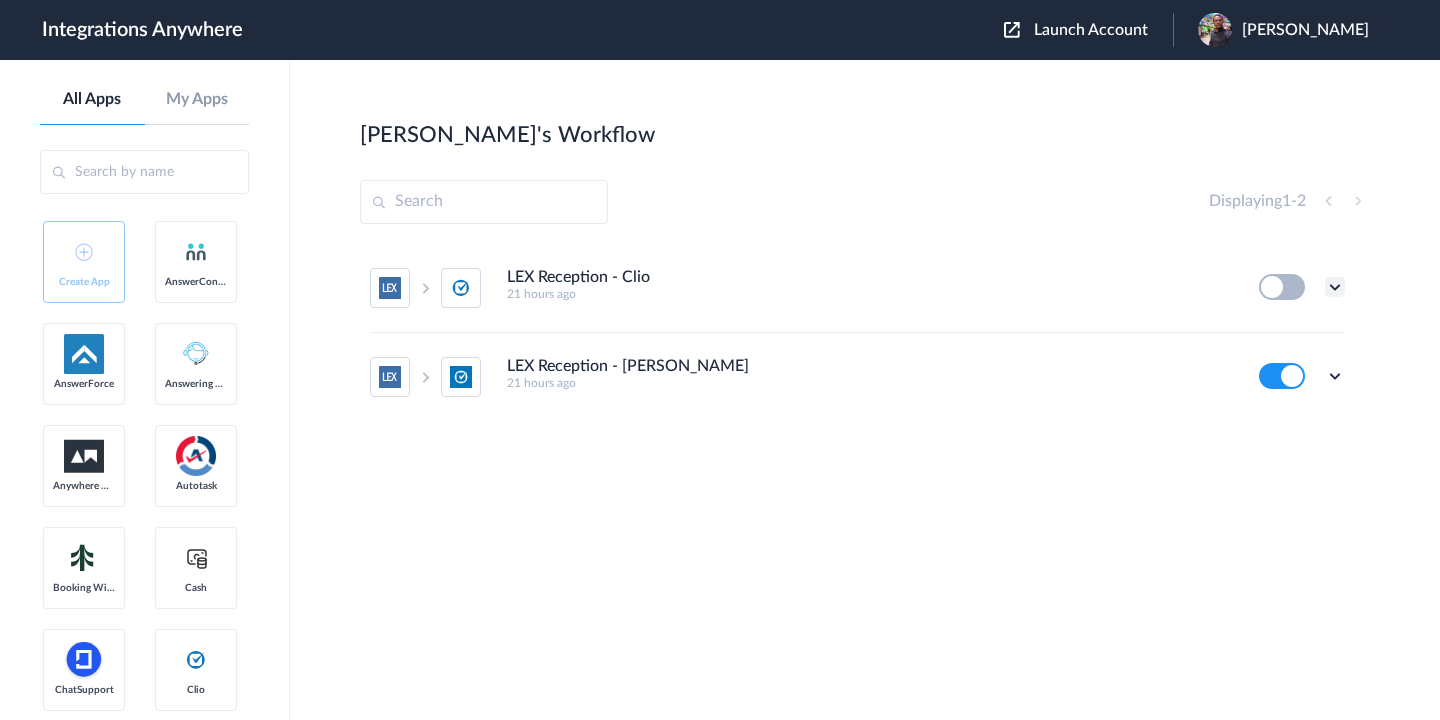 click at bounding box center (1335, 287) 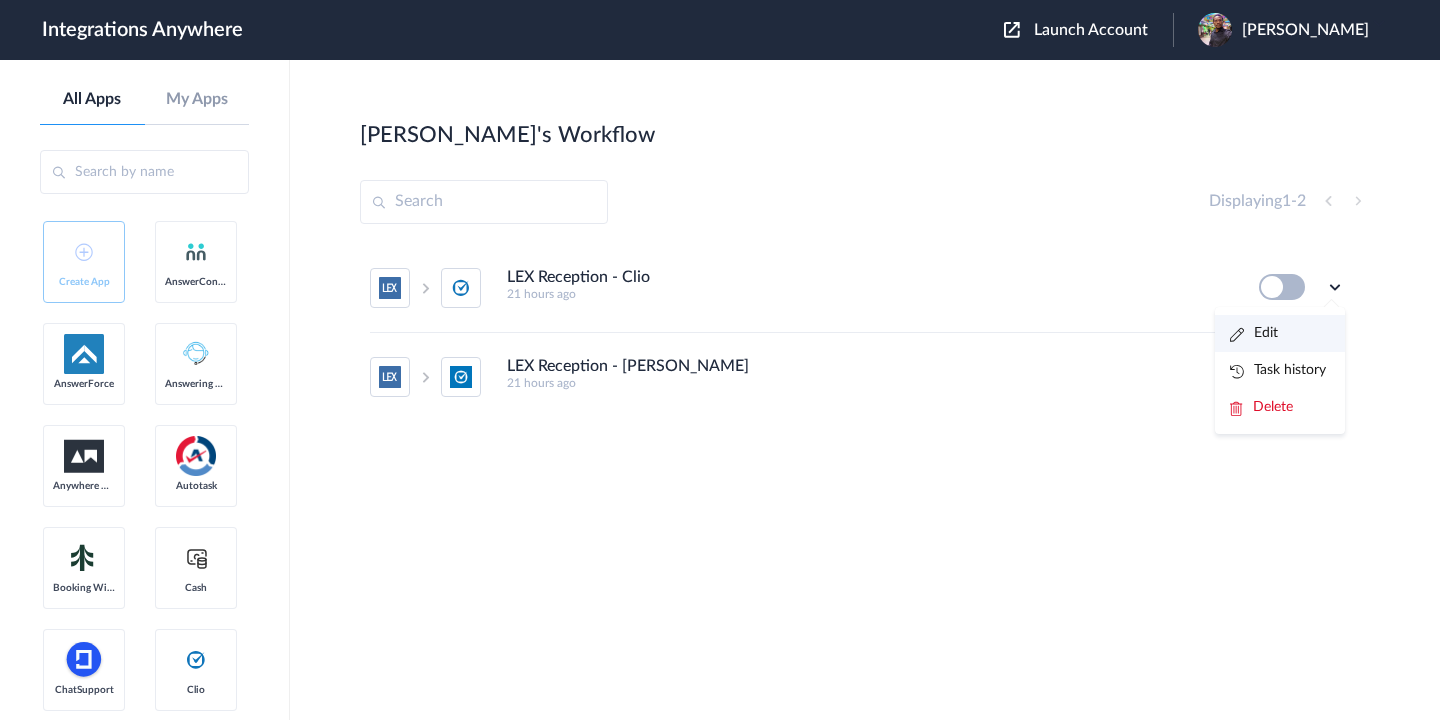 click on "Edit" at bounding box center (1280, 333) 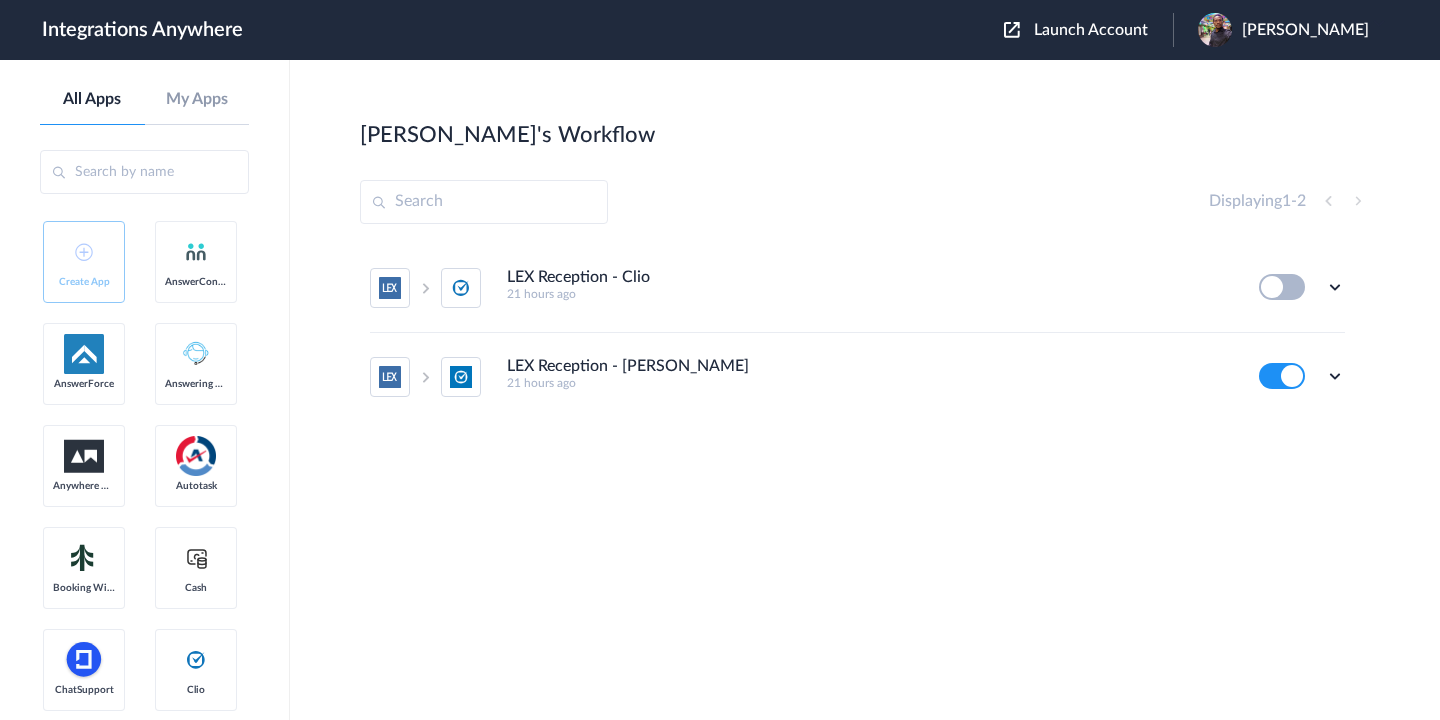 click on "Launch Account" at bounding box center [1091, 30] 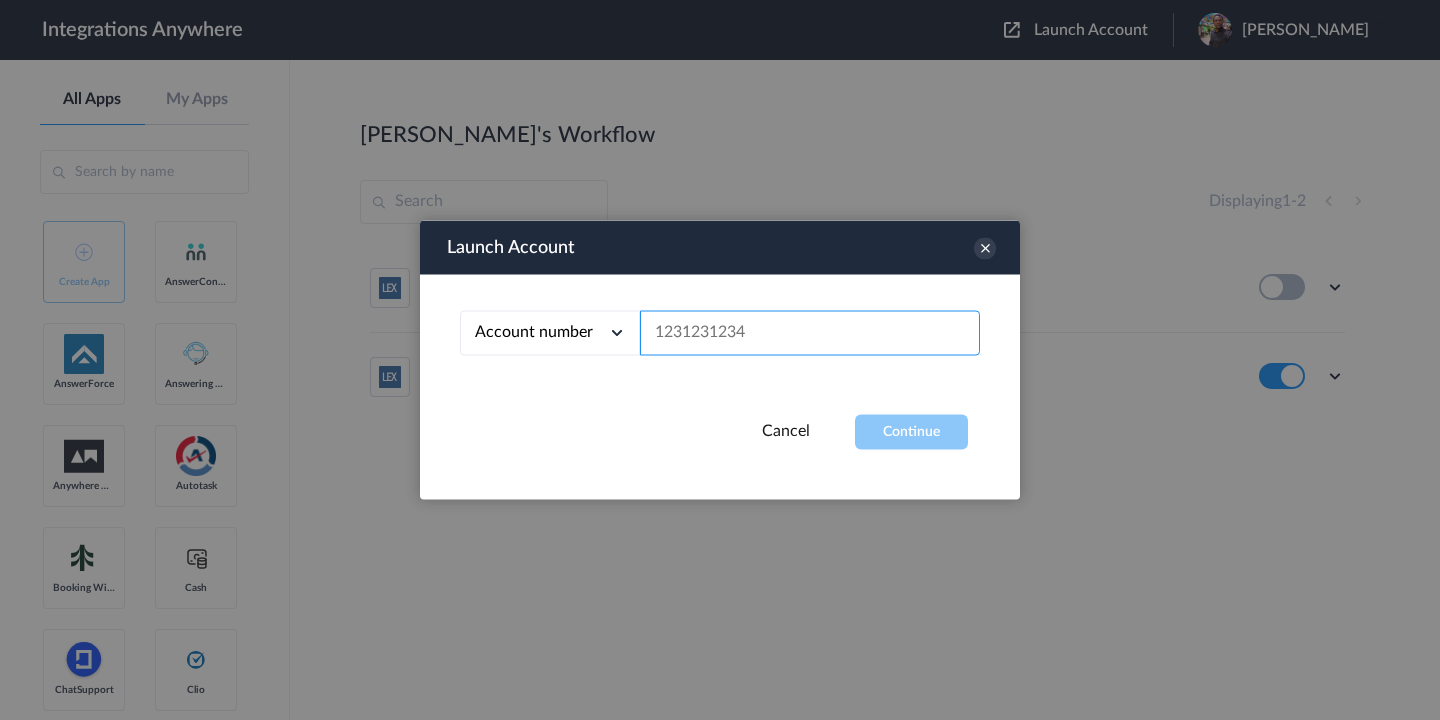 click at bounding box center (810, 333) 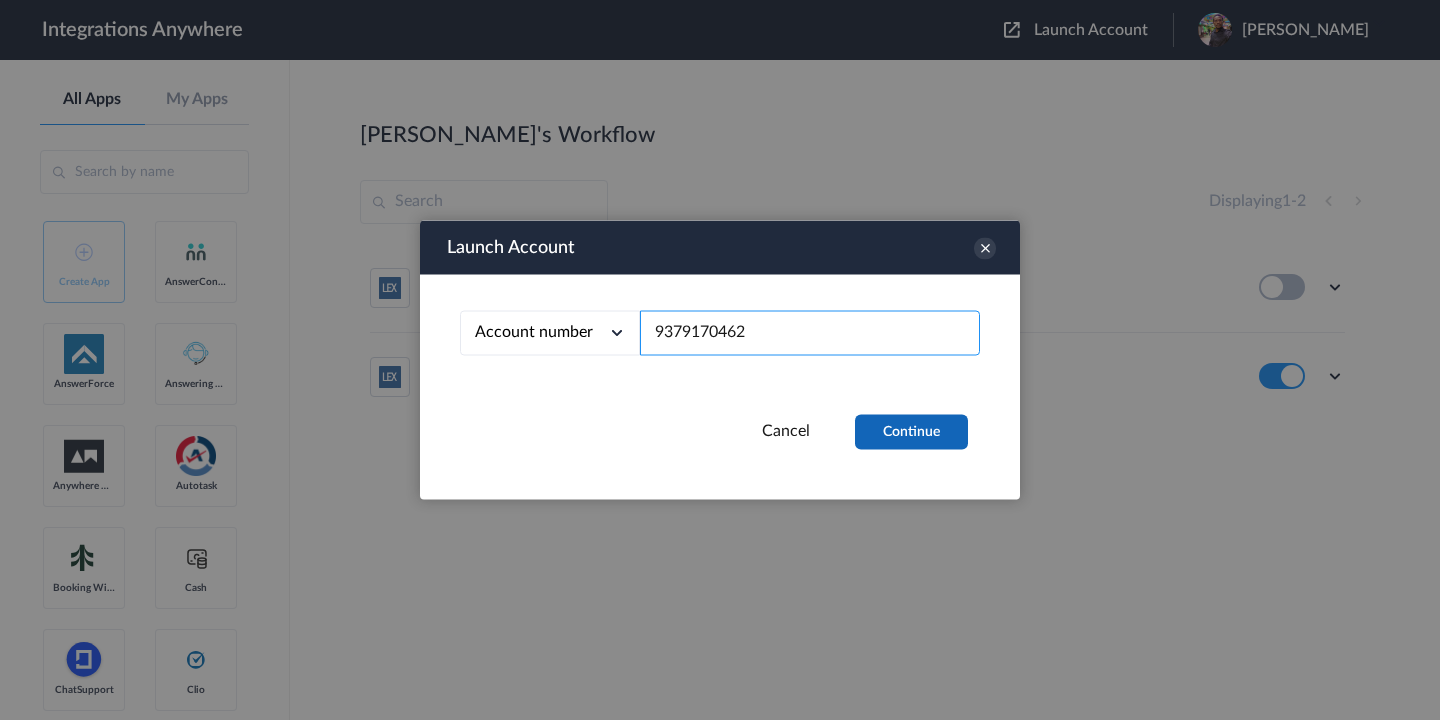 type on "9379170462" 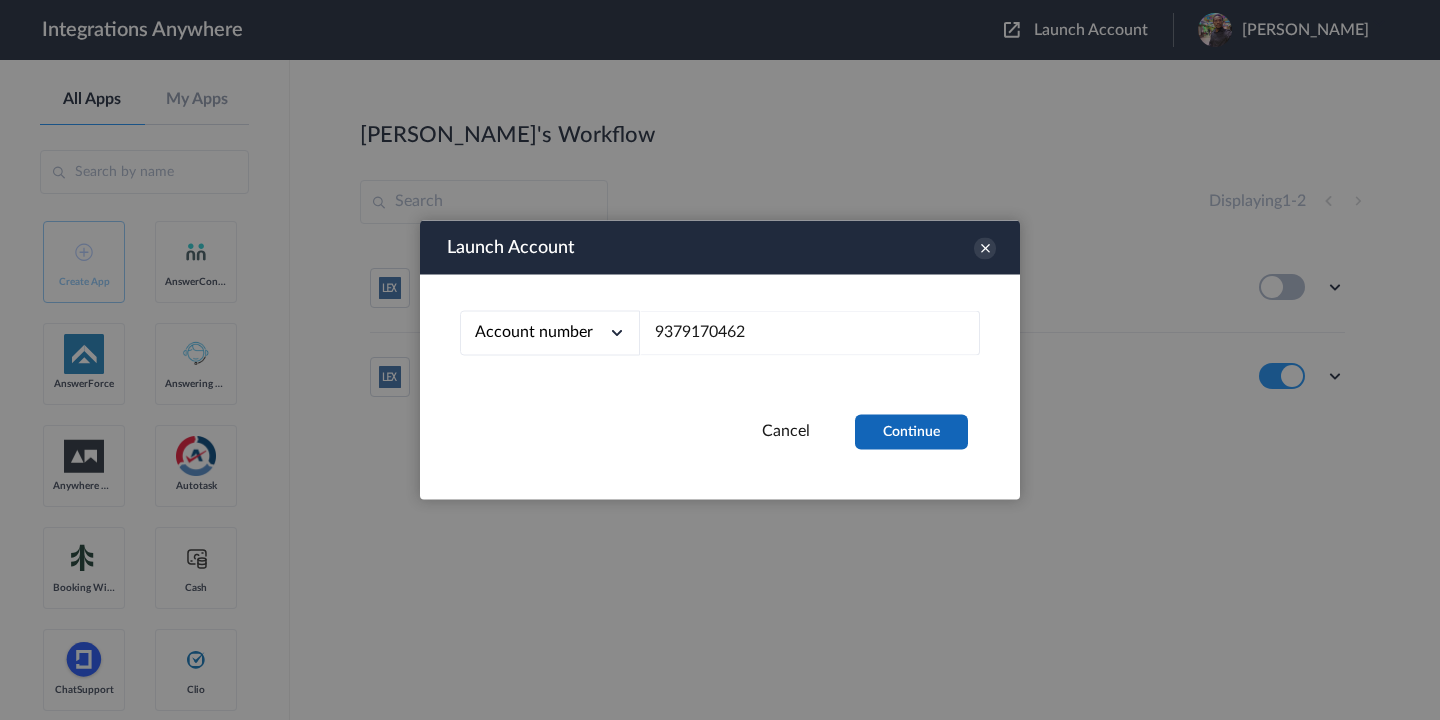click on "Continue" at bounding box center [911, 432] 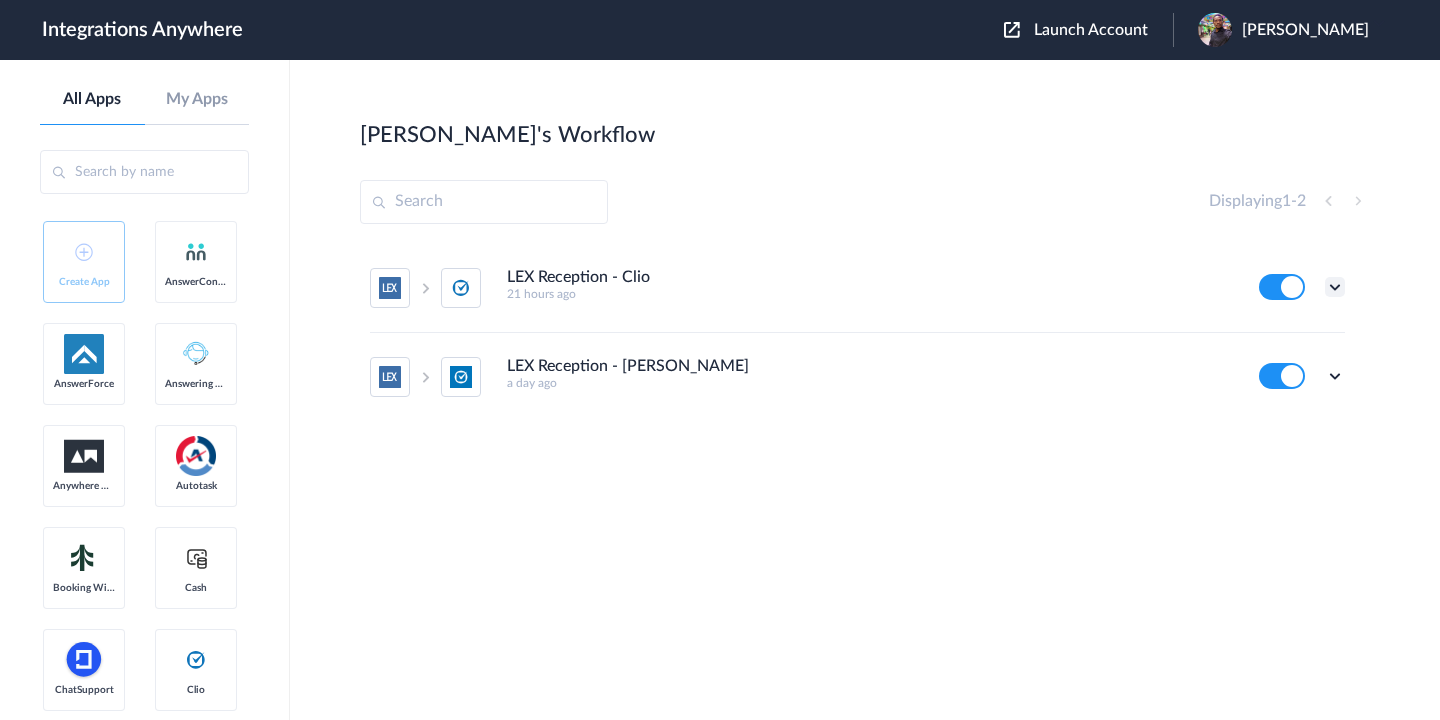 click at bounding box center (1335, 287) 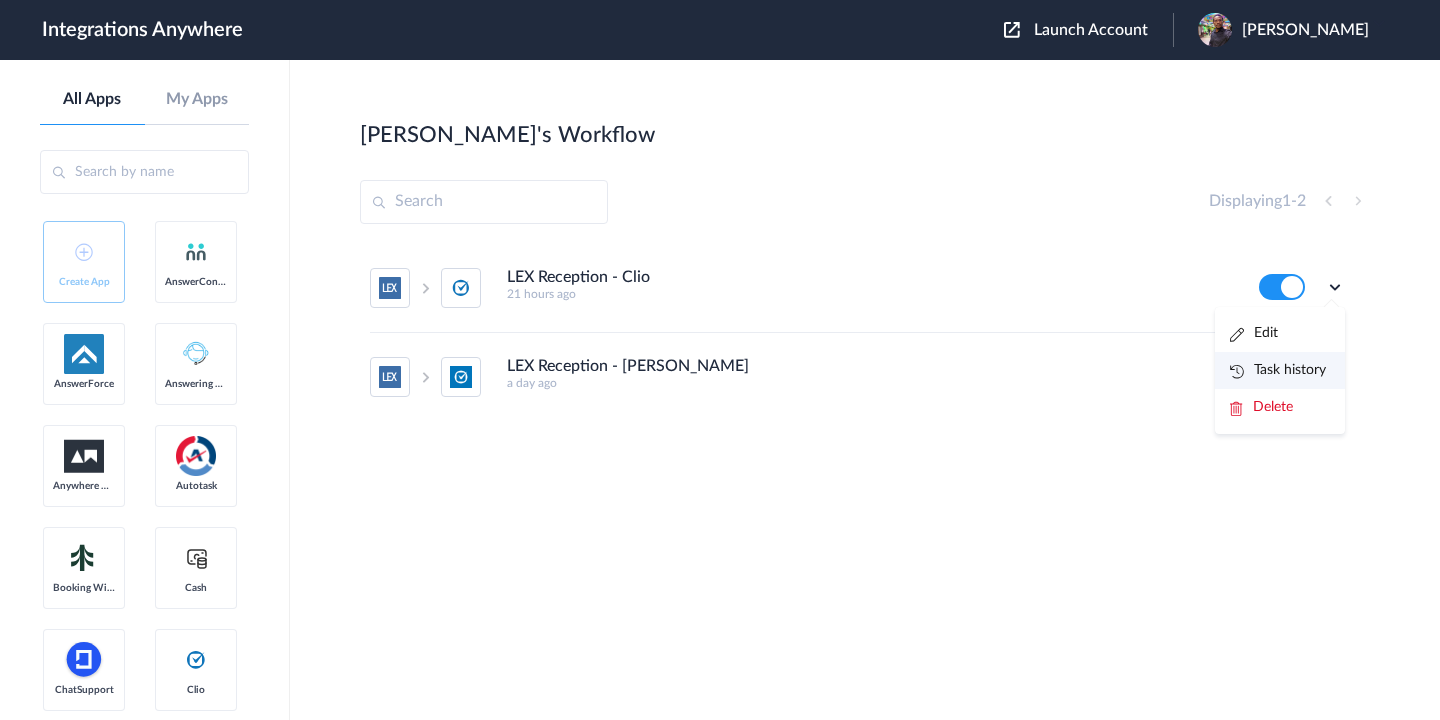 click on "Task history" at bounding box center [1278, 370] 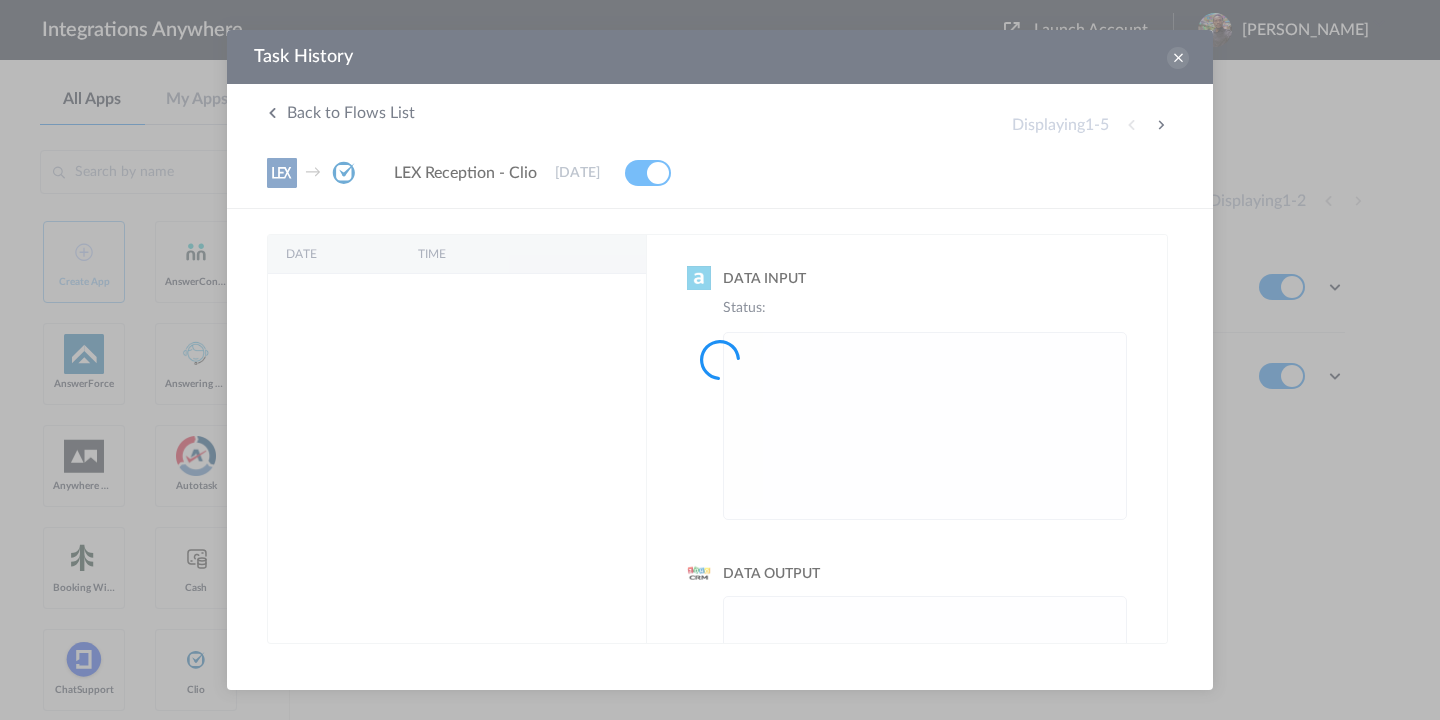 scroll, scrollTop: 0, scrollLeft: 0, axis: both 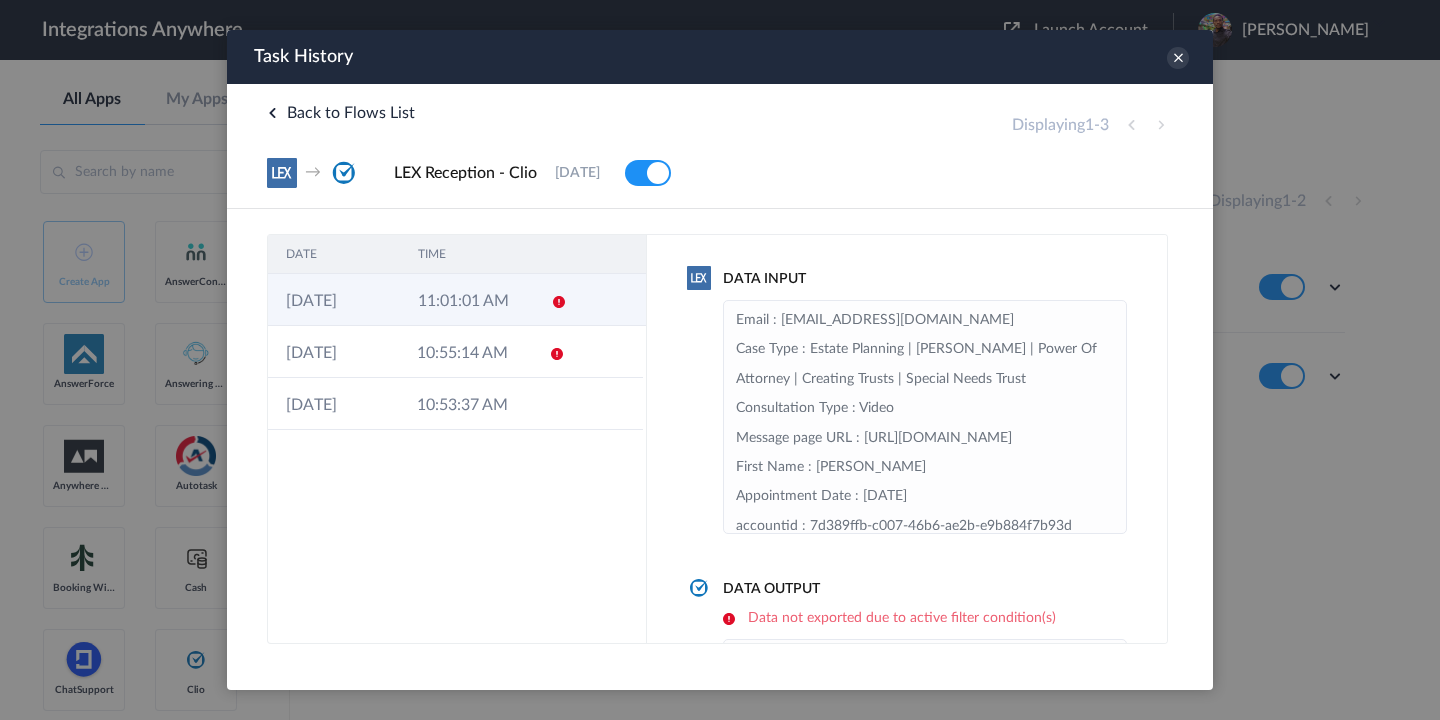 click on "11:01:01 AM" at bounding box center [466, 300] 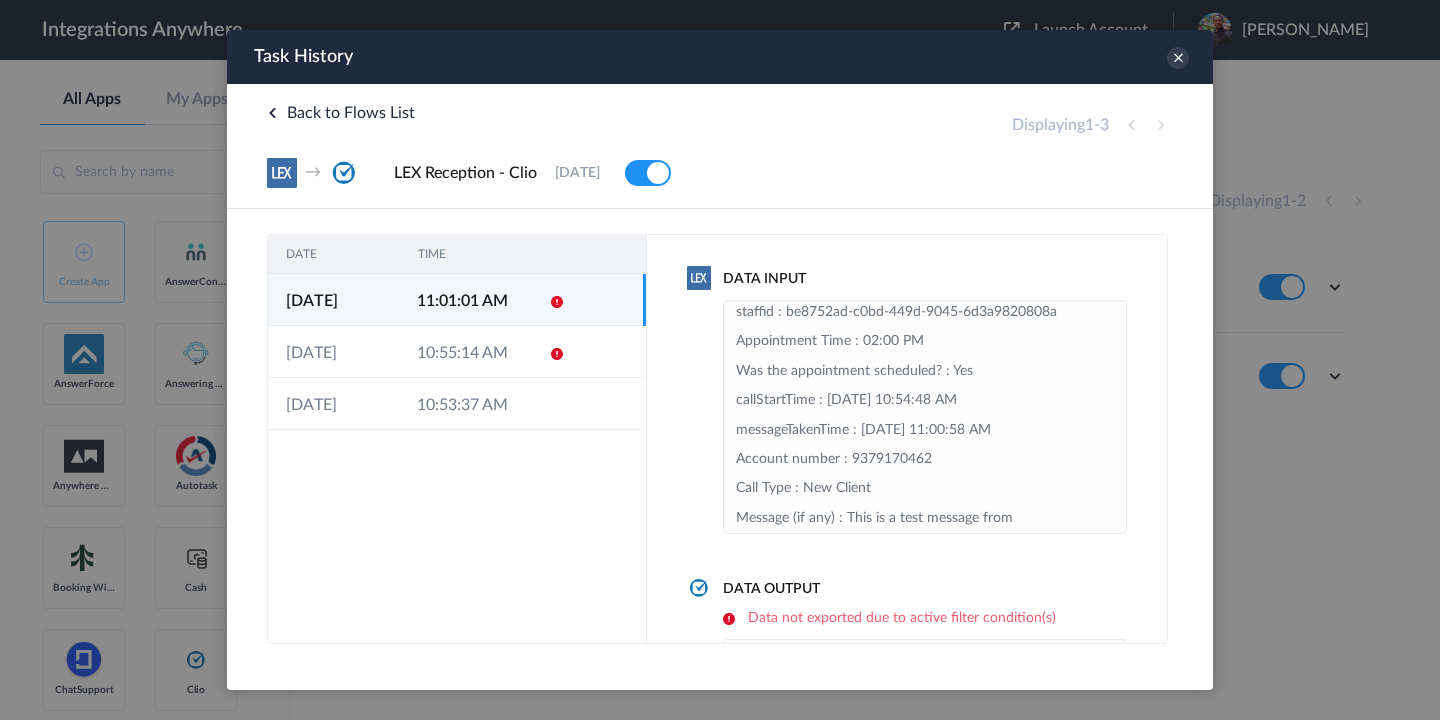 scroll, scrollTop: 397, scrollLeft: 0, axis: vertical 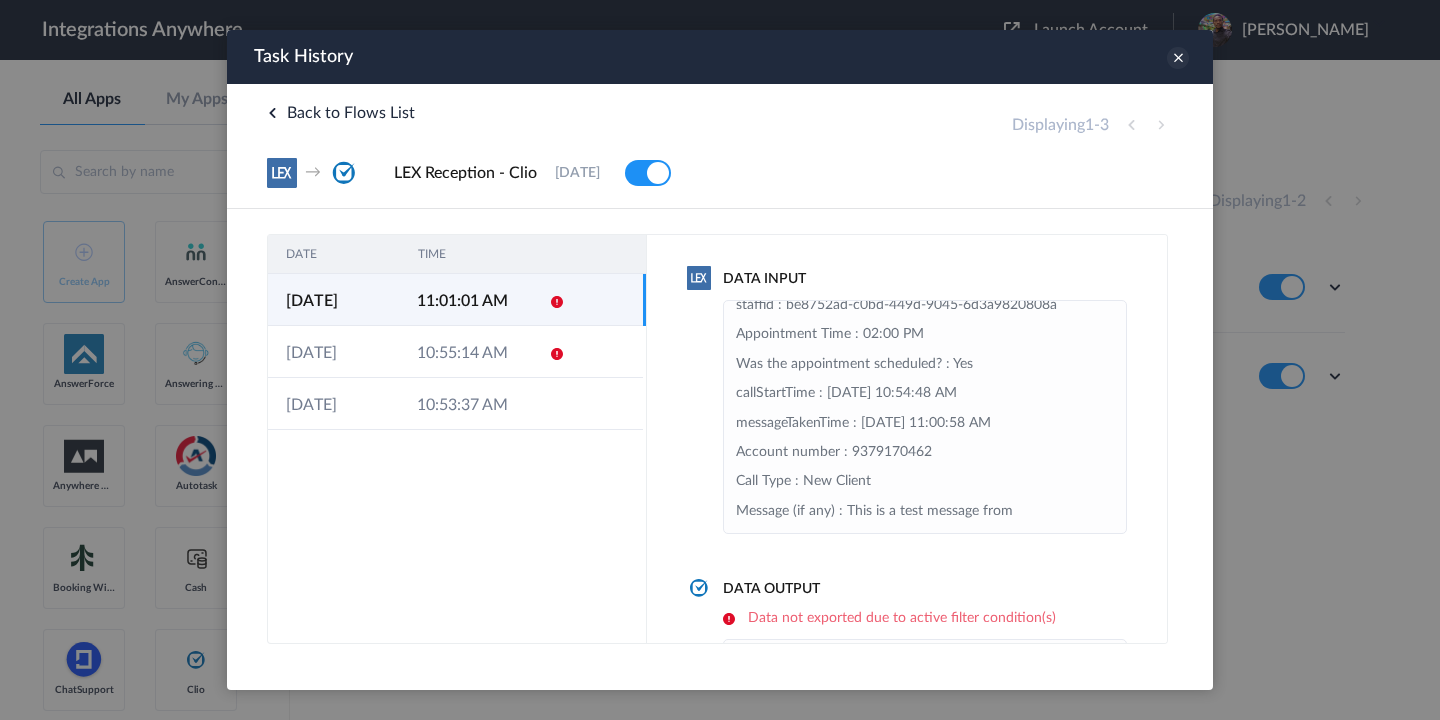 click at bounding box center (1178, 58) 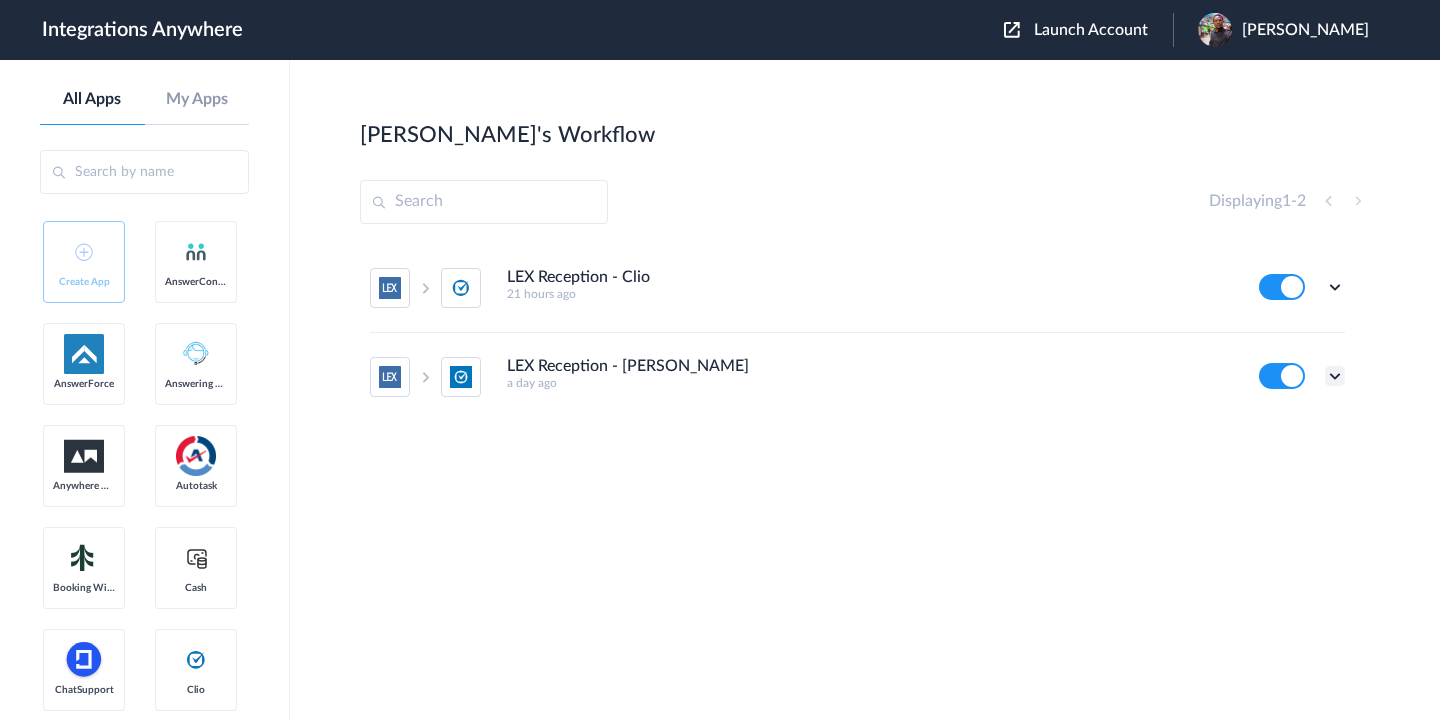 click at bounding box center [1335, 376] 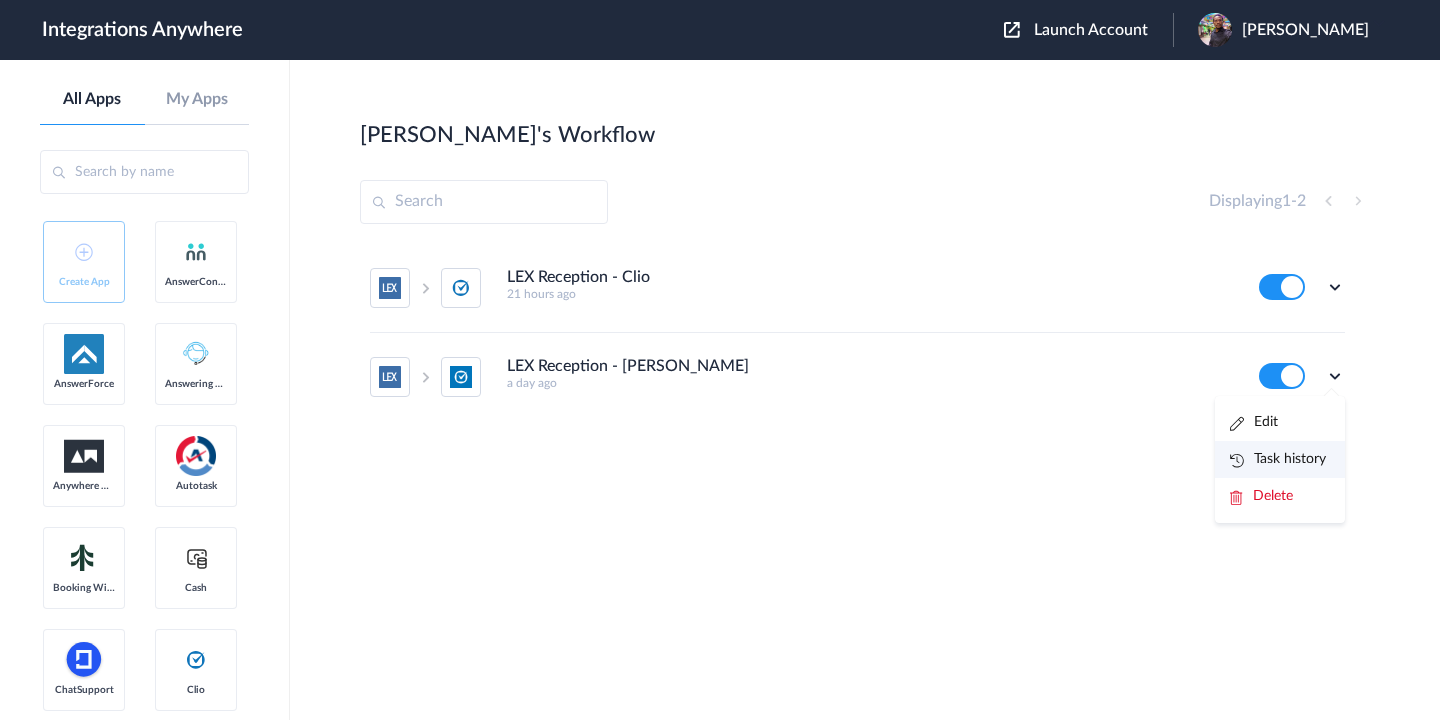 click on "Task history" at bounding box center [1278, 459] 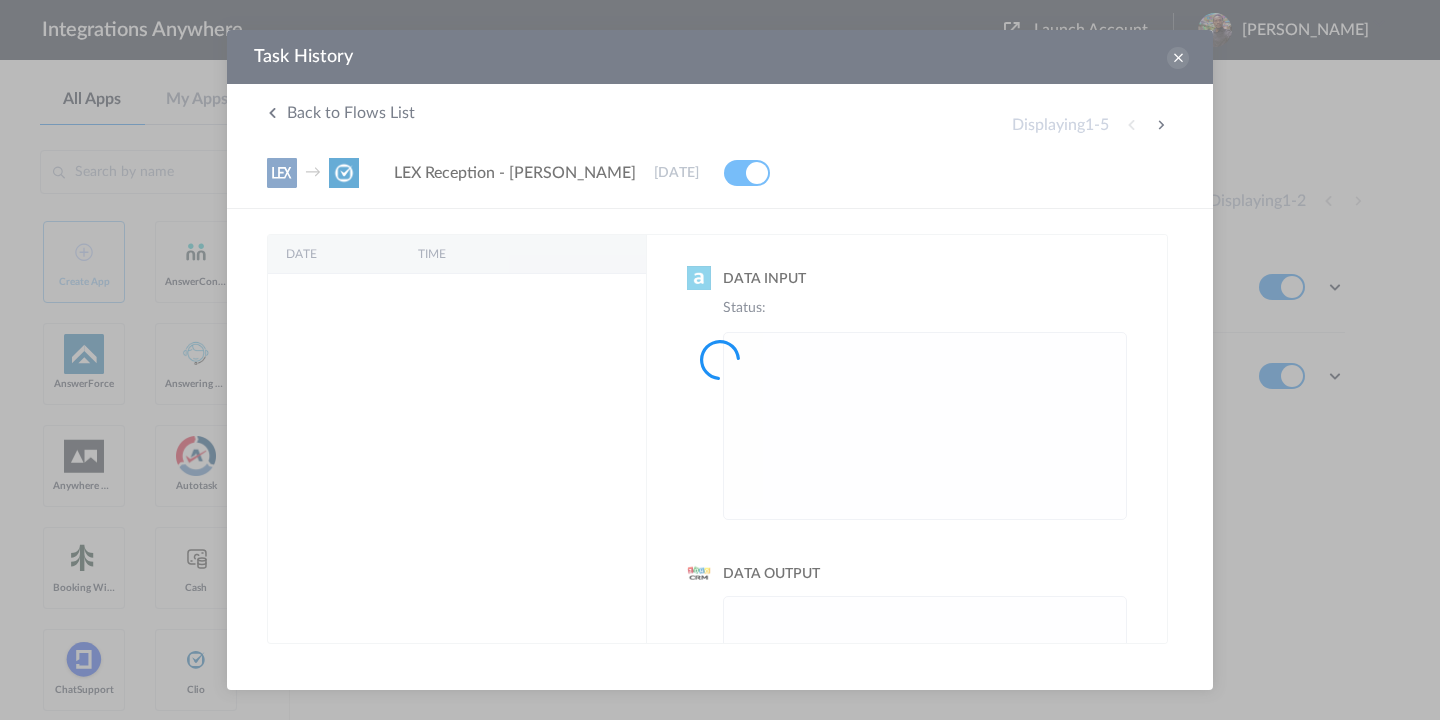 scroll, scrollTop: 0, scrollLeft: 0, axis: both 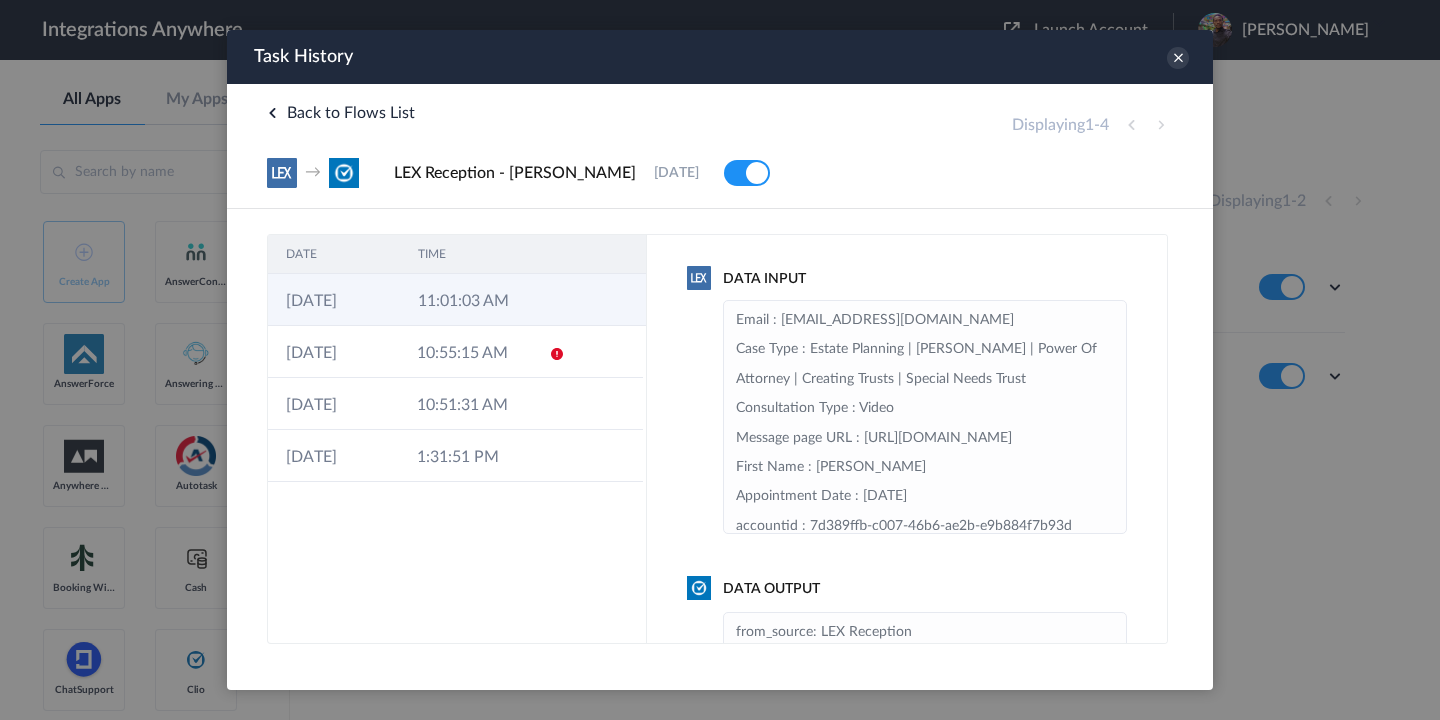 click at bounding box center (552, 300) 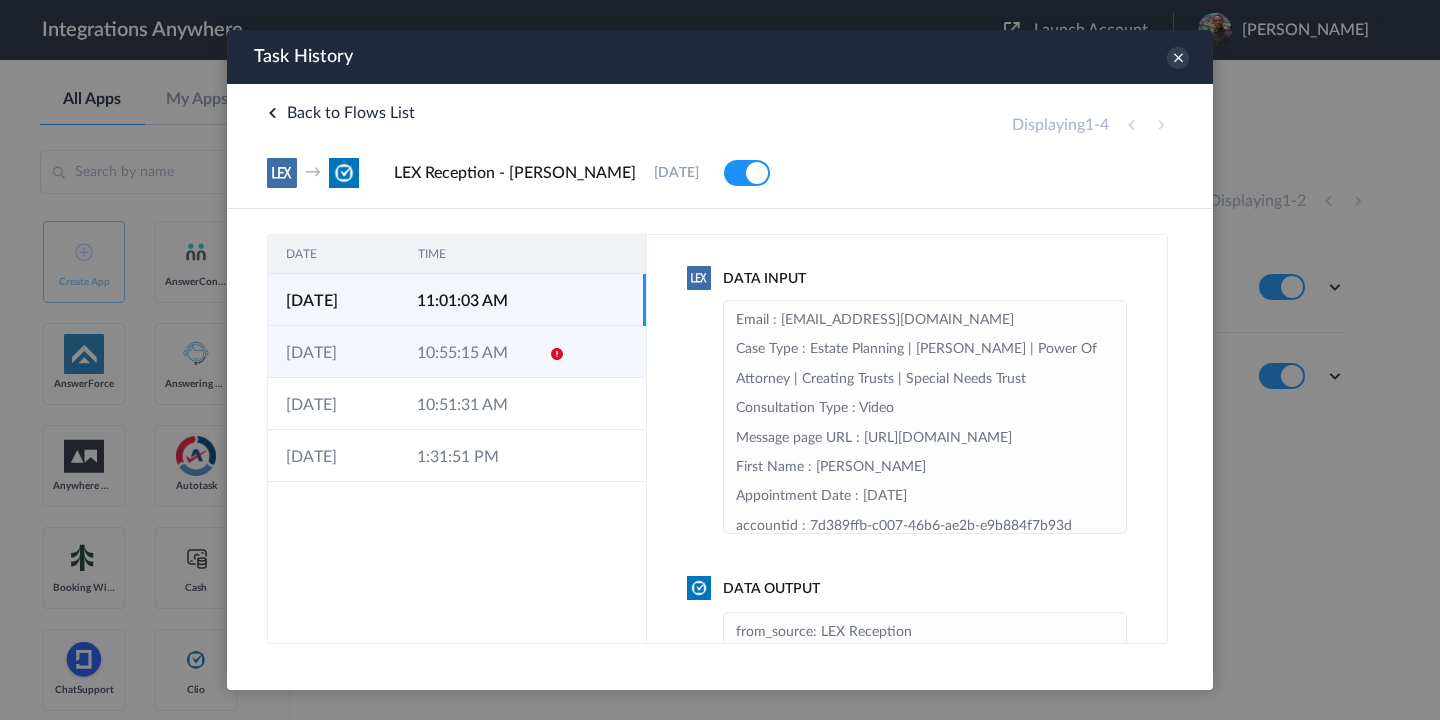 click at bounding box center [550, 352] 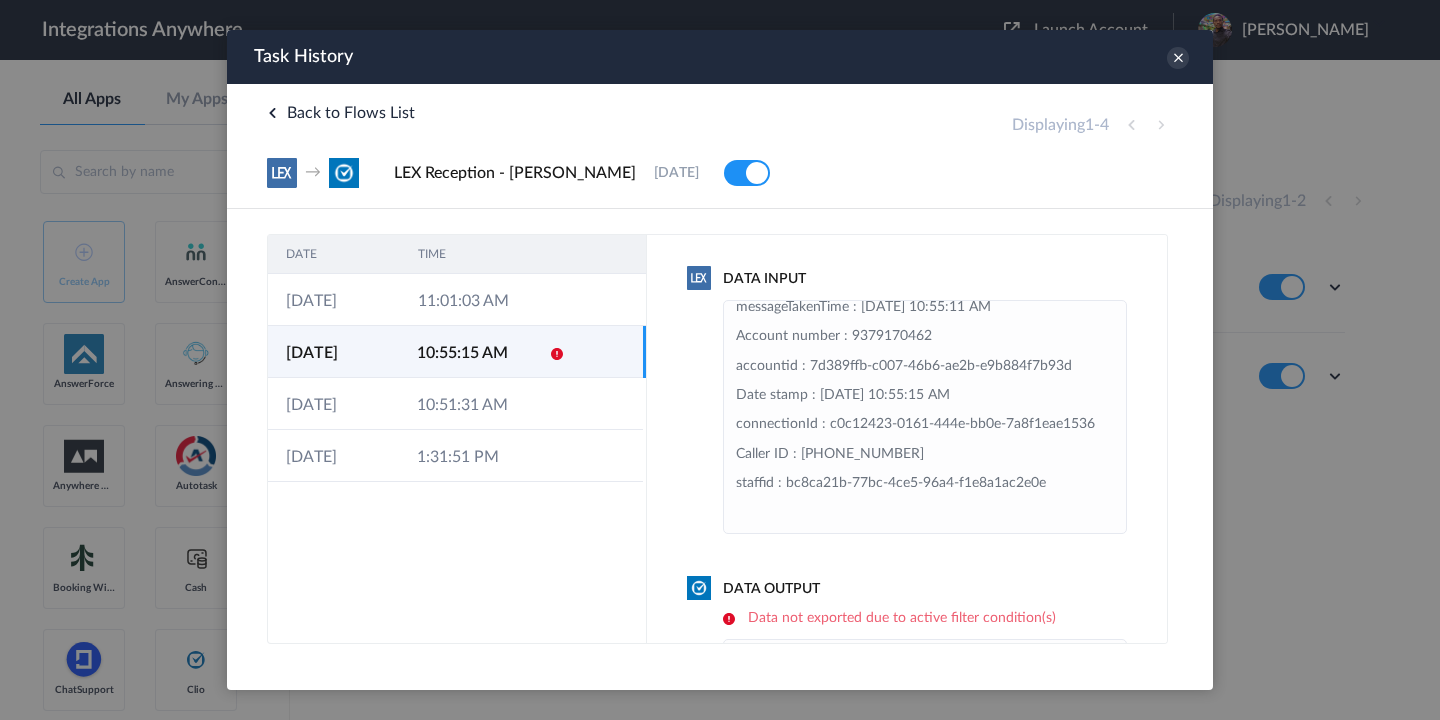 scroll, scrollTop: 234, scrollLeft: 0, axis: vertical 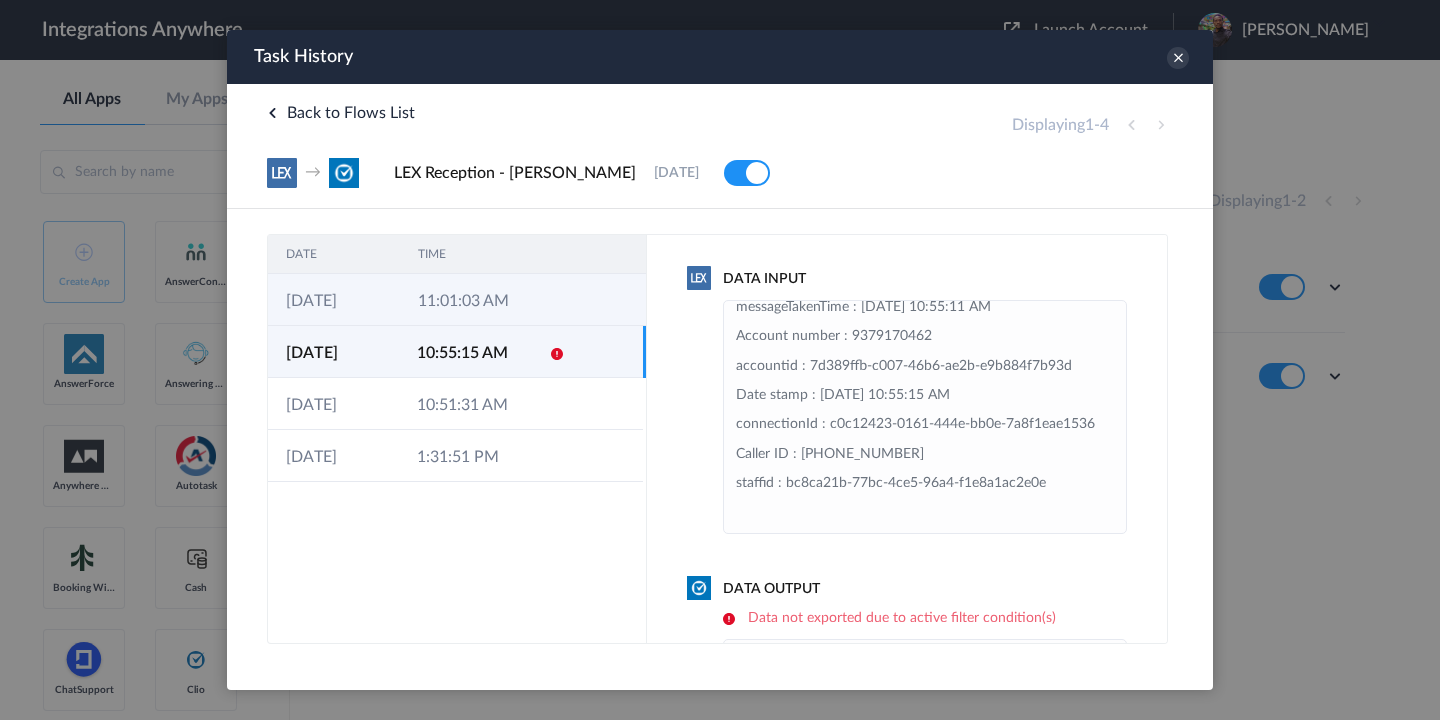 click on "11:01:03 AM" at bounding box center [466, 300] 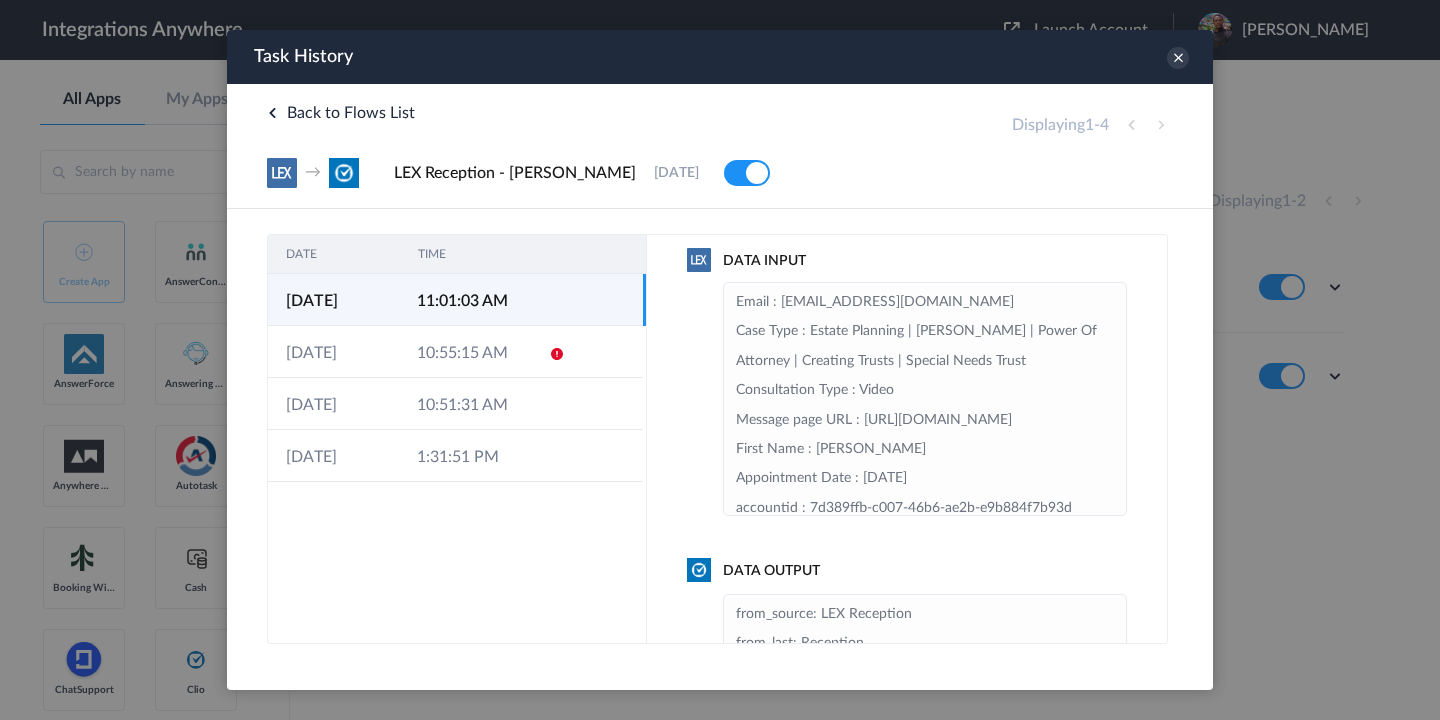 scroll, scrollTop: 237, scrollLeft: 0, axis: vertical 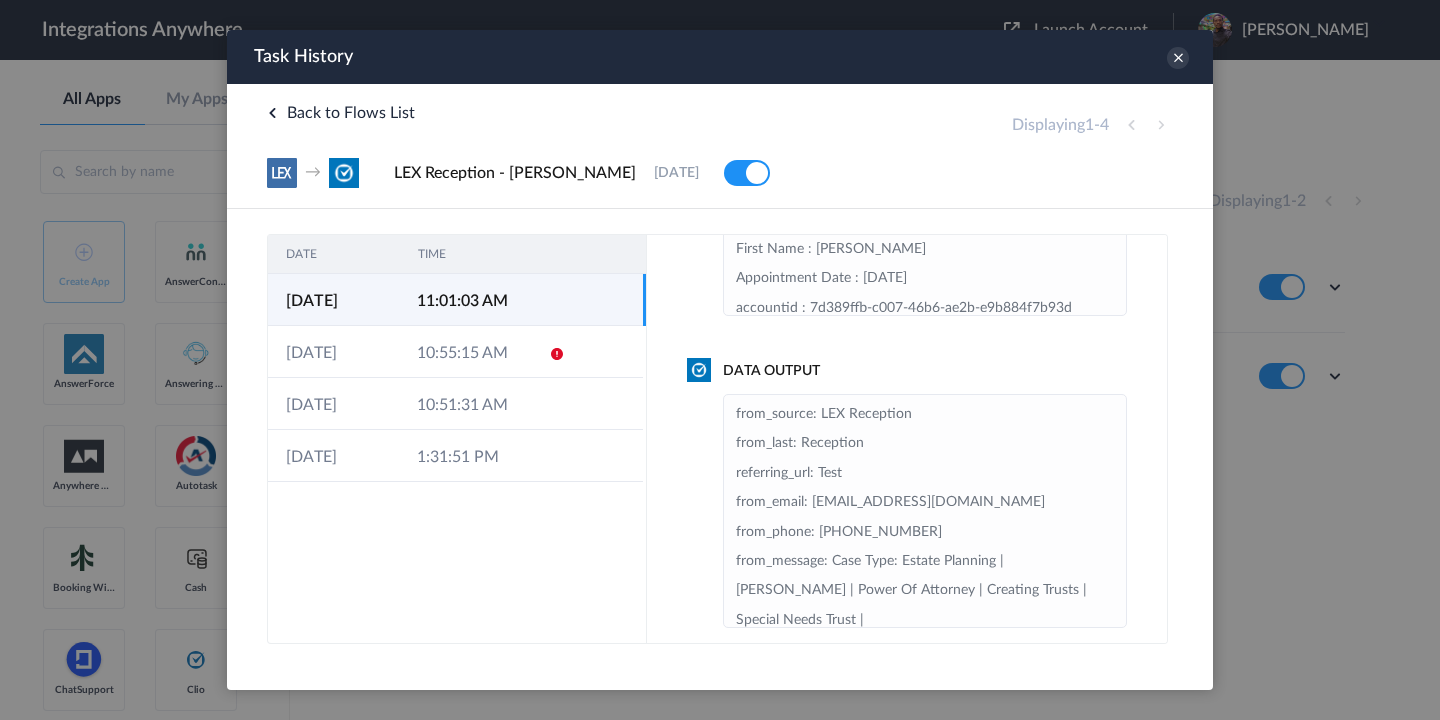 click on "Task History" at bounding box center (720, 57) 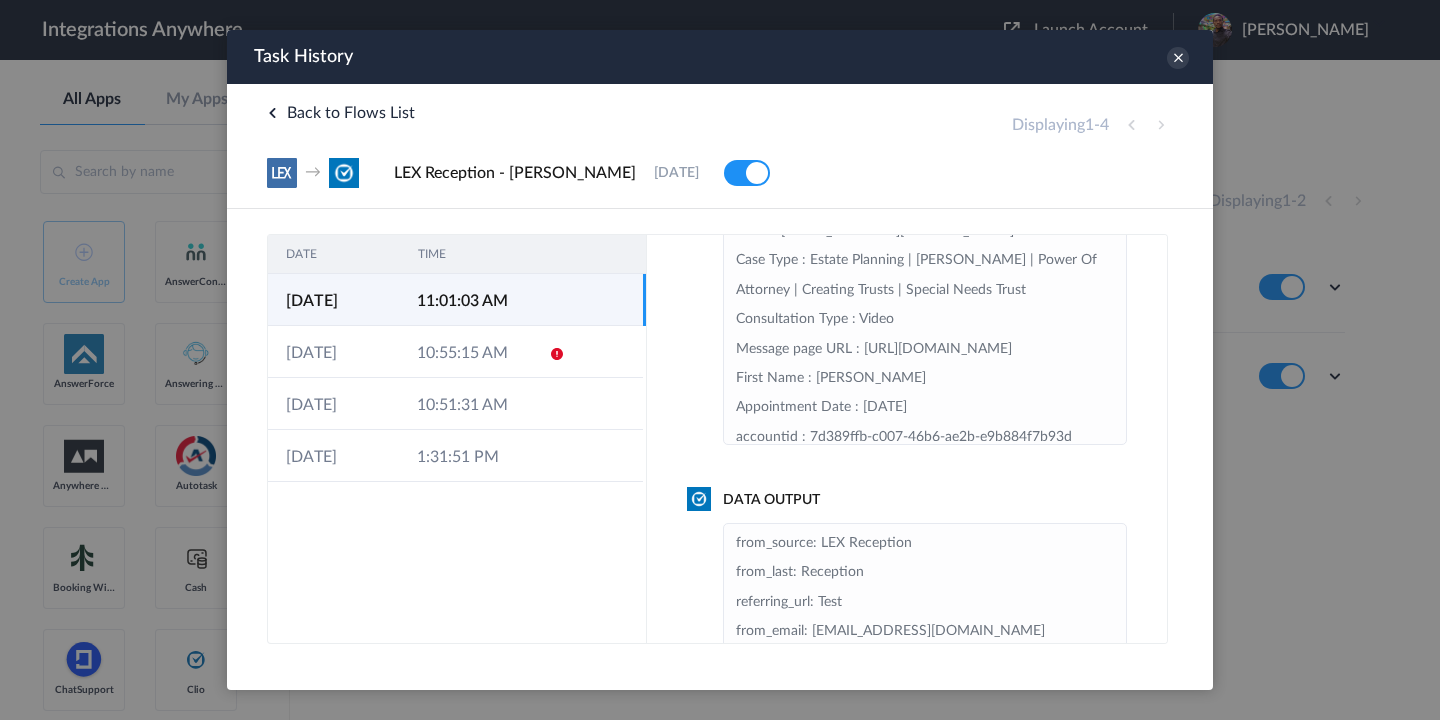 scroll, scrollTop: 130, scrollLeft: 0, axis: vertical 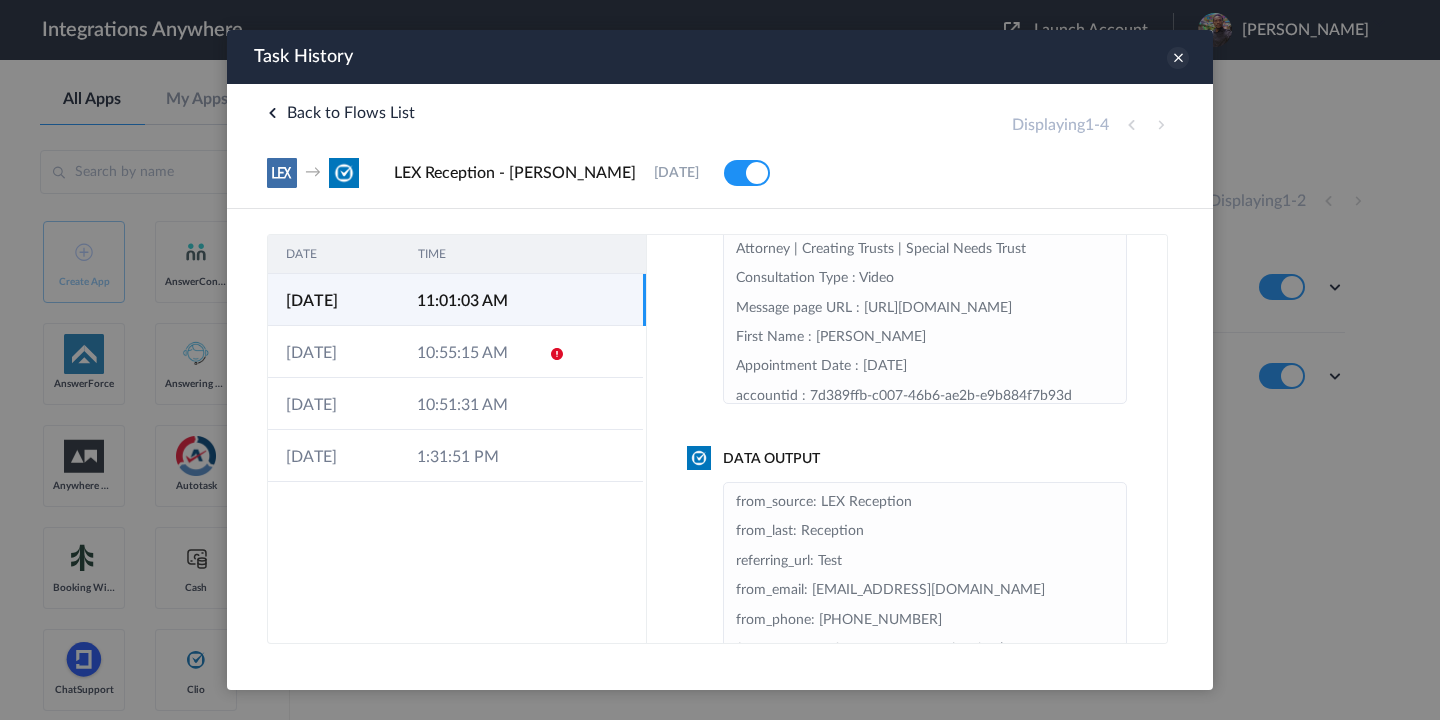 click at bounding box center [1178, 58] 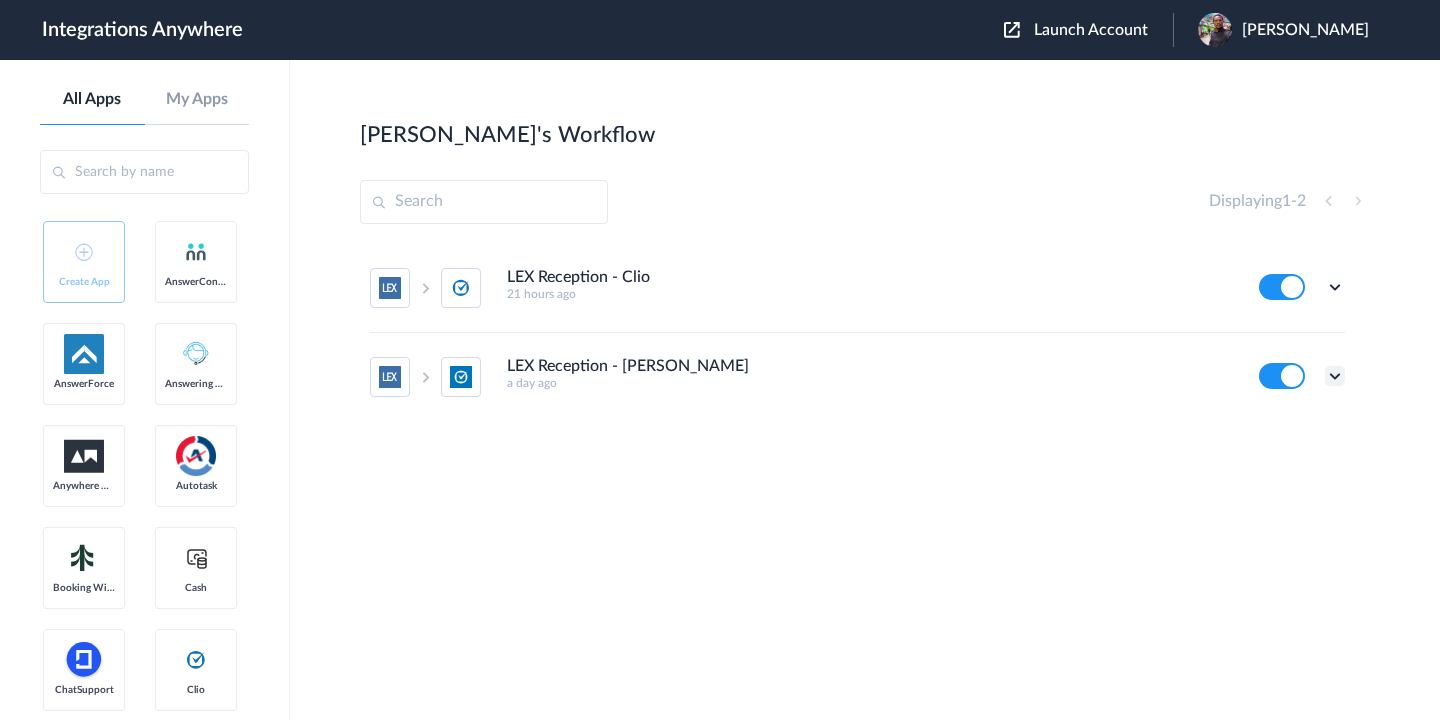 click at bounding box center [1335, 376] 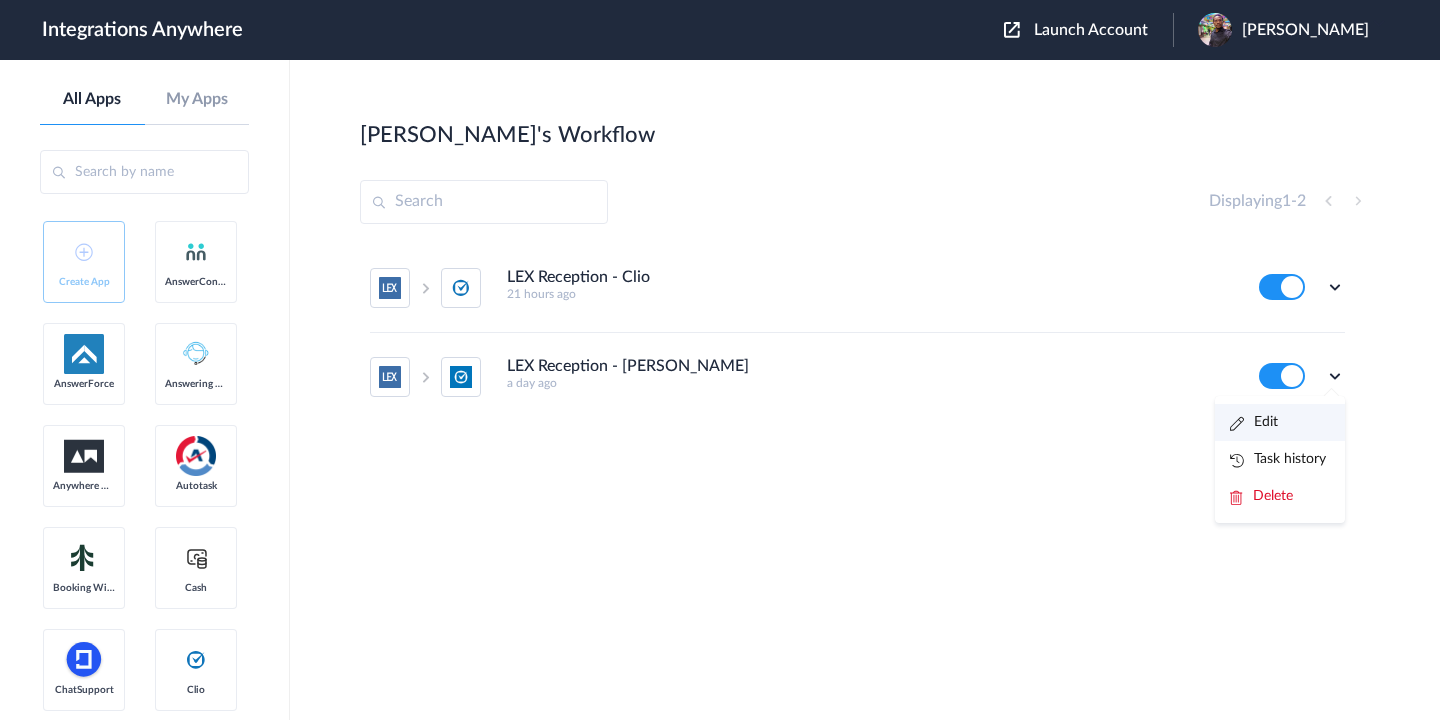 click on "Edit" at bounding box center (1280, 422) 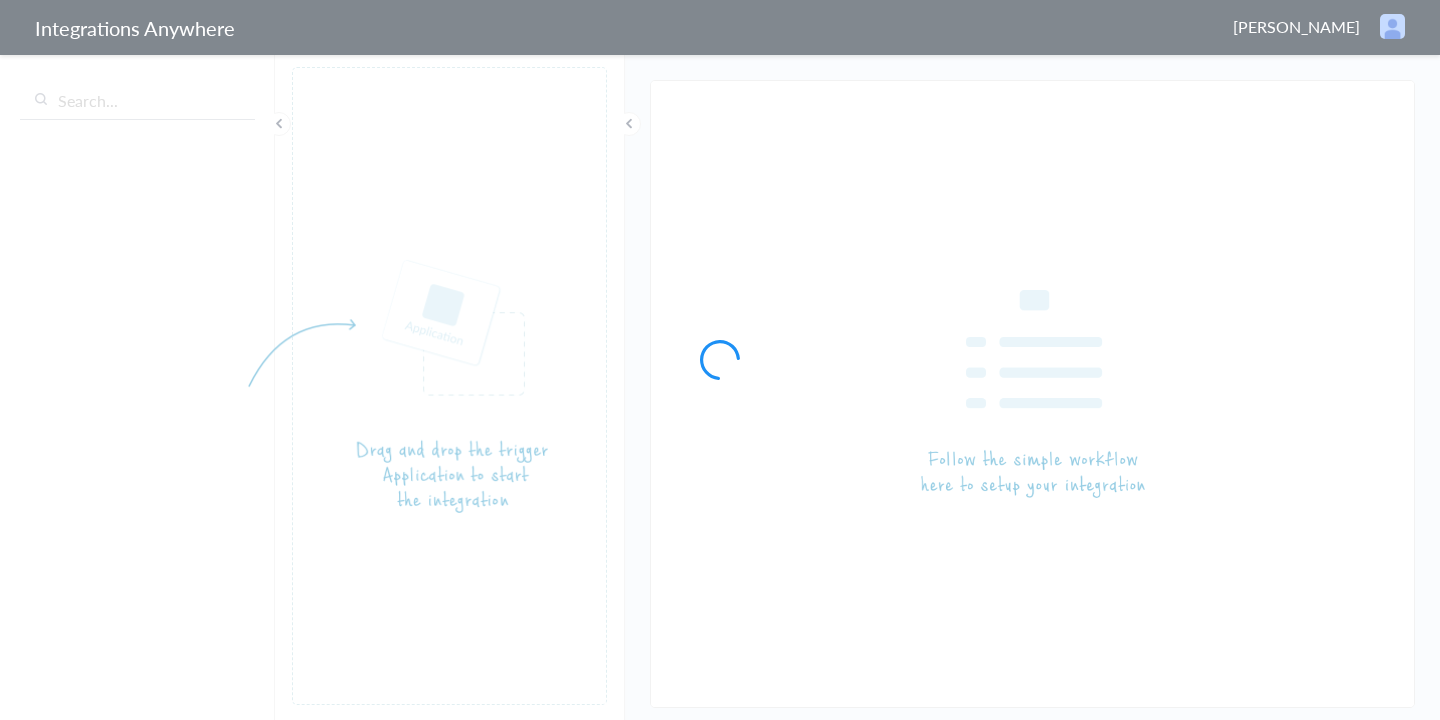 scroll, scrollTop: 0, scrollLeft: 0, axis: both 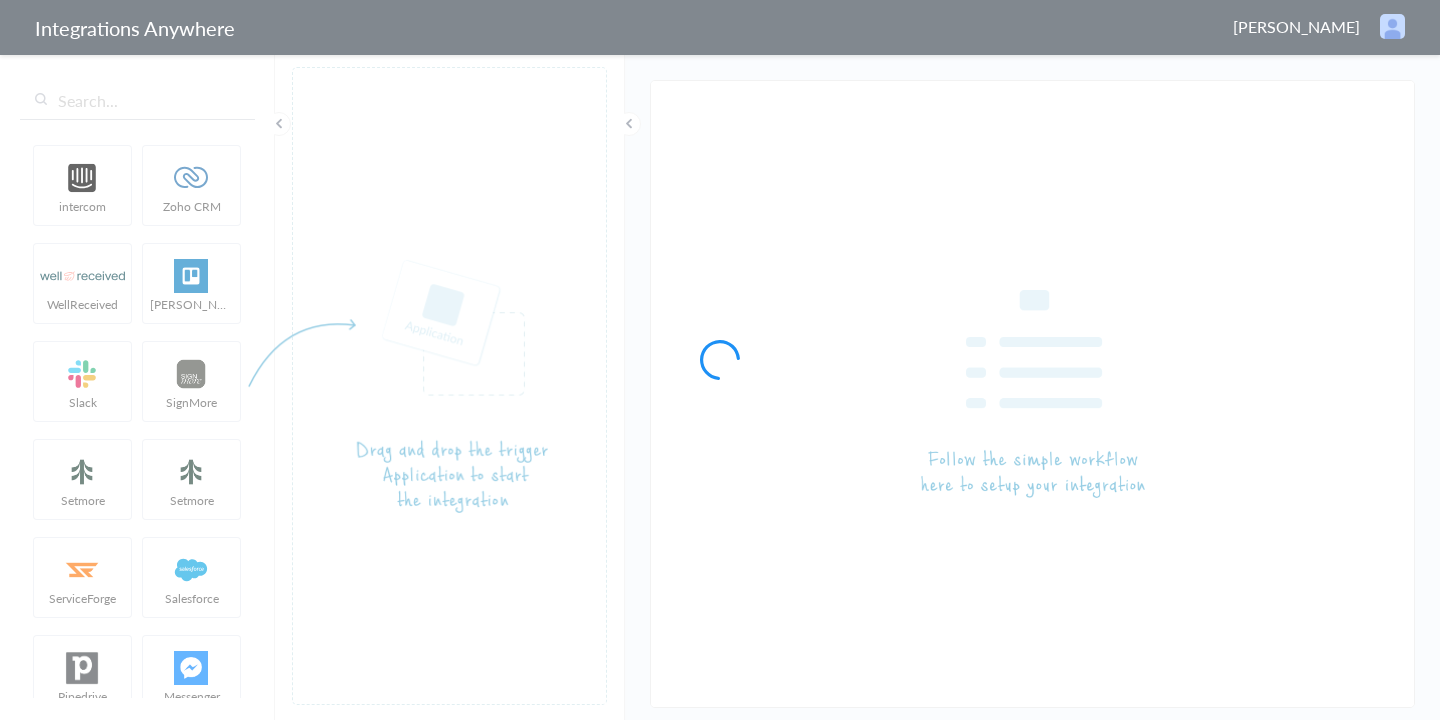 type on "LEX Reception - Clio Grow" 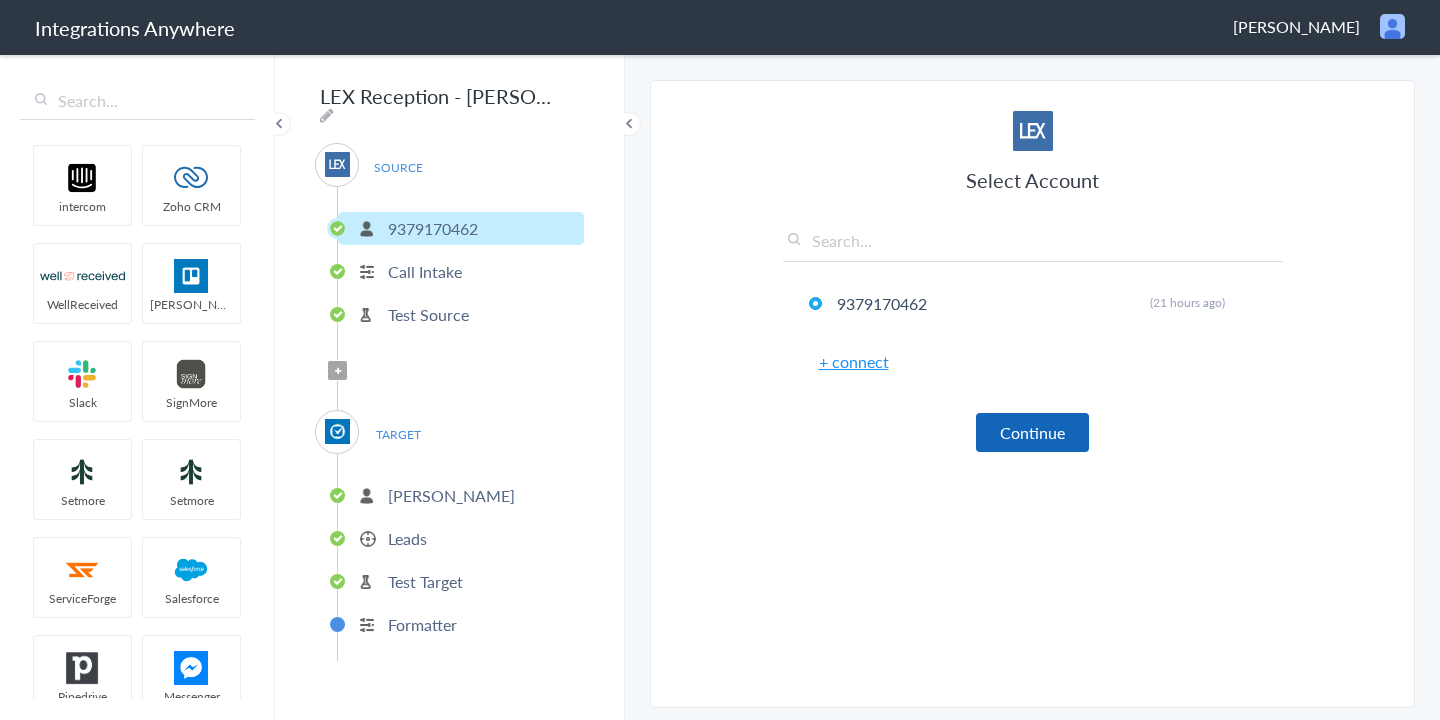click on "Continue" at bounding box center [1032, 432] 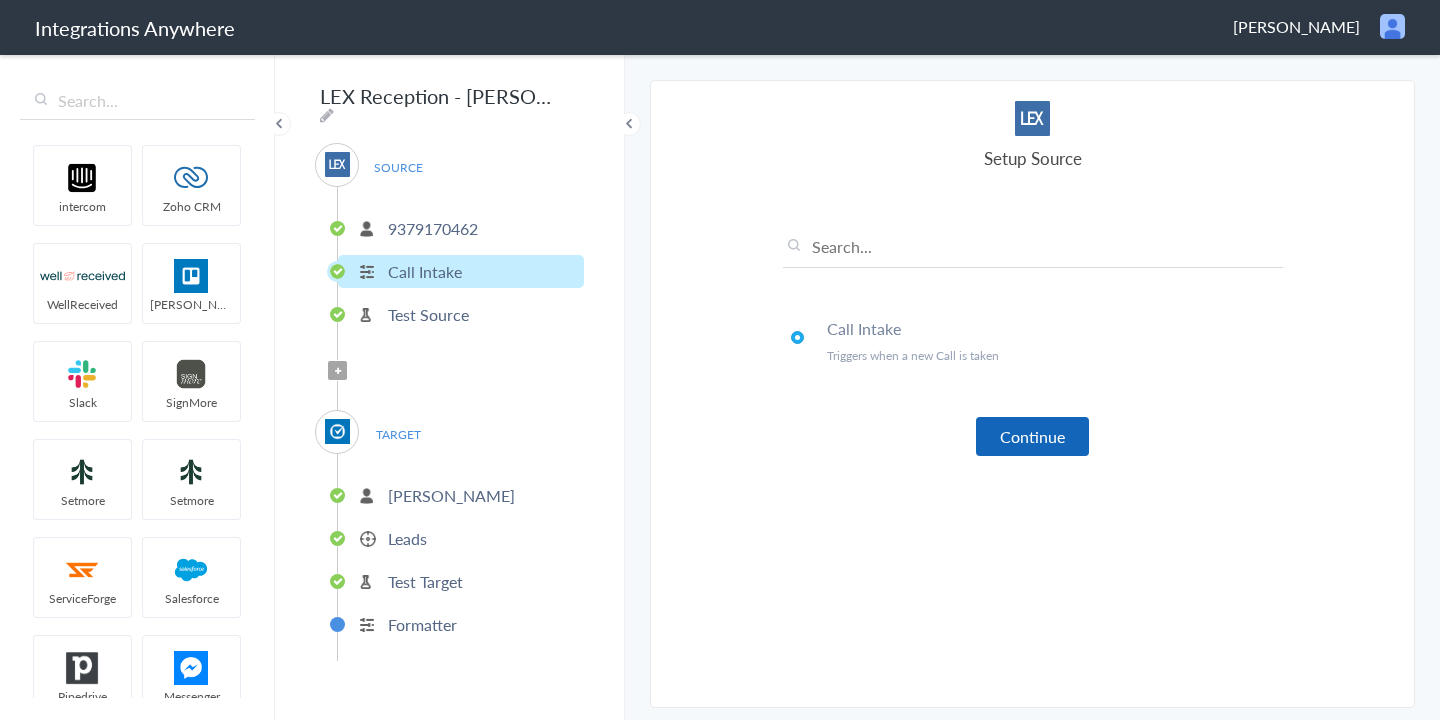 click on "Continue" at bounding box center (1032, 436) 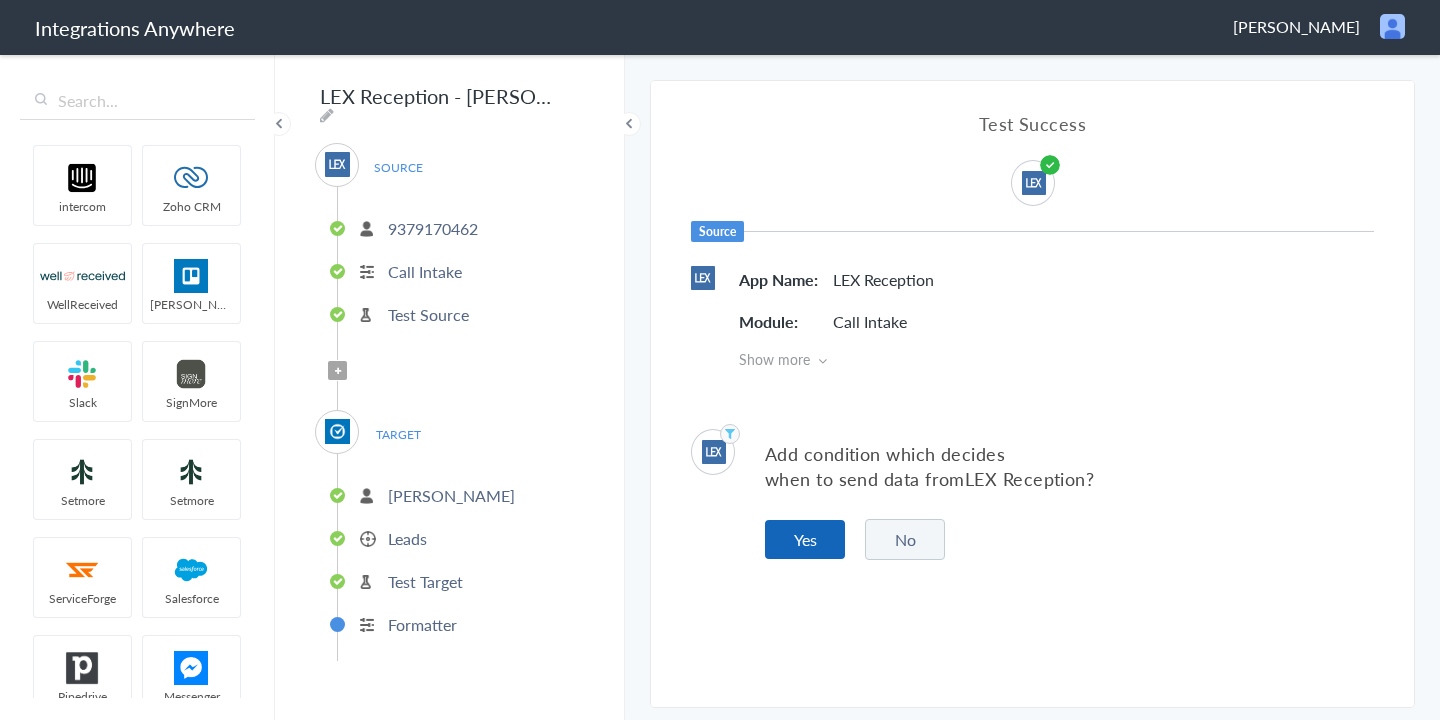 click on "Yes" at bounding box center (805, 539) 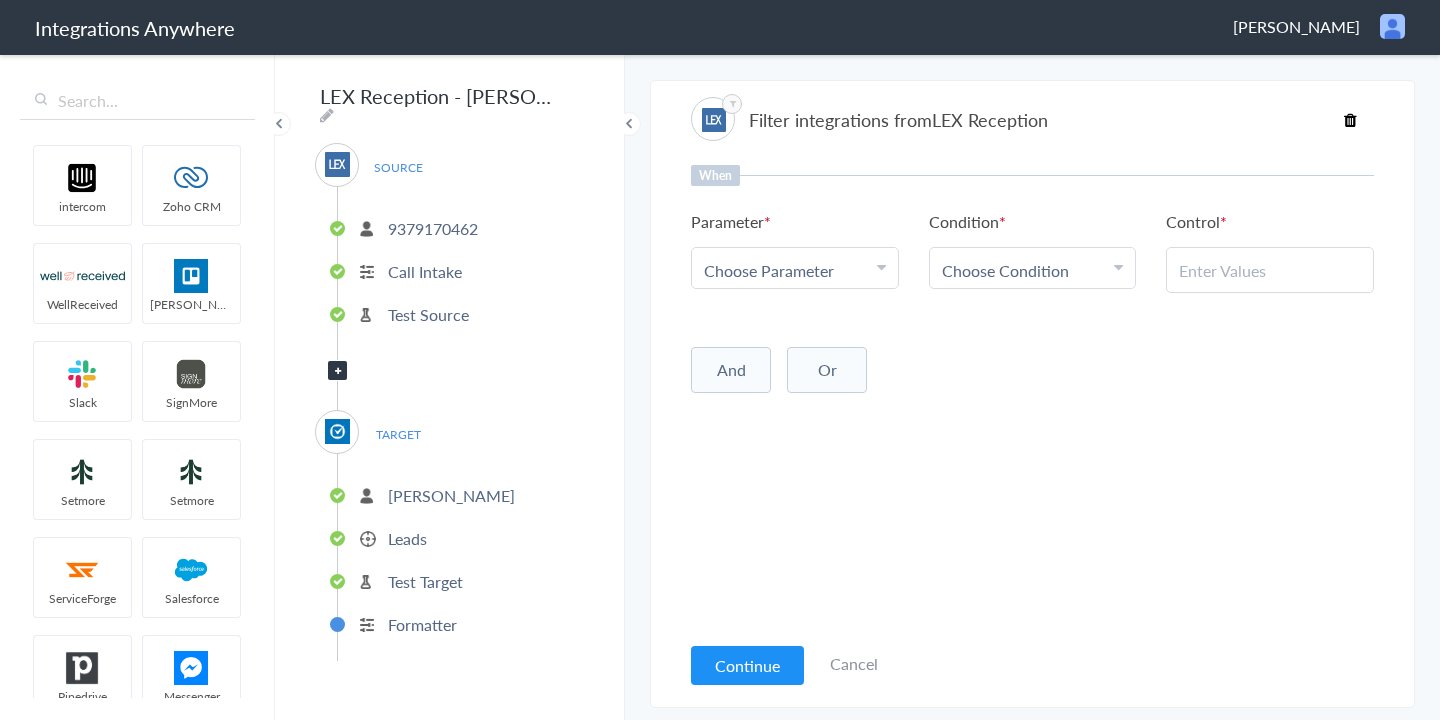 click on "Choose Parameter" at bounding box center [769, 270] 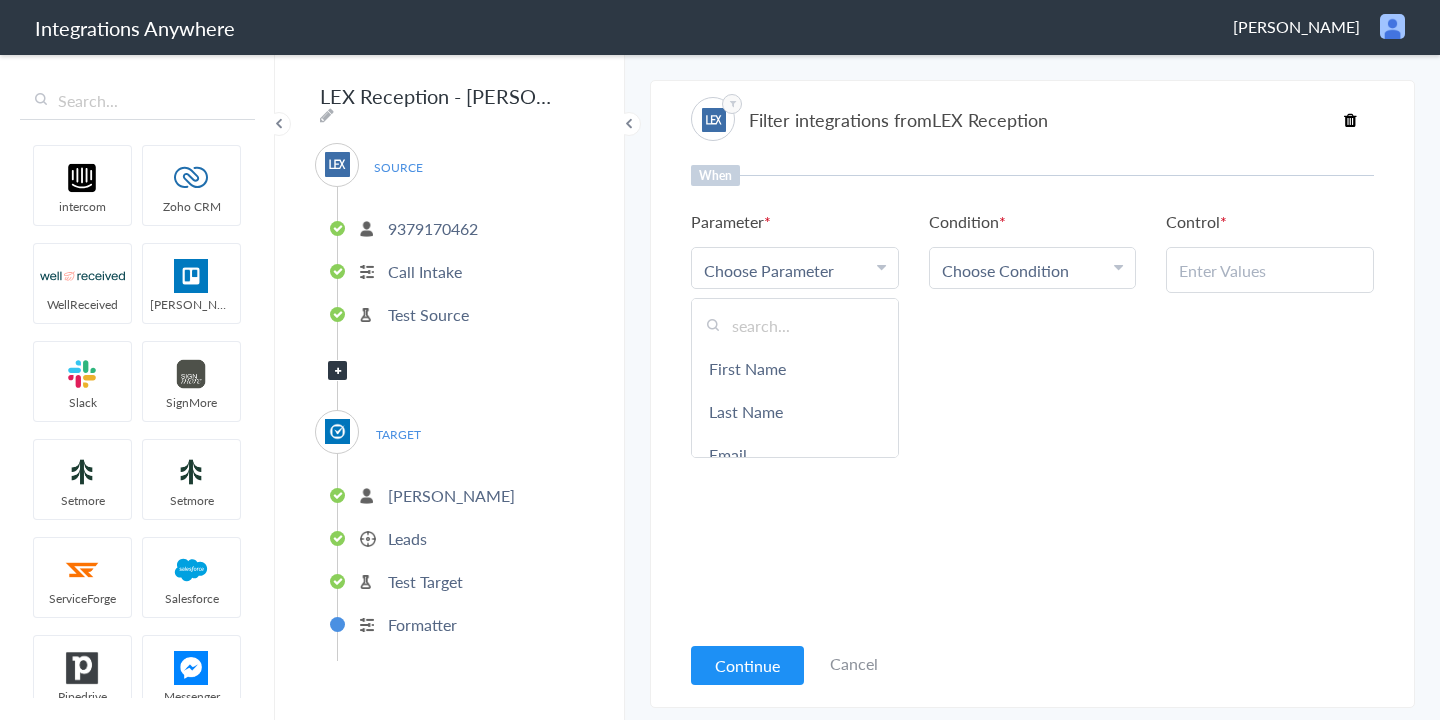 scroll, scrollTop: 4, scrollLeft: 0, axis: vertical 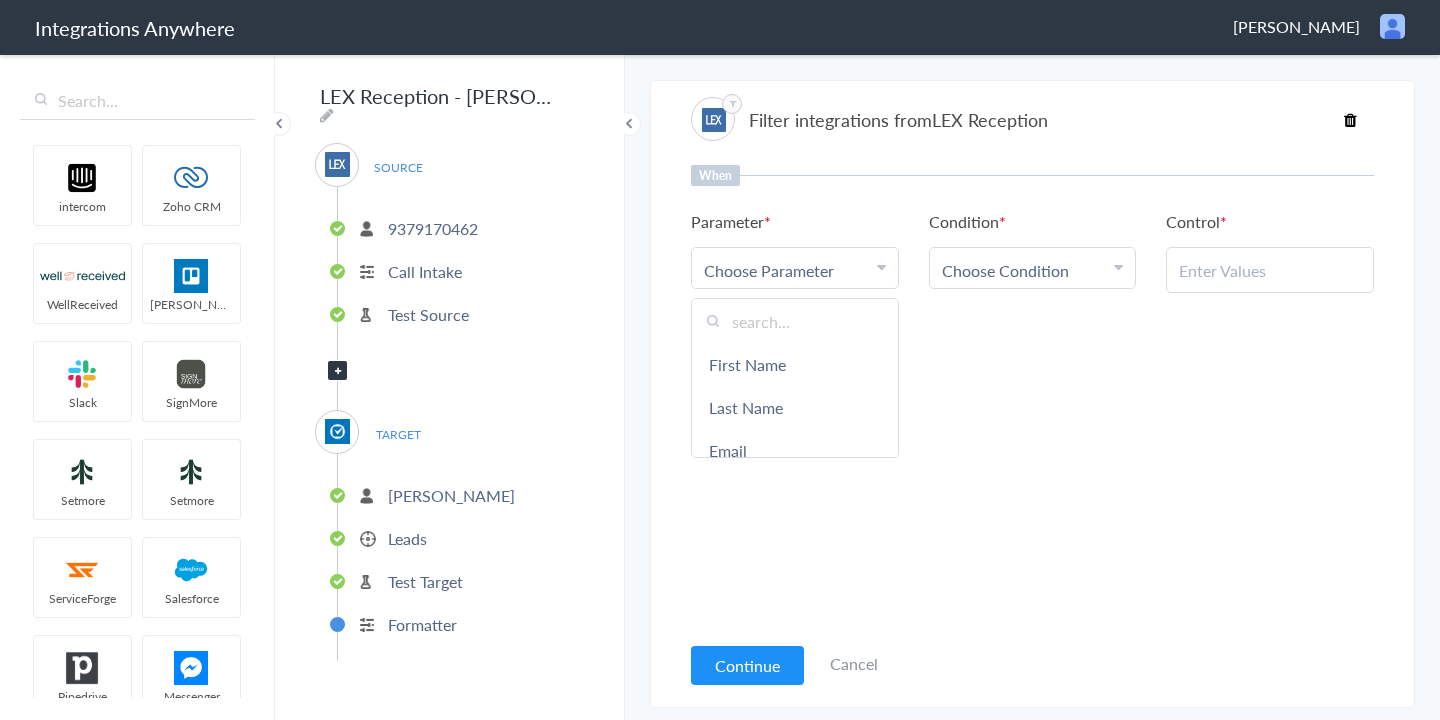 click at bounding box center (795, 321) 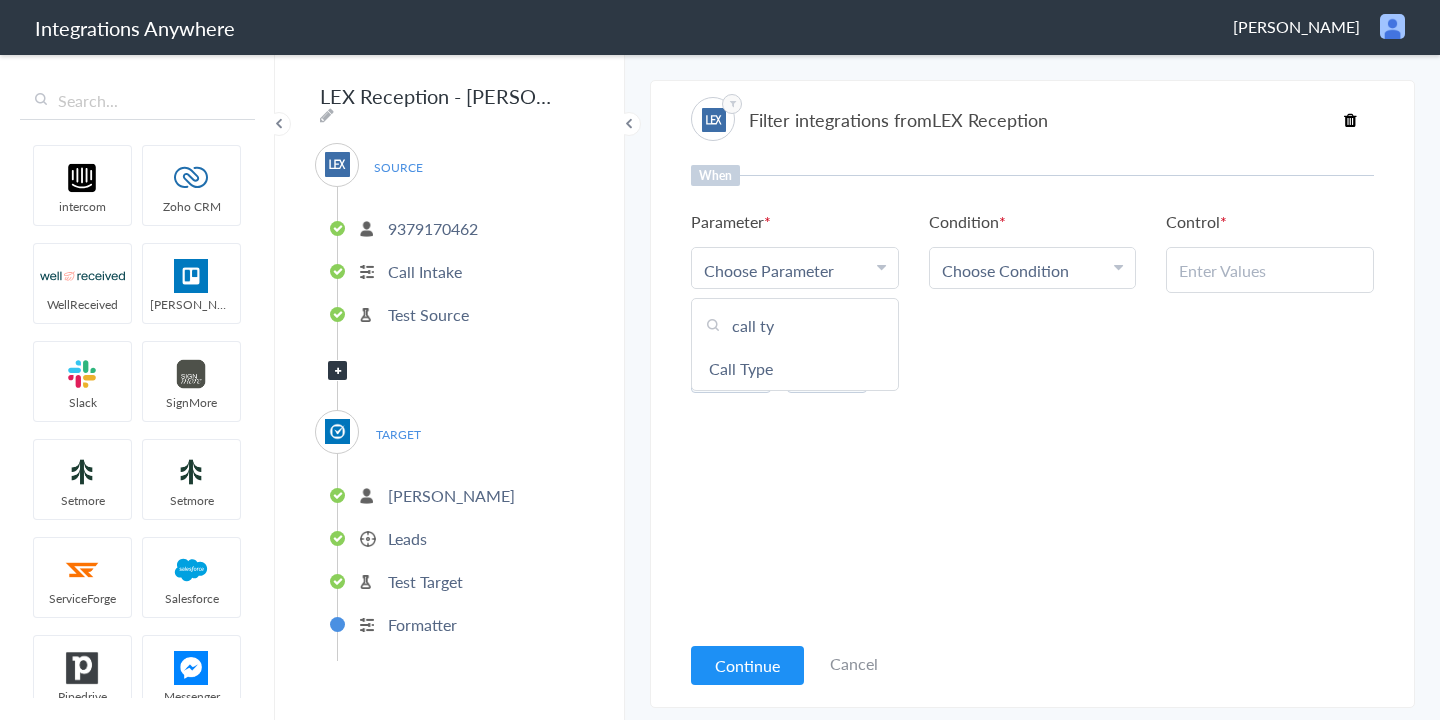 scroll, scrollTop: 0, scrollLeft: 0, axis: both 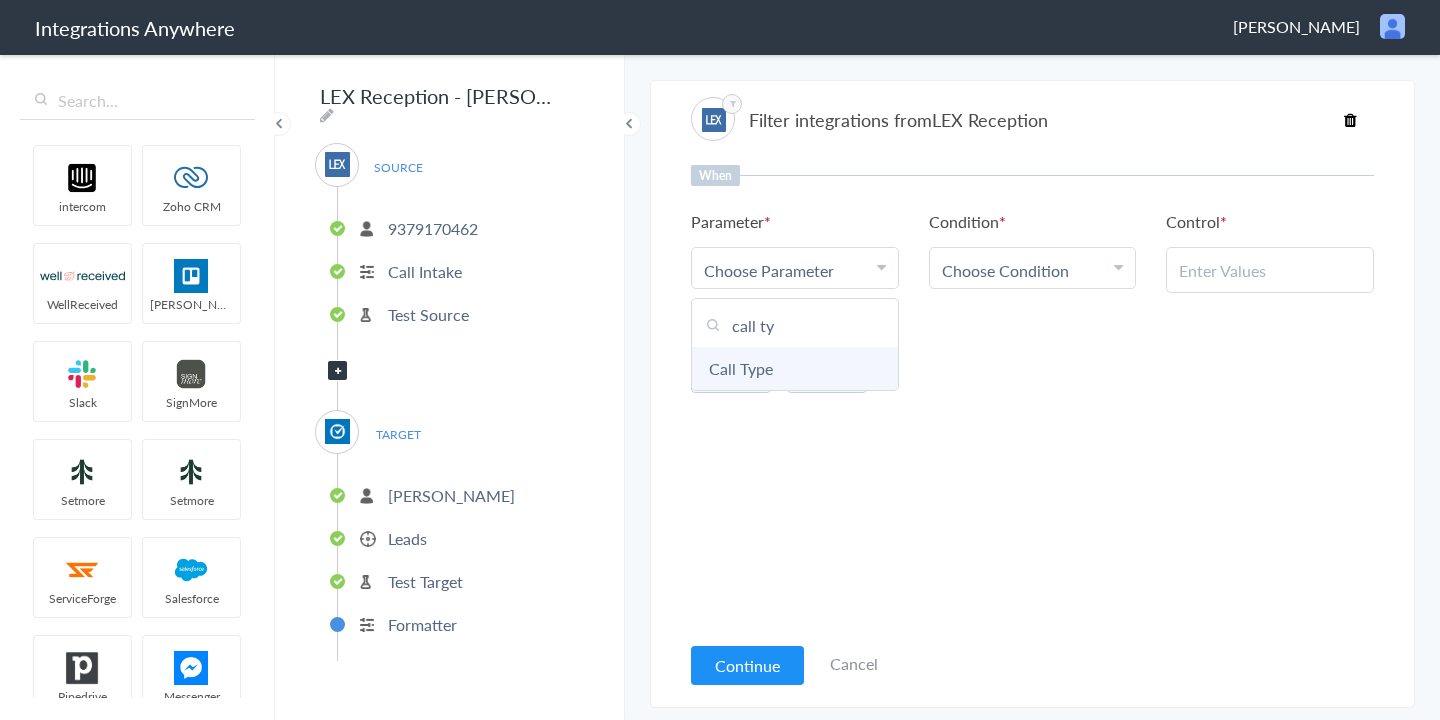type on "call ty" 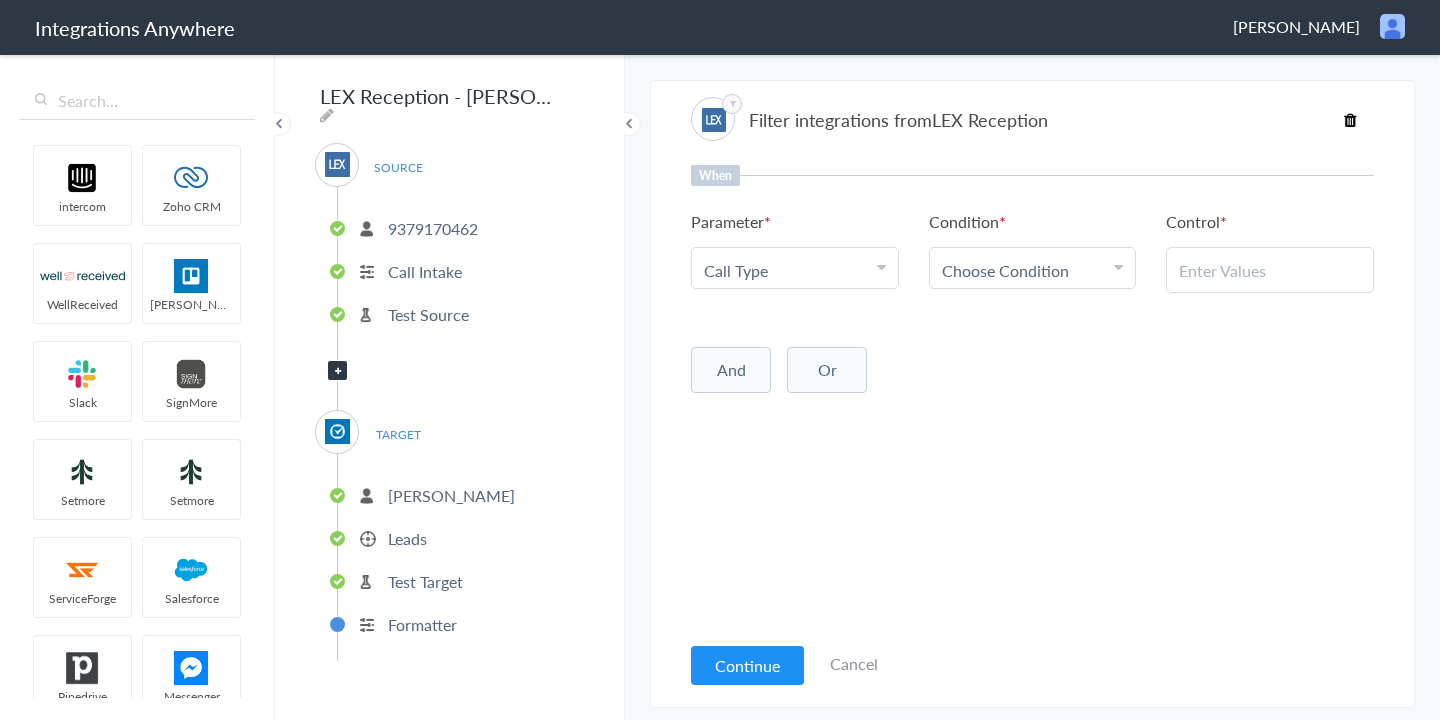 click on "Choose Condition" at bounding box center (1005, 270) 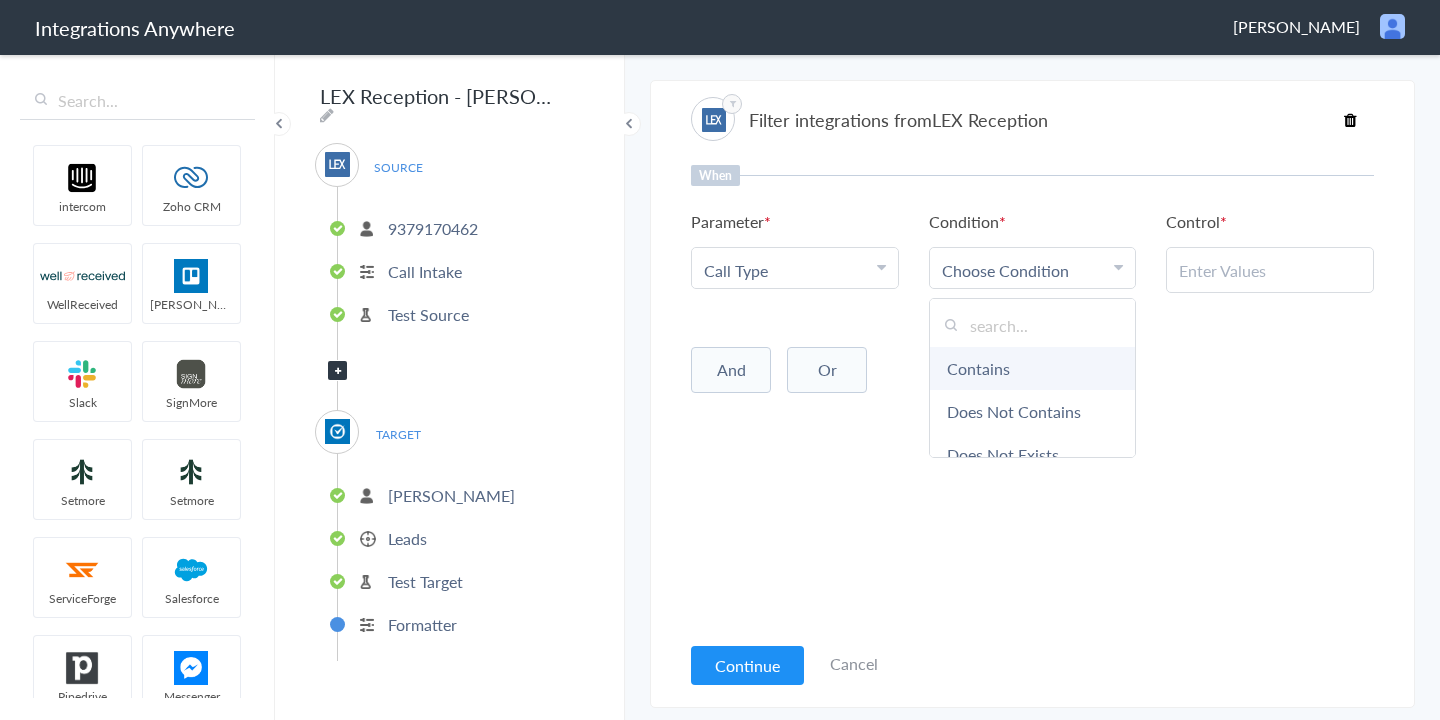 click on "Contains" at bounding box center [1033, 368] 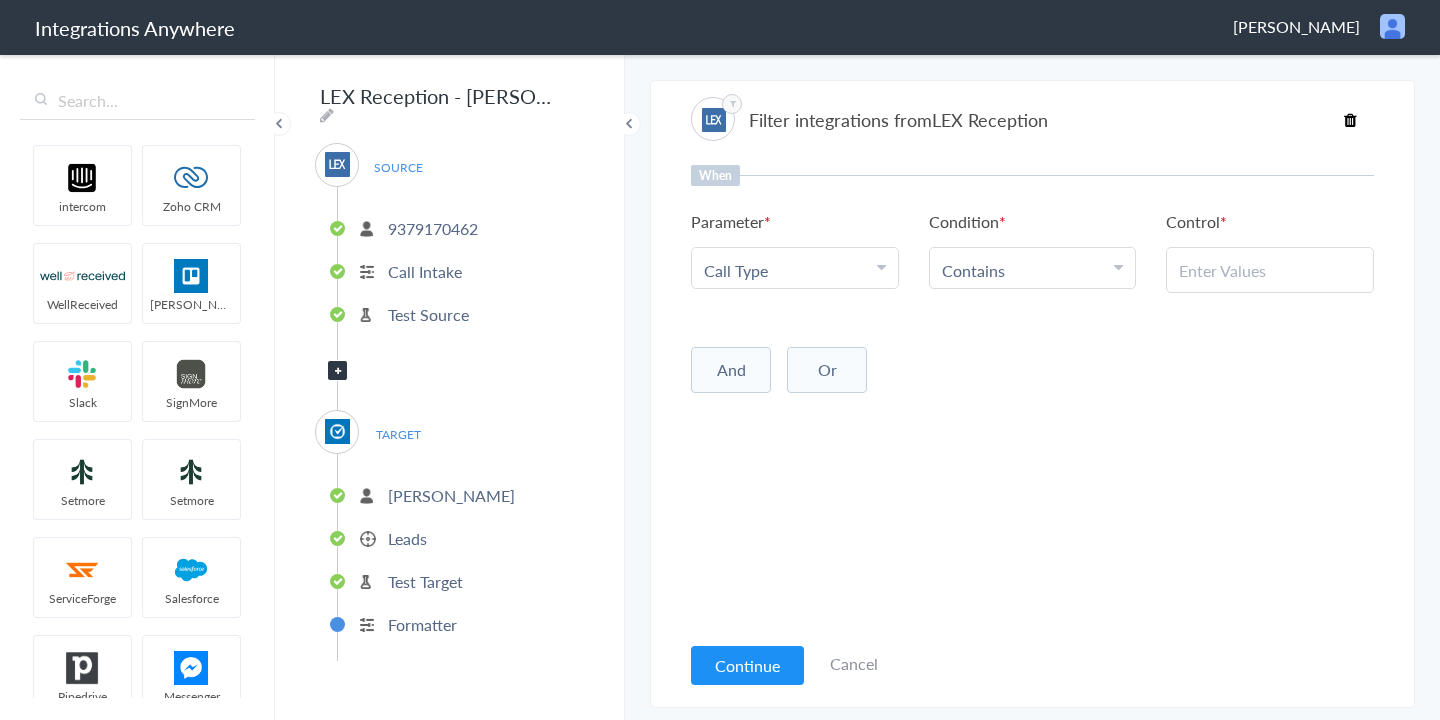 click at bounding box center (1270, 270) 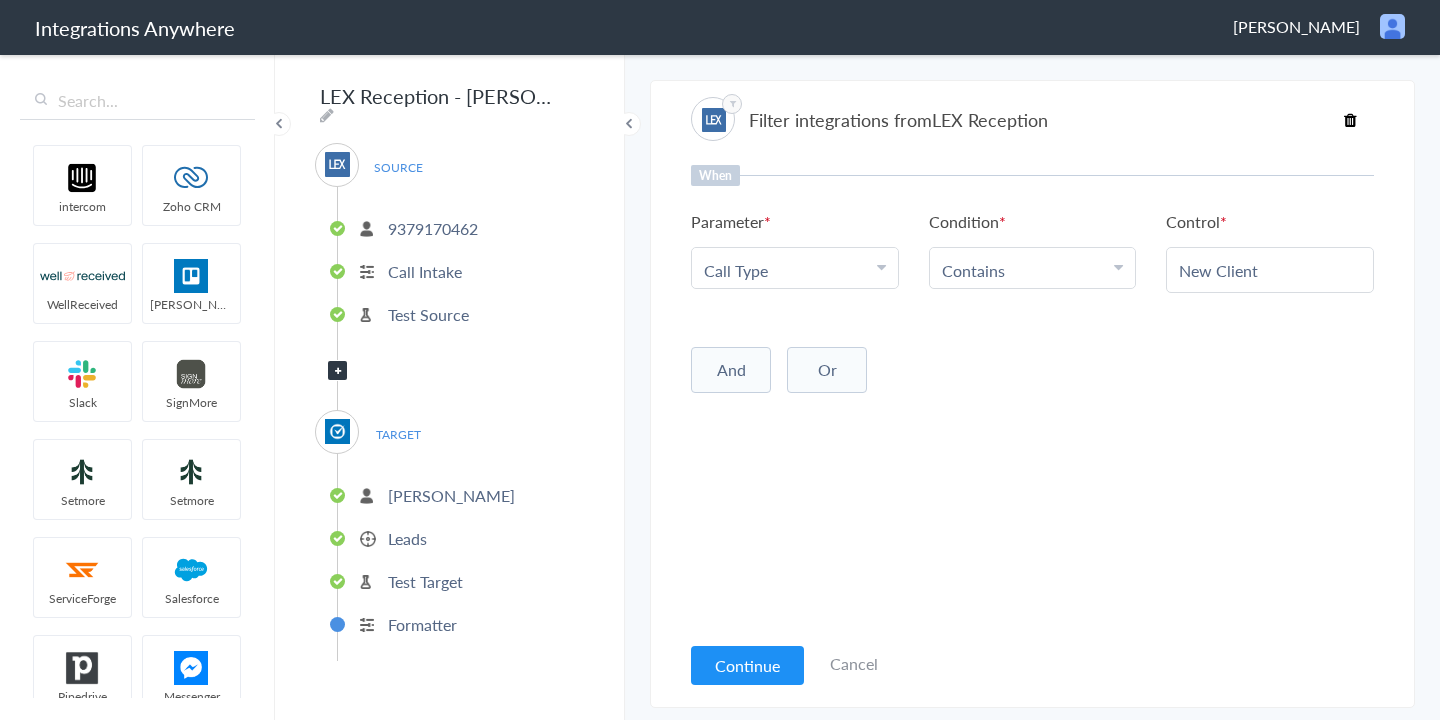 type on "New Client" 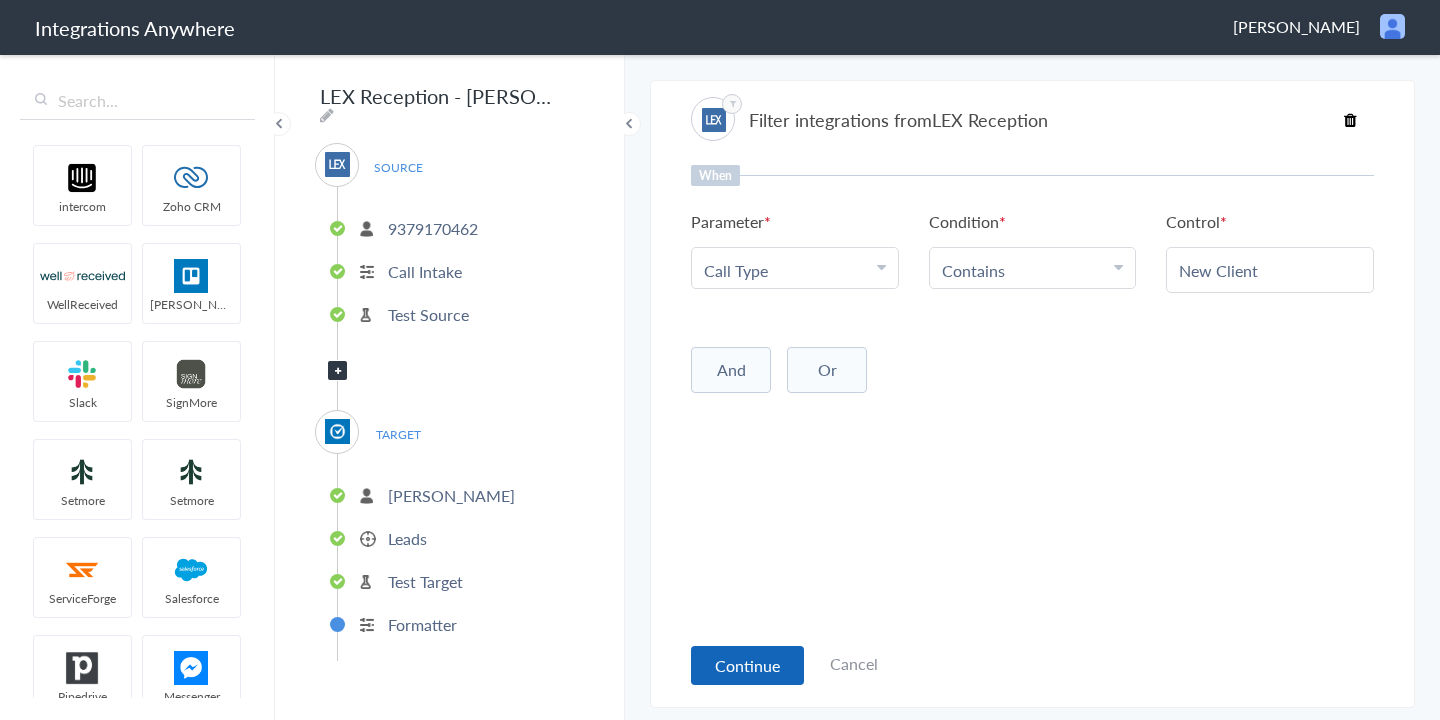 click on "Continue" at bounding box center (747, 665) 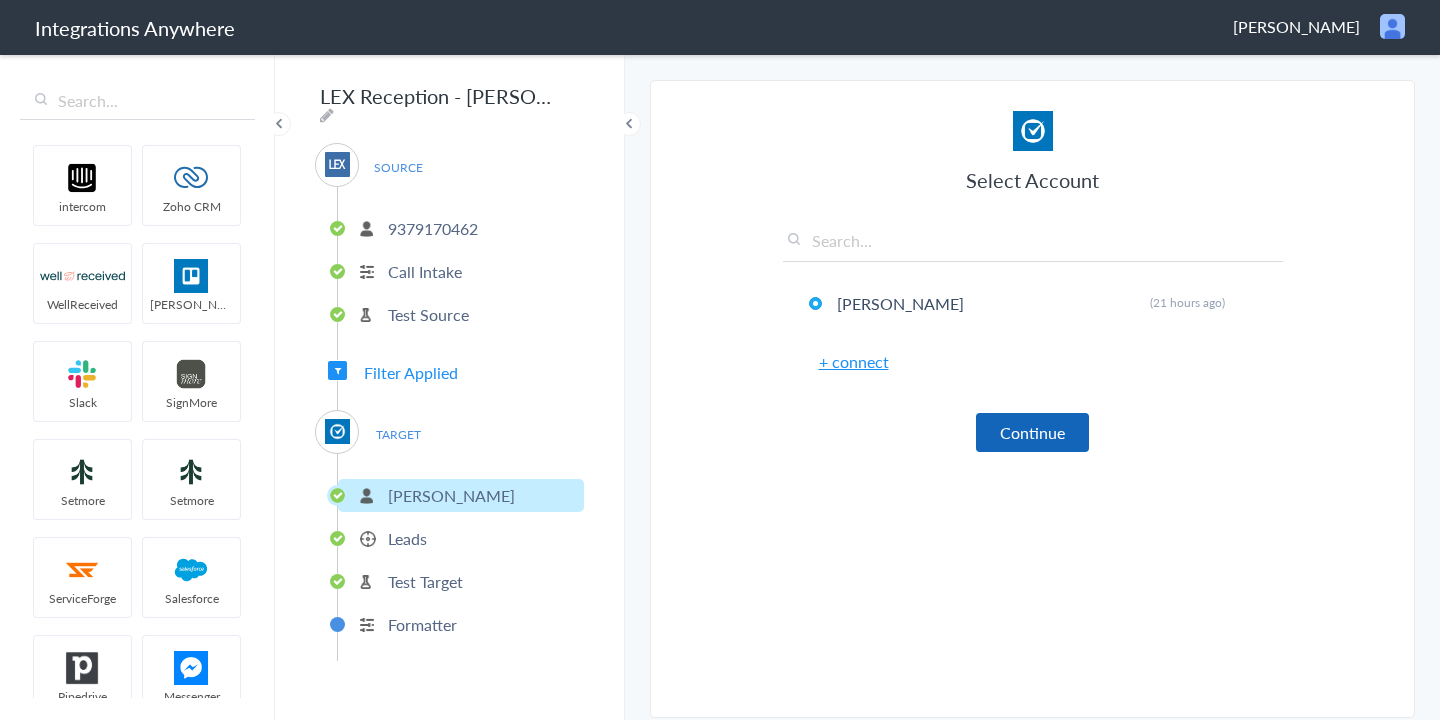 click on "Continue" at bounding box center (1032, 432) 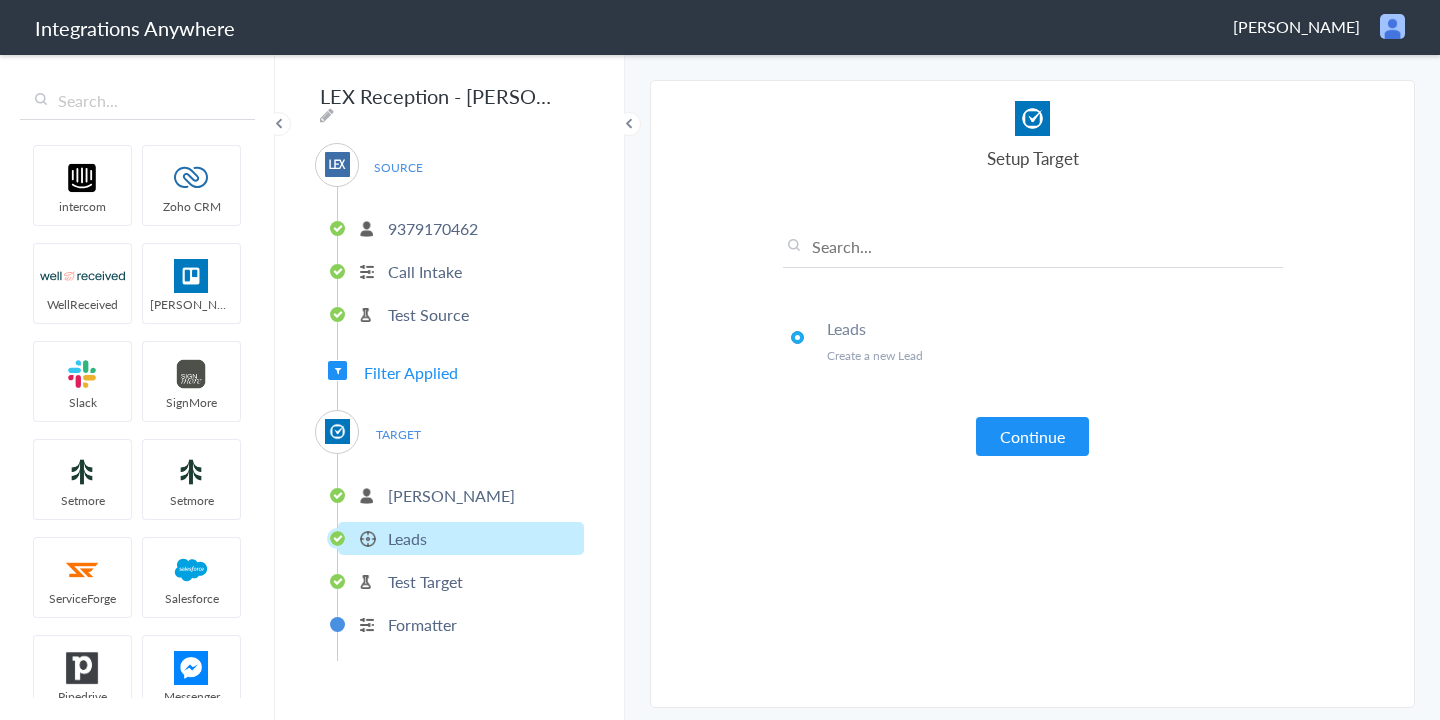 click on "Continue" at bounding box center [1032, 436] 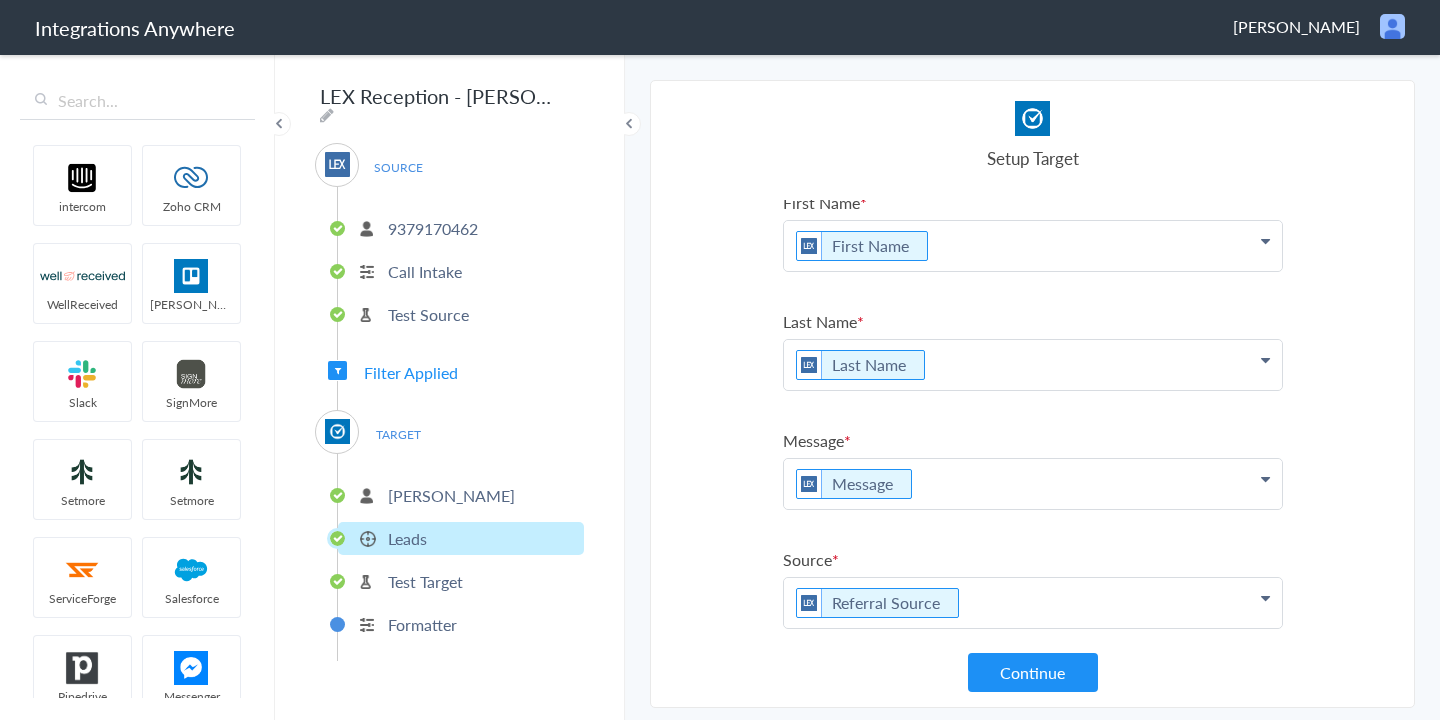 scroll, scrollTop: 0, scrollLeft: 0, axis: both 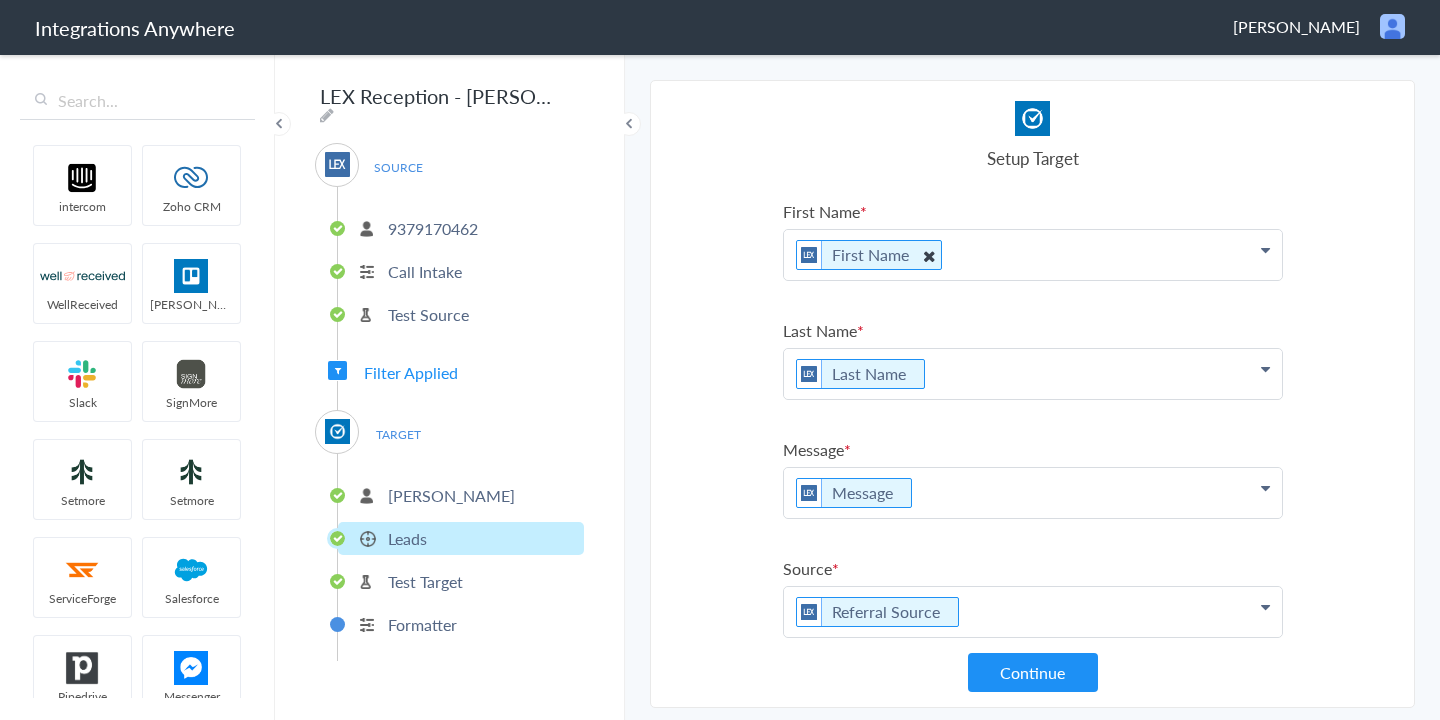 click at bounding box center [928, 255] 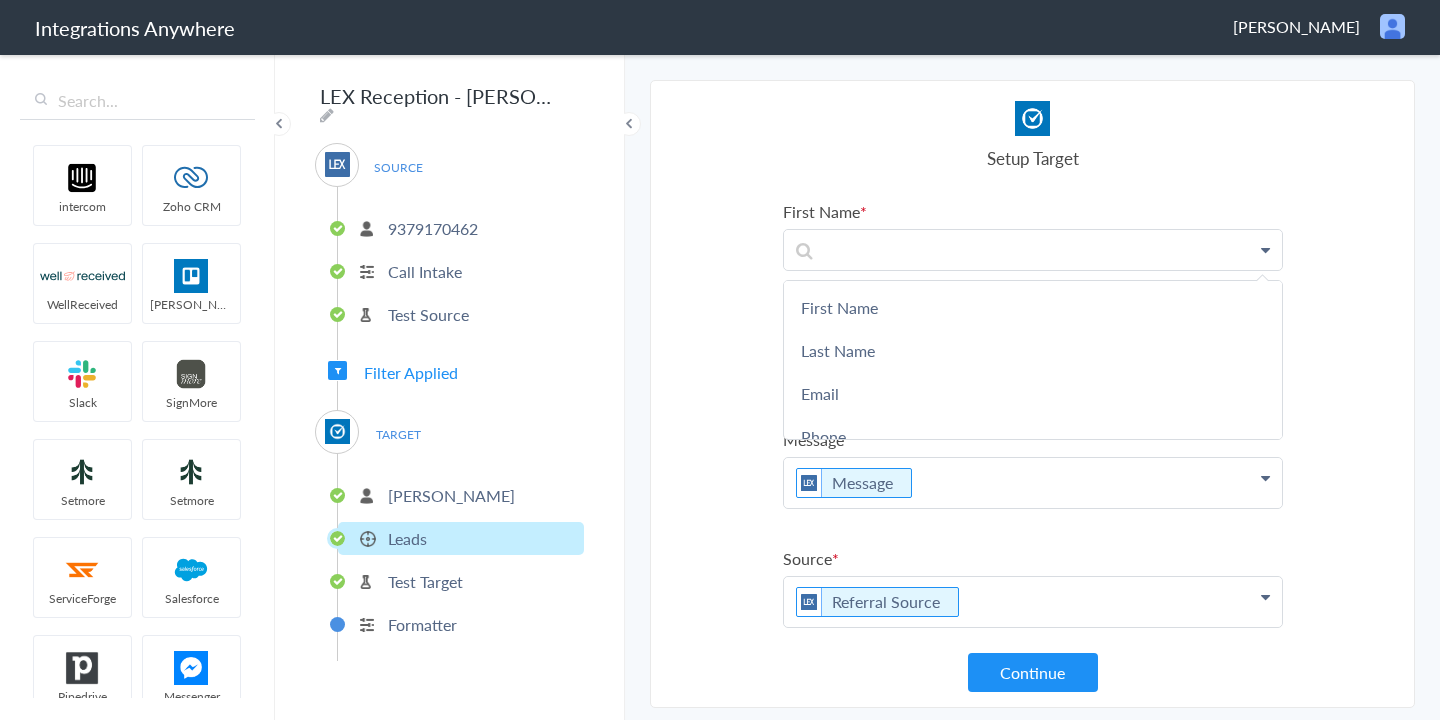 click on "Select  Account 9379170462       Rename   Delete   (21 hours ago) + connect Continue Setup Source Call Intake Triggers when a new Call is taken Continue Test Source Test Source Test Failed
Select  Account Tina James Law       Rename   Delete   (21 hours ago) + connect Continue Setup Target Leads Create a new Lead Continue Test Integration Call Intake Leads View test data Your Integration has been set up.Trigger the switch to activate your Integration Test Skip Test Return to Dashboard or Setup Formatter Test Failed Test Success   Invalid data for email LEX Reception Call Intake - Clio Grow Leads   RPZMGA Test from_source   Linda from_last   linda@test.com from_email Show more Your Integration has been set up. Trigger the switch to activate your Integration Setup Formatter Return to Dashboard Replace Formatter Timezone Timezone America/New_York (Source) UTC America/New_York (Source) Save Field Phone Phone Client's Phone Number Format Choose format (503) 213-4639 (National) Save" at bounding box center (1032, 394) 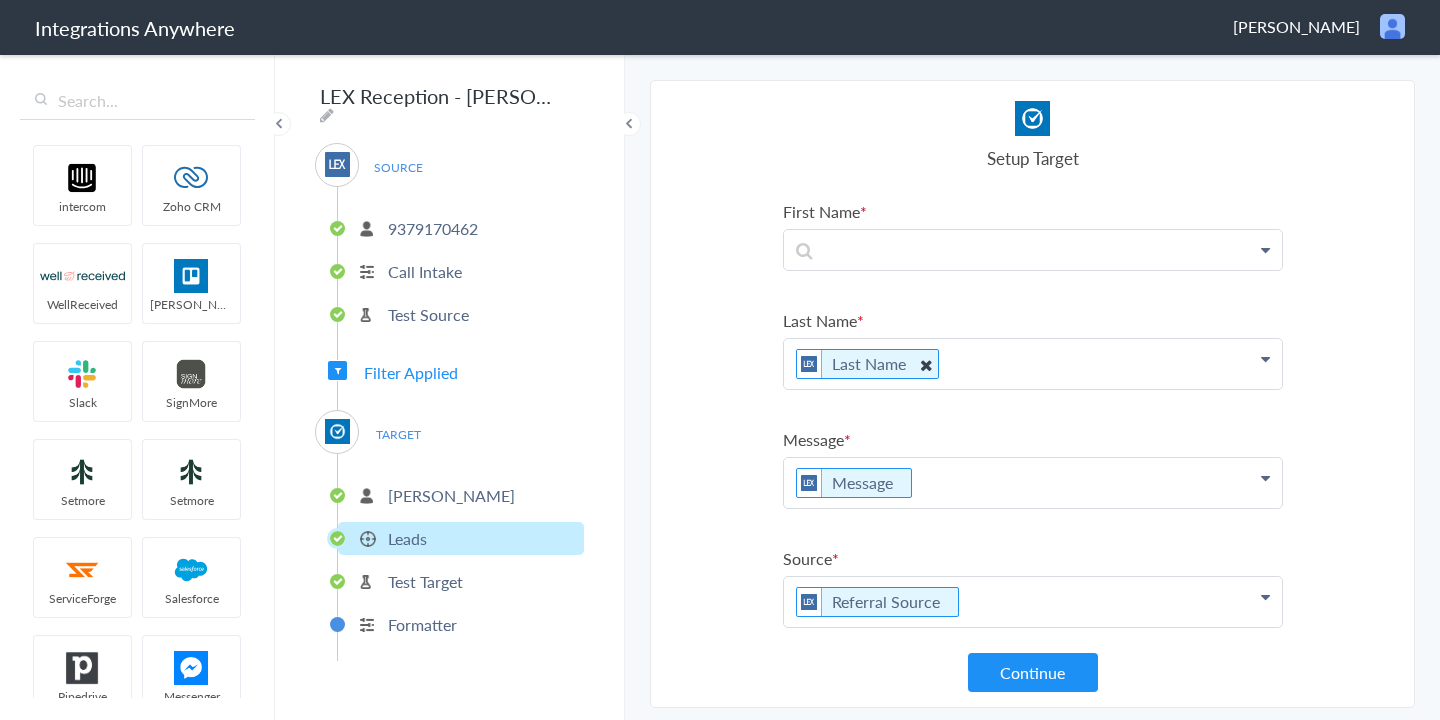 click at bounding box center (925, 364) 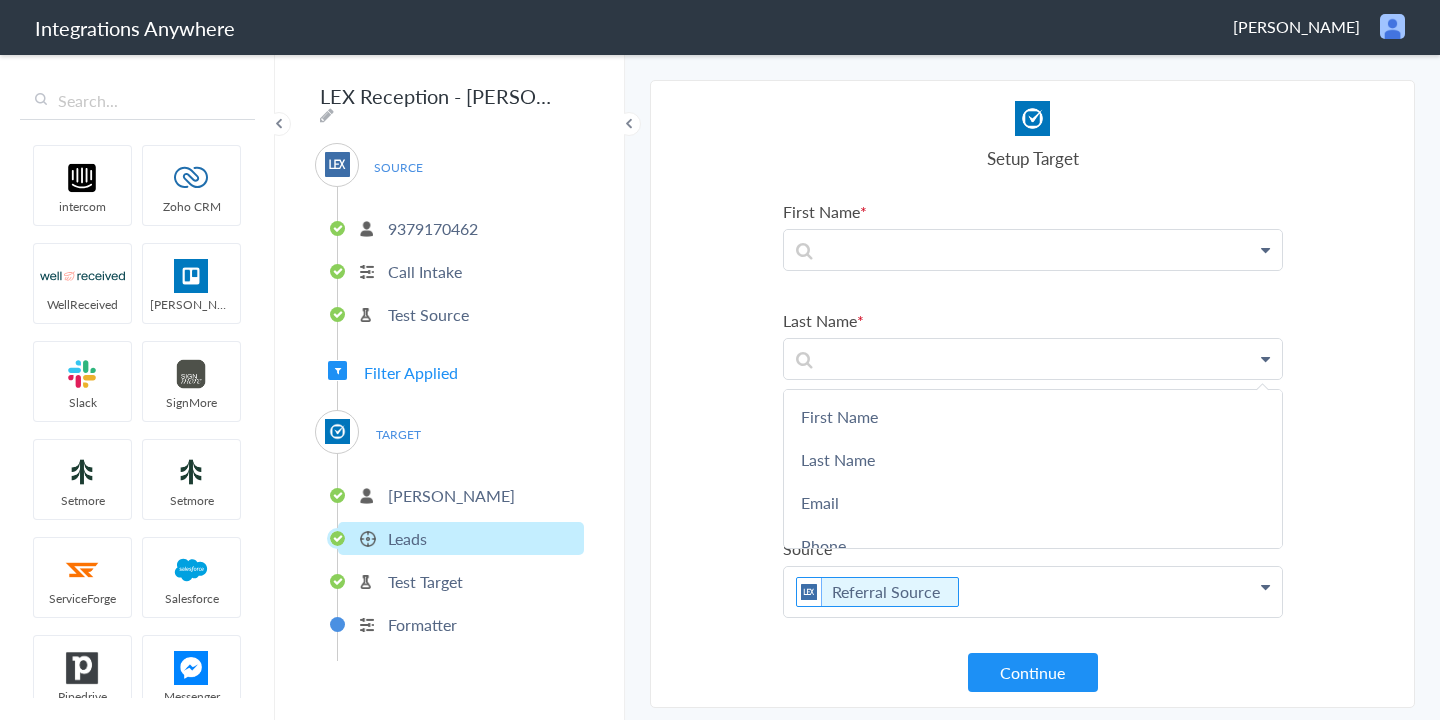 click on "Select  Account 9379170462       Rename   Delete   (21 hours ago) + connect Continue Setup Source Call Intake Triggers when a new Call is taken Continue Test Source Test Source Test Failed
Select  Account Tina James Law       Rename   Delete   (21 hours ago) + connect Continue Setup Target Leads Create a new Lead Continue Test Integration Call Intake Leads View test data Your Integration has been set up.Trigger the switch to activate your Integration Test Skip Test Return to Dashboard or Setup Formatter Test Failed Test Success   Invalid data for email LEX Reception Call Intake - Clio Grow Leads   RPZMGA Test from_source   Linda from_last   linda@test.com from_email Show more Your Integration has been set up. Trigger the switch to activate your Integration Setup Formatter Return to Dashboard Replace Formatter Timezone Timezone America/New_York (Source) UTC America/New_York (Source) Save Field Phone Phone Client's Phone Number Format Choose format (503) 213-4639 (National) Save" at bounding box center (1032, 394) 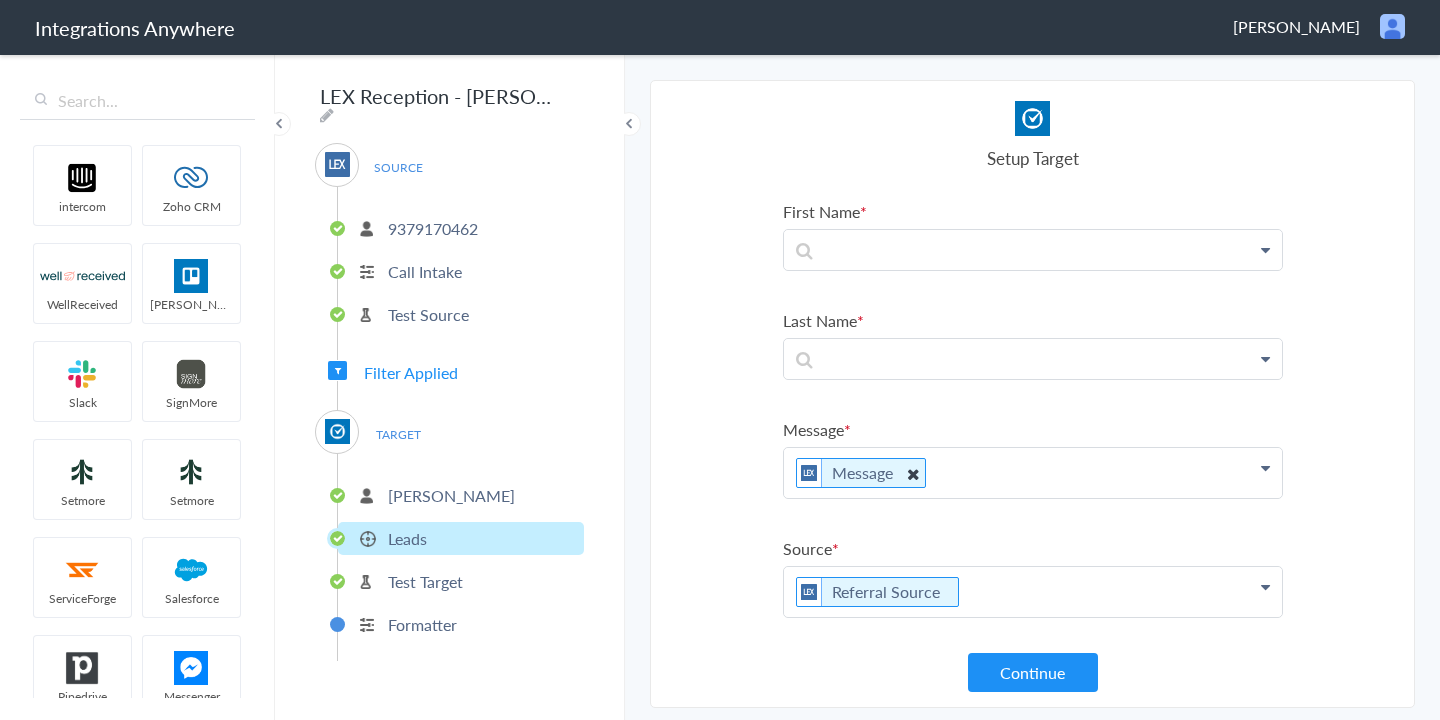 click at bounding box center (912, 473) 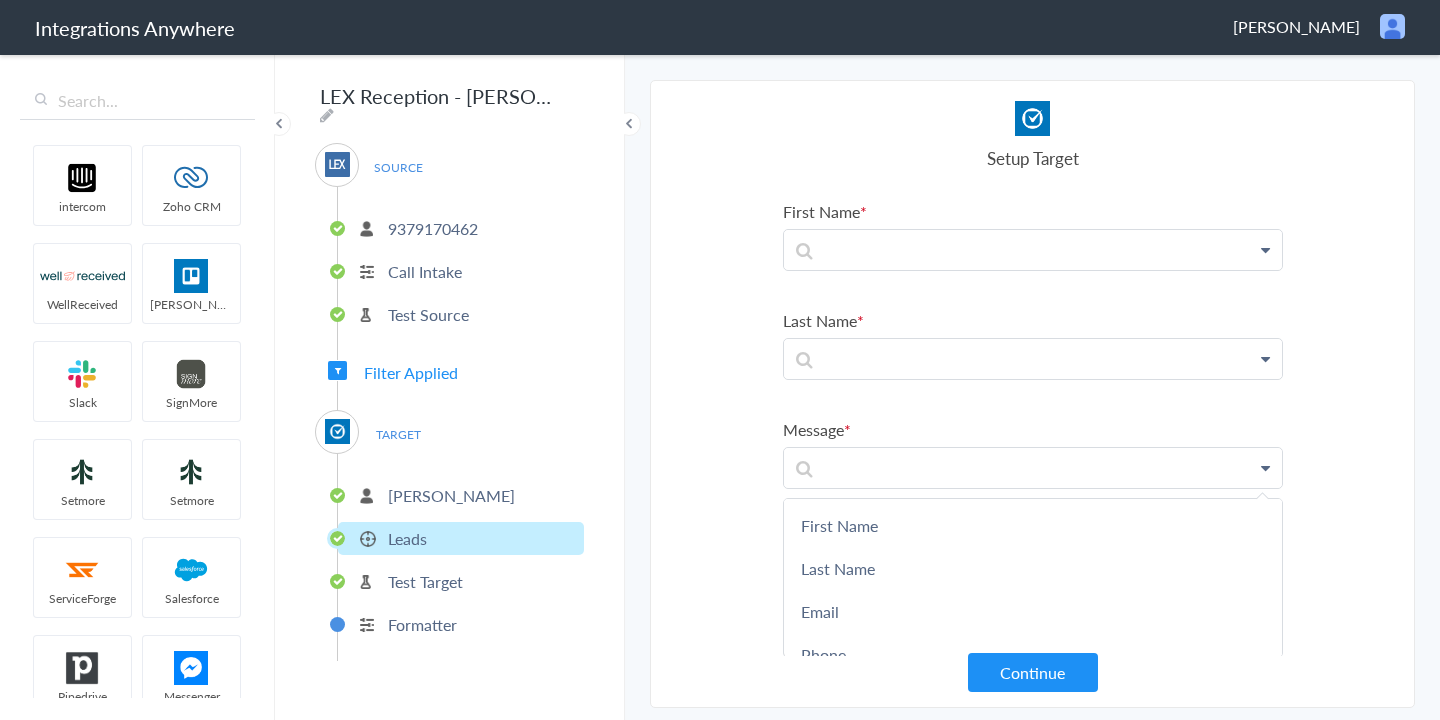click on "Select  Account 9379170462       Rename   Delete   (21 hours ago) + connect Continue Setup Source Call Intake Triggers when a new Call is taken Continue Test Source Test Source Test Failed
Select  Account Tina James Law       Rename   Delete   (21 hours ago) + connect Continue Setup Target Leads Create a new Lead Continue Test Integration Call Intake Leads View test data Your Integration has been set up.Trigger the switch to activate your Integration Test Skip Test Return to Dashboard or Setup Formatter Test Failed Test Success   Invalid data for email LEX Reception Call Intake - Clio Grow Leads   RPZMGA Test from_source   Linda from_last   linda@test.com from_email Show more Your Integration has been set up. Trigger the switch to activate your Integration Setup Formatter Return to Dashboard Replace Formatter Timezone Timezone America/New_York (Source) UTC America/New_York (Source) Save Field Phone Phone Client's Phone Number Format Choose format (503) 213-4639 (National) Save" at bounding box center [1032, 394] 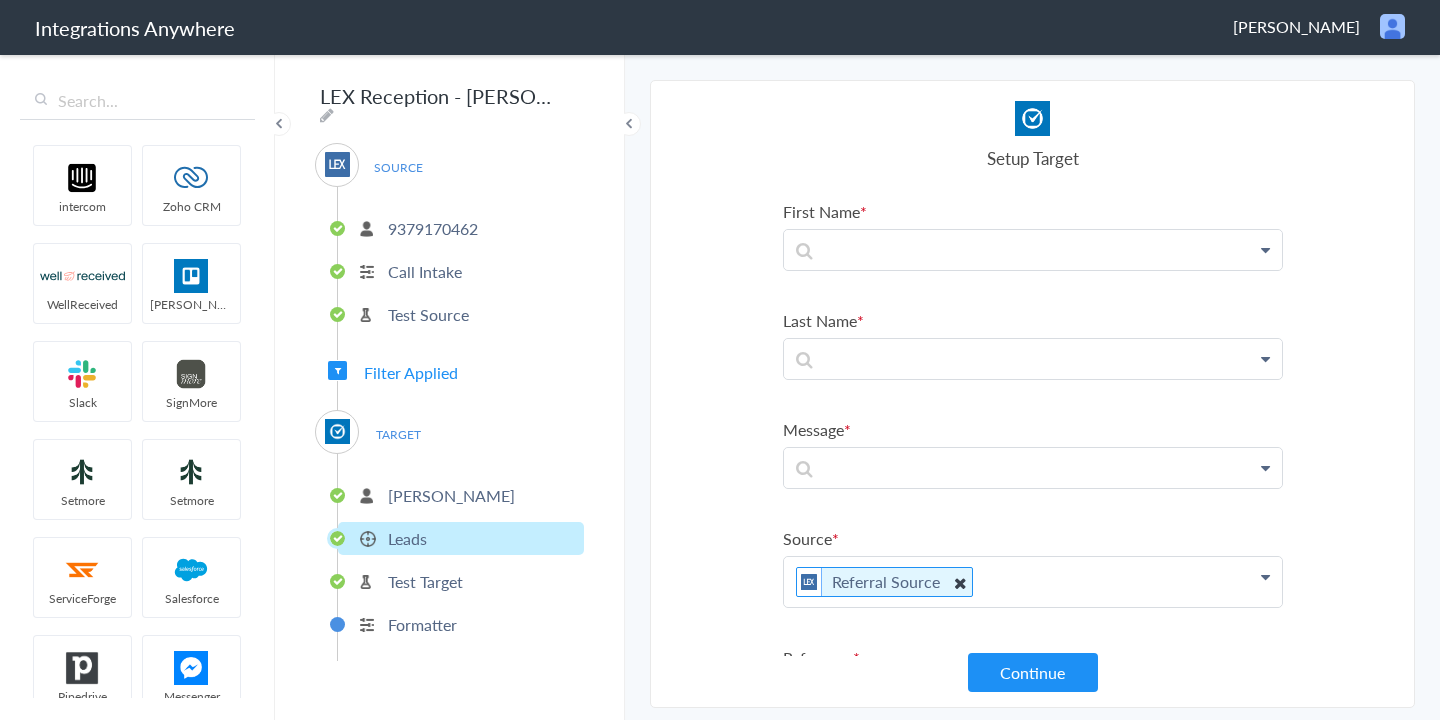 click at bounding box center [959, 582] 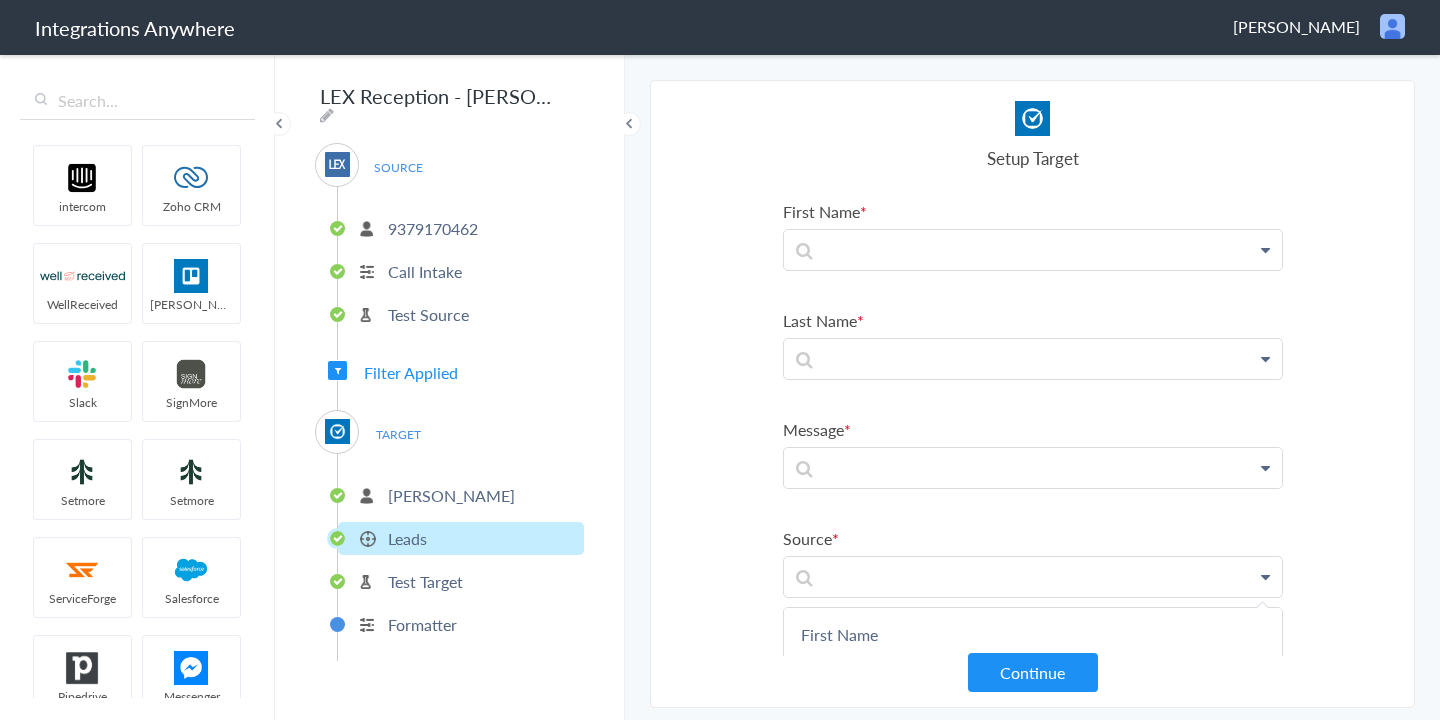 click on "Select  Account 9379170462       Rename   Delete   (21 hours ago) + connect Continue Setup Source Call Intake Triggers when a new Call is taken Continue Test Source Test Source Test Failed
Select  Account Tina James Law       Rename   Delete   (21 hours ago) + connect Continue Setup Target Leads Create a new Lead Continue Test Integration Call Intake Leads View test data Your Integration has been set up.Trigger the switch to activate your Integration Test Skip Test Return to Dashboard or Setup Formatter Test Failed Test Success   Invalid data for email LEX Reception Call Intake - Clio Grow Leads   RPZMGA Test from_source   Linda from_last   linda@test.com from_email Show more Your Integration has been set up. Trigger the switch to activate your Integration Setup Formatter Return to Dashboard Replace Formatter Timezone Timezone America/New_York (Source) UTC America/New_York (Source) Save Field Phone Phone Client's Phone Number Format Choose format (503) 213-4639 (National) Save" at bounding box center (1032, 394) 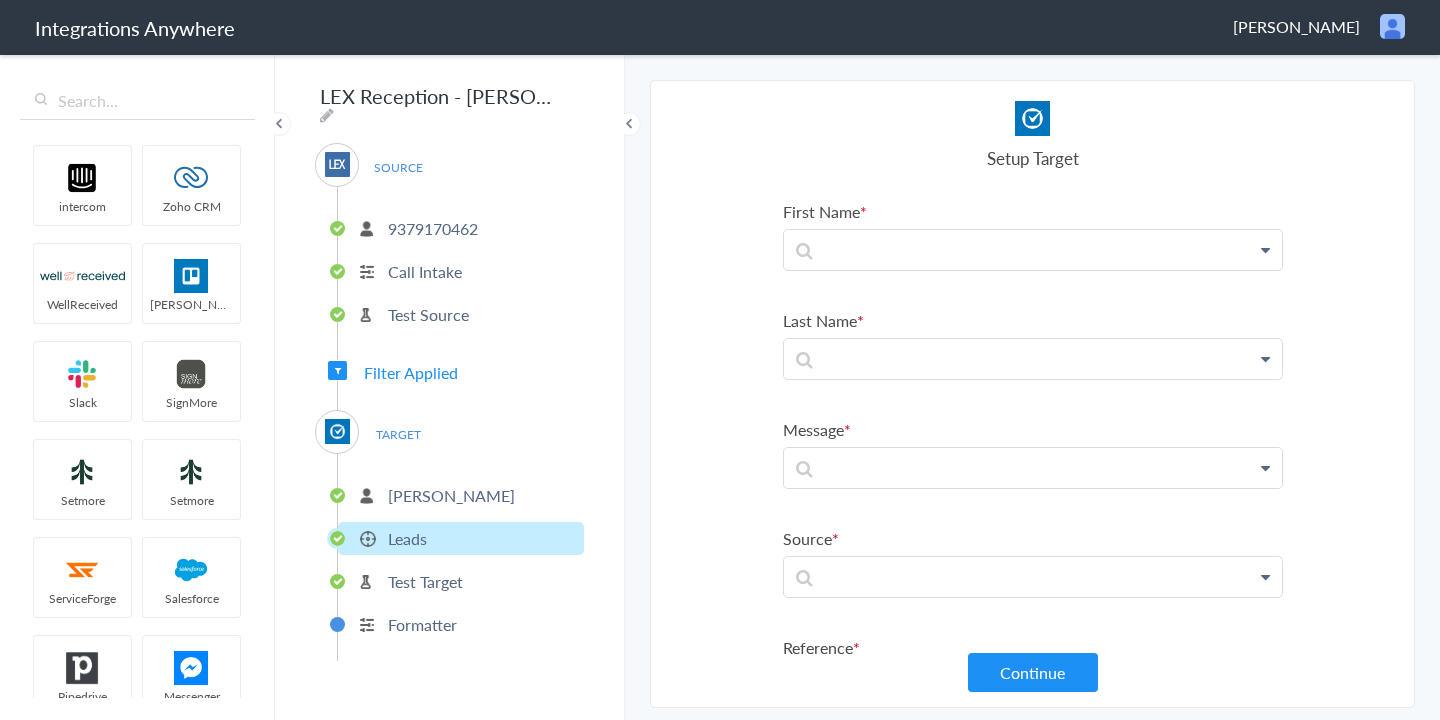 scroll, scrollTop: 337, scrollLeft: 0, axis: vertical 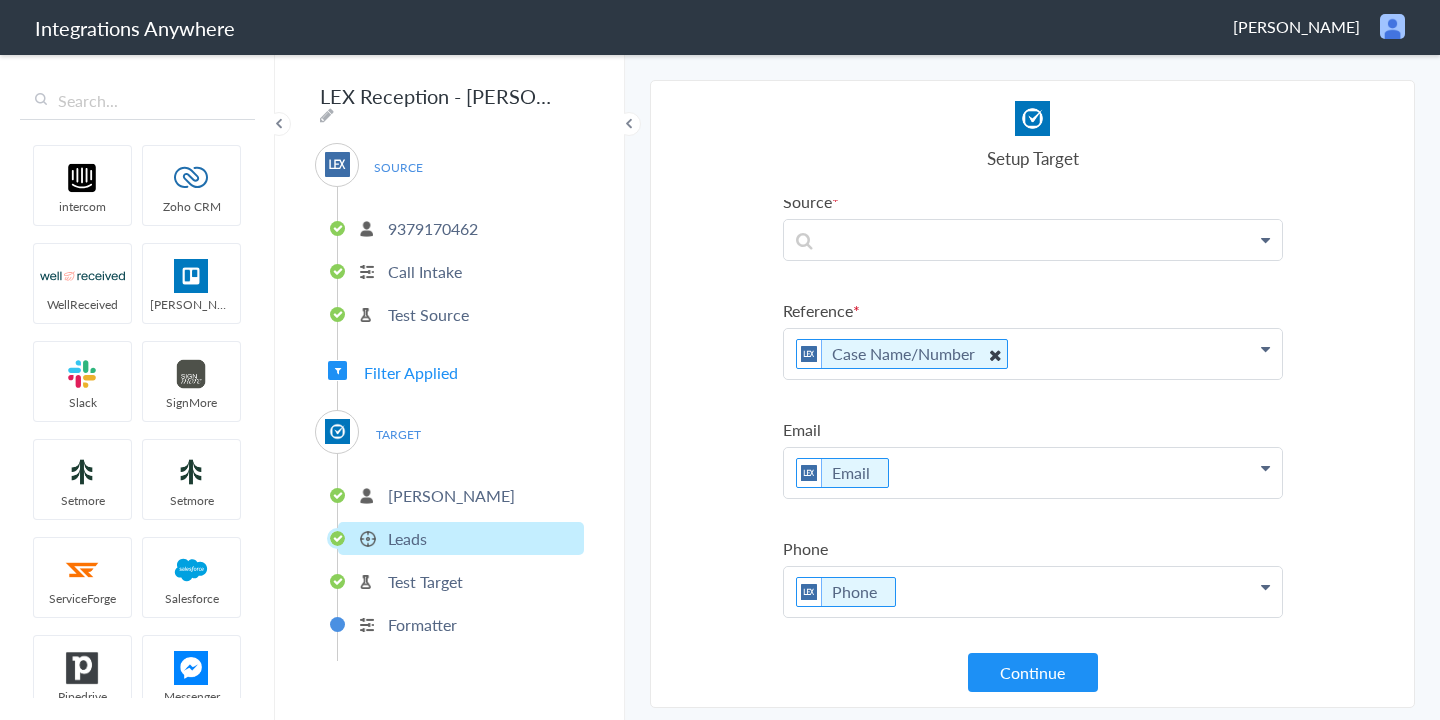 click at bounding box center [994, 354] 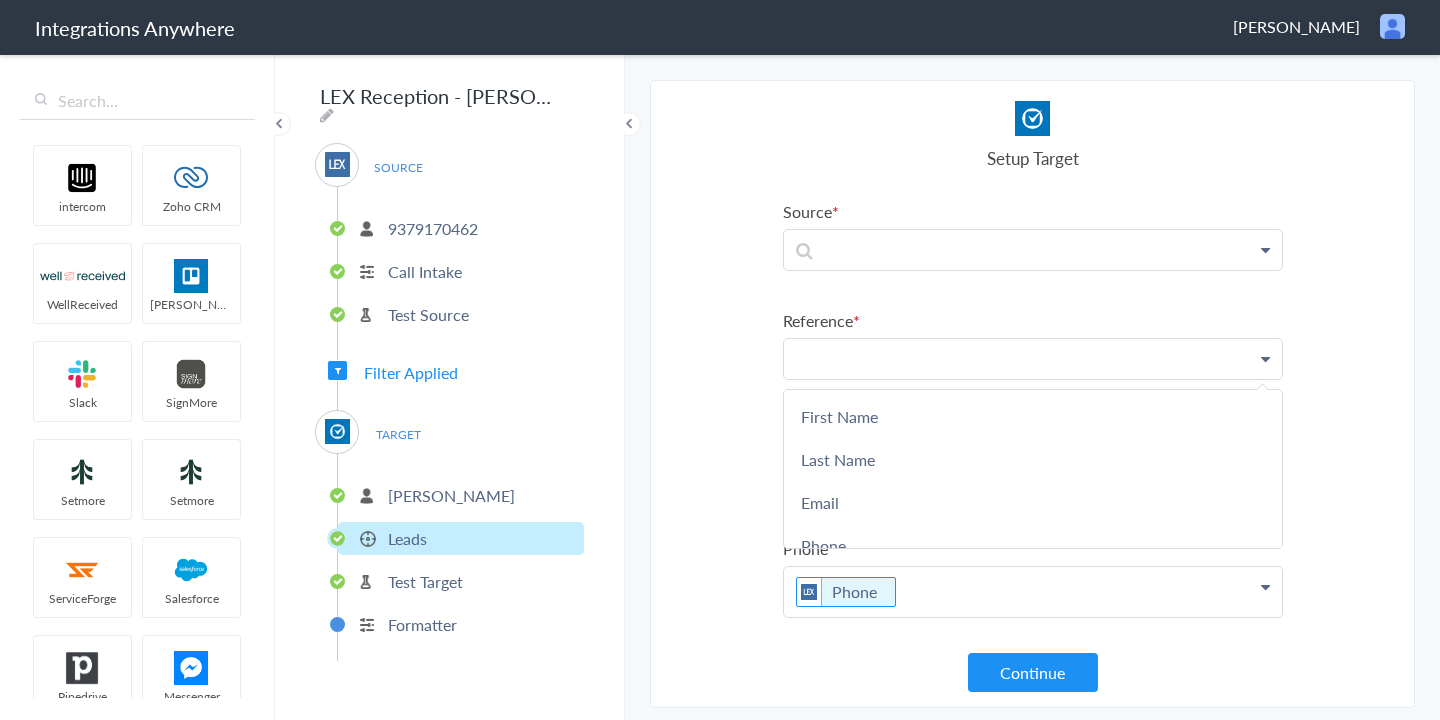 scroll, scrollTop: 327, scrollLeft: 0, axis: vertical 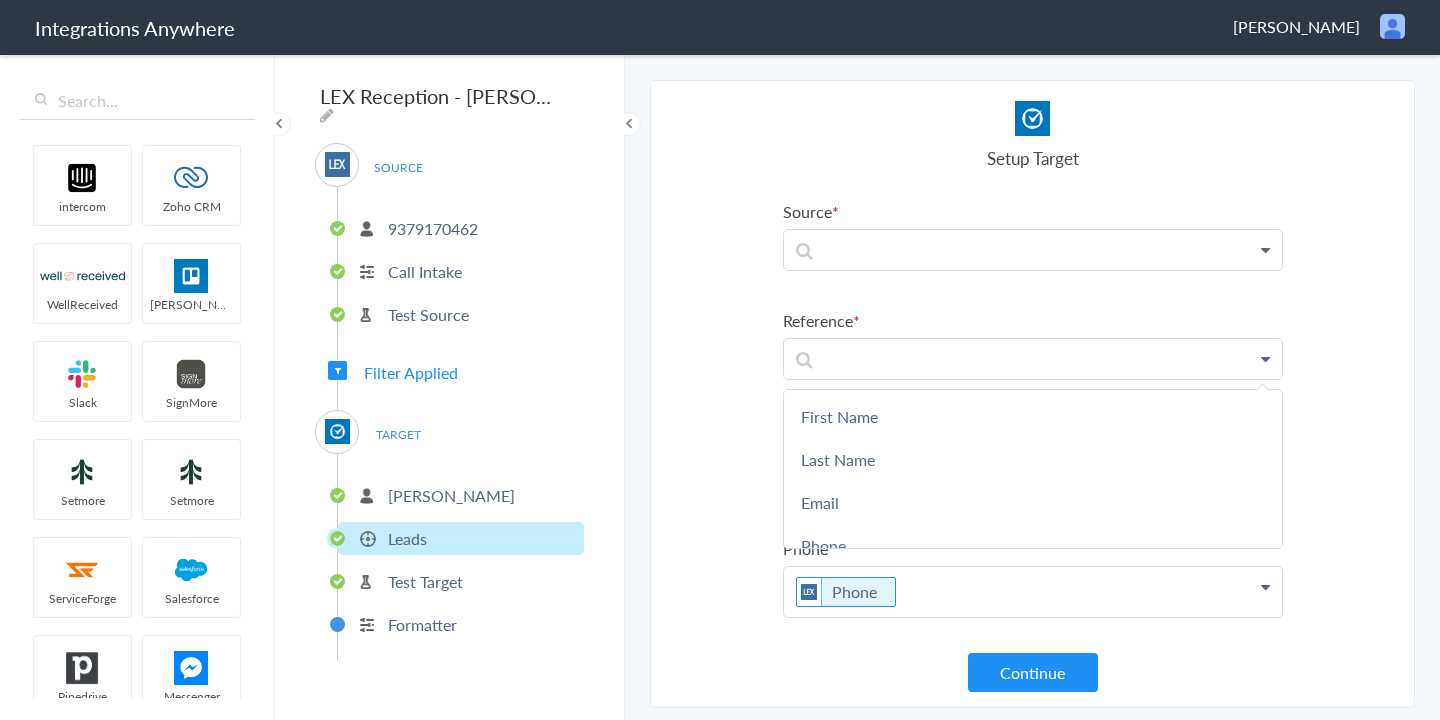 click on "Select  Account 9379170462       Rename   Delete   (21 hours ago) + connect Continue Setup Source Call Intake Triggers when a new Call is taken Continue Test Source Test Source Test Failed
Select  Account Tina James Law       Rename   Delete   (21 hours ago) + connect Continue Setup Target Leads Create a new Lead Continue Test Integration Call Intake Leads View test data Your Integration has been set up.Trigger the switch to activate your Integration Test Skip Test Return to Dashboard or Setup Formatter Test Failed Test Success   Invalid data for email LEX Reception Call Intake - Clio Grow Leads   RPZMGA Test from_source   Linda from_last   linda@test.com from_email Show more Your Integration has been set up. Trigger the switch to activate your Integration Setup Formatter Return to Dashboard Replace Formatter Timezone Timezone America/New_York (Source) UTC America/New_York (Source) Save Field Phone Phone Client's Phone Number Format Choose format (503) 213-4639 (National) Save" at bounding box center (1032, 394) 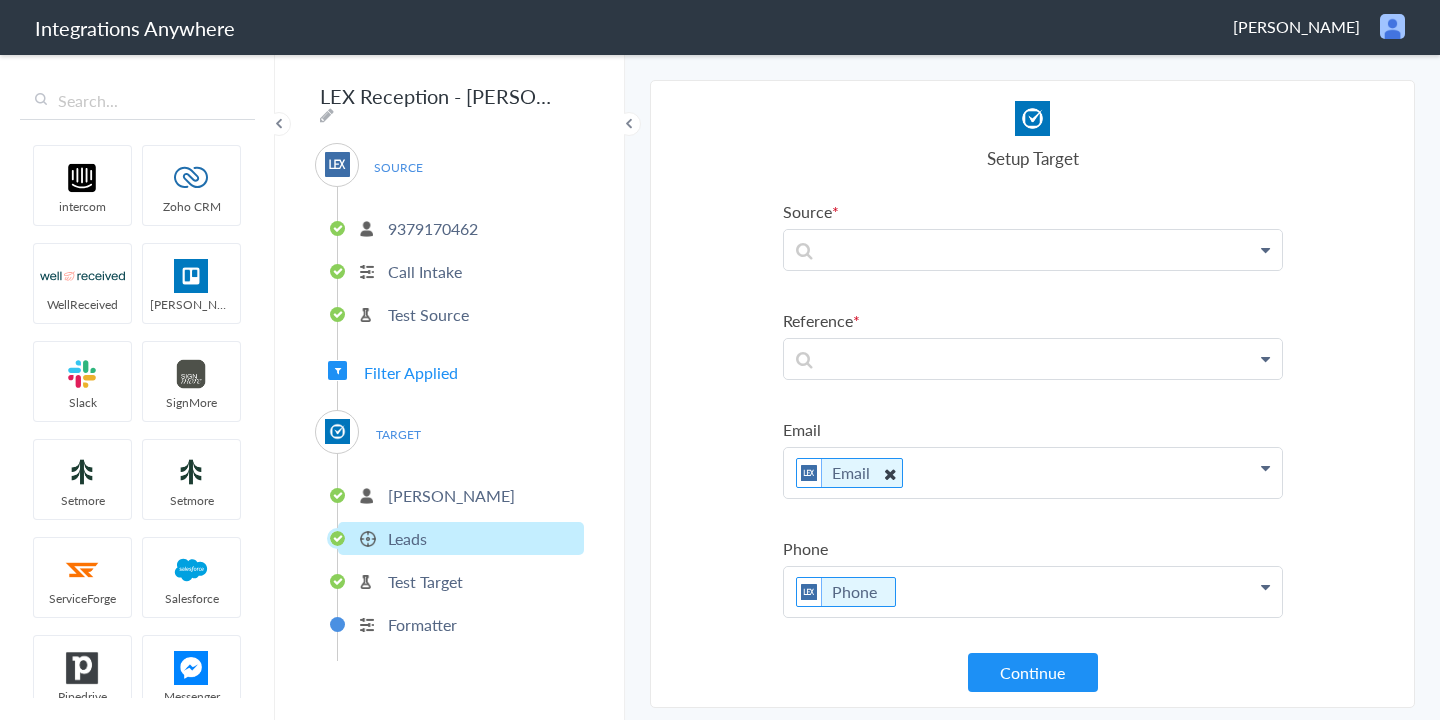 click at bounding box center (889, 473) 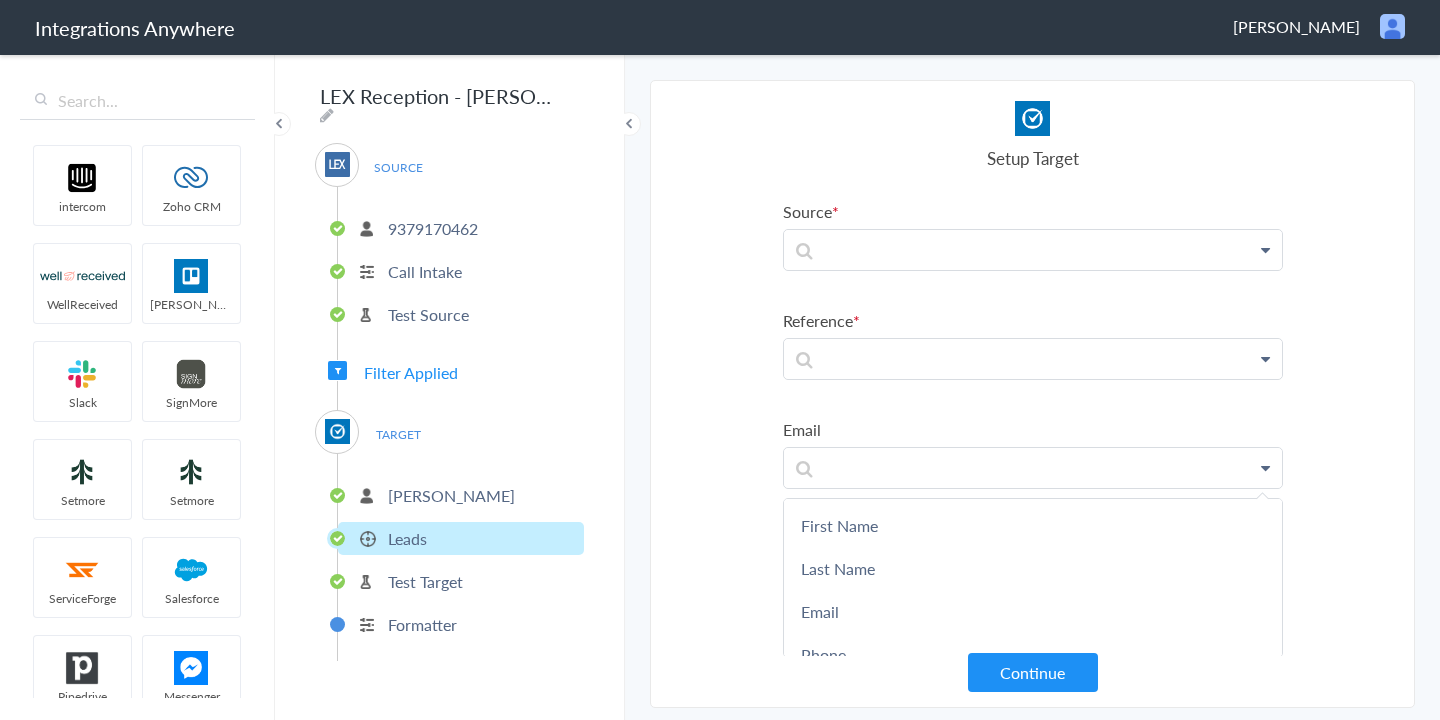 click on "Select  Account 9379170462       Rename   Delete   (21 hours ago) + connect Continue Setup Source Call Intake Triggers when a new Call is taken Continue Test Source Test Source Test Failed
Select  Account Tina James Law       Rename   Delete   (21 hours ago) + connect Continue Setup Target Leads Create a new Lead Continue Test Integration Call Intake Leads View test data Your Integration has been set up.Trigger the switch to activate your Integration Test Skip Test Return to Dashboard or Setup Formatter Test Failed Test Success   Invalid data for email LEX Reception Call Intake - Clio Grow Leads   RPZMGA Test from_source   Linda from_last   linda@test.com from_email Show more Your Integration has been set up. Trigger the switch to activate your Integration Setup Formatter Return to Dashboard Replace Formatter Timezone Timezone America/New_York (Source) UTC America/New_York (Source) Save Field Phone Phone Client's Phone Number Format Choose format (503) 213-4639 (National) Save" at bounding box center [1032, 394] 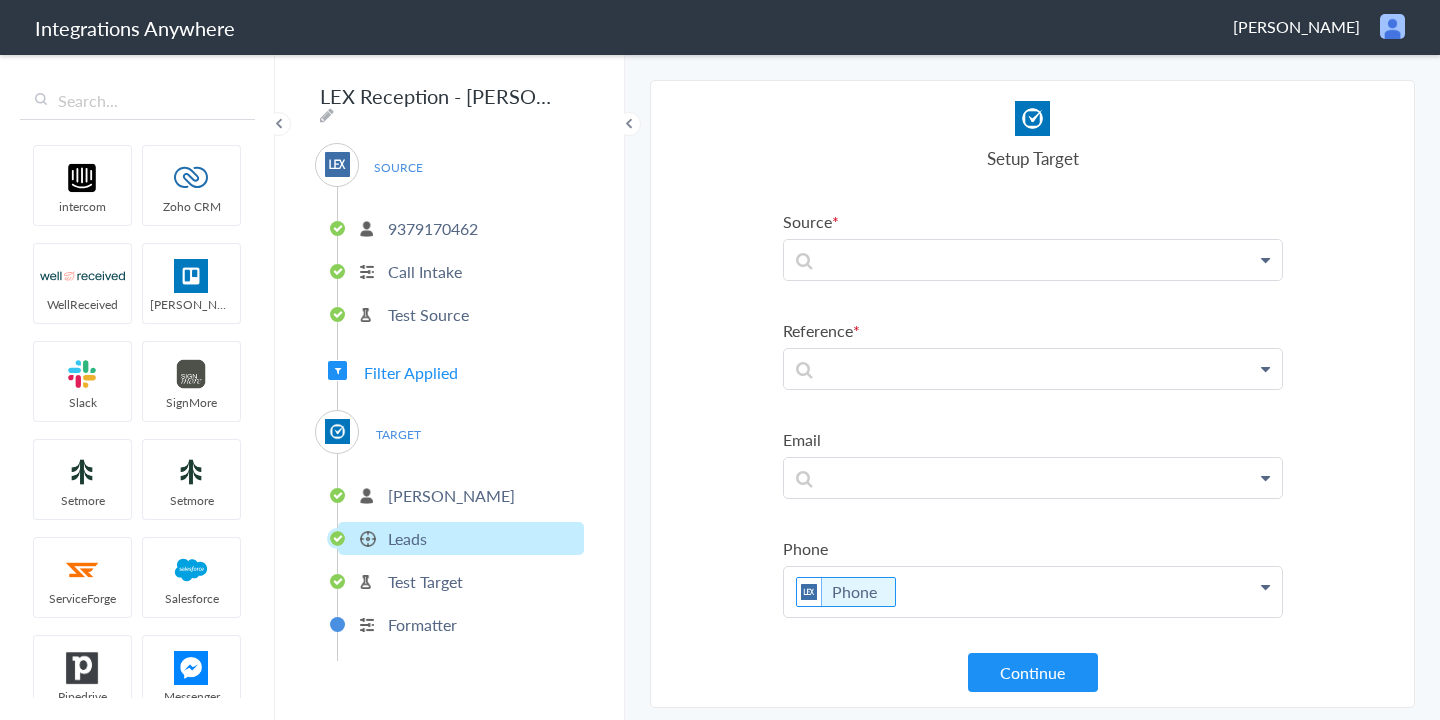 scroll, scrollTop: 317, scrollLeft: 0, axis: vertical 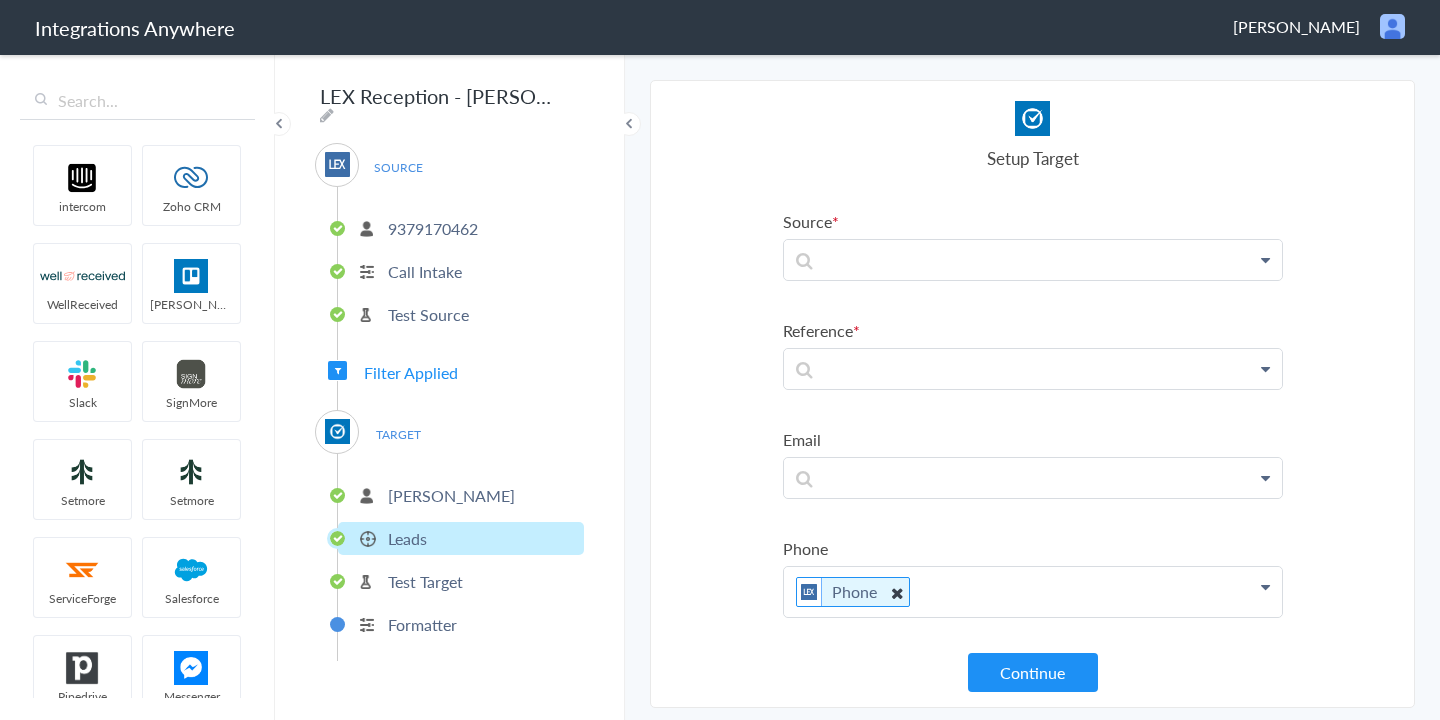 click at bounding box center [896, 592] 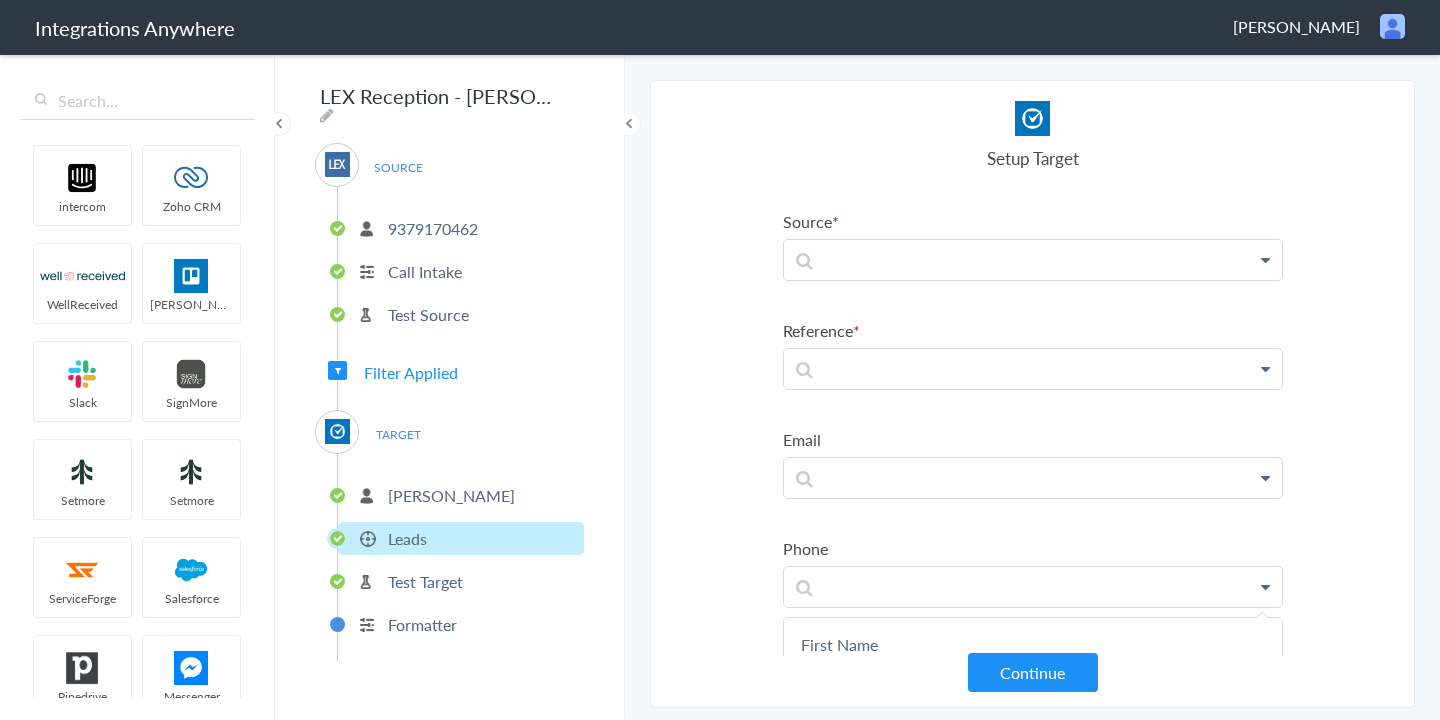 click on "Select  Account 9379170462       Rename   Delete   (21 hours ago) + connect Continue Setup Source Call Intake Triggers when a new Call is taken Continue Test Source Test Source Test Failed
Select  Account Tina James Law       Rename   Delete   (21 hours ago) + connect Continue Setup Target Leads Create a new Lead Continue Test Integration Call Intake Leads View test data Your Integration has been set up.Trigger the switch to activate your Integration Test Skip Test Return to Dashboard or Setup Formatter Test Failed Test Success   Invalid data for email LEX Reception Call Intake - Clio Grow Leads   RPZMGA Test from_source   Linda from_last   linda@test.com from_email Show more Your Integration has been set up. Trigger the switch to activate your Integration Setup Formatter Return to Dashboard Replace Formatter Timezone Timezone America/New_York (Source) UTC America/New_York (Source) Save Field Phone Phone Client's Phone Number Format Choose format (503) 213-4639 (National) Save" at bounding box center [1032, 394] 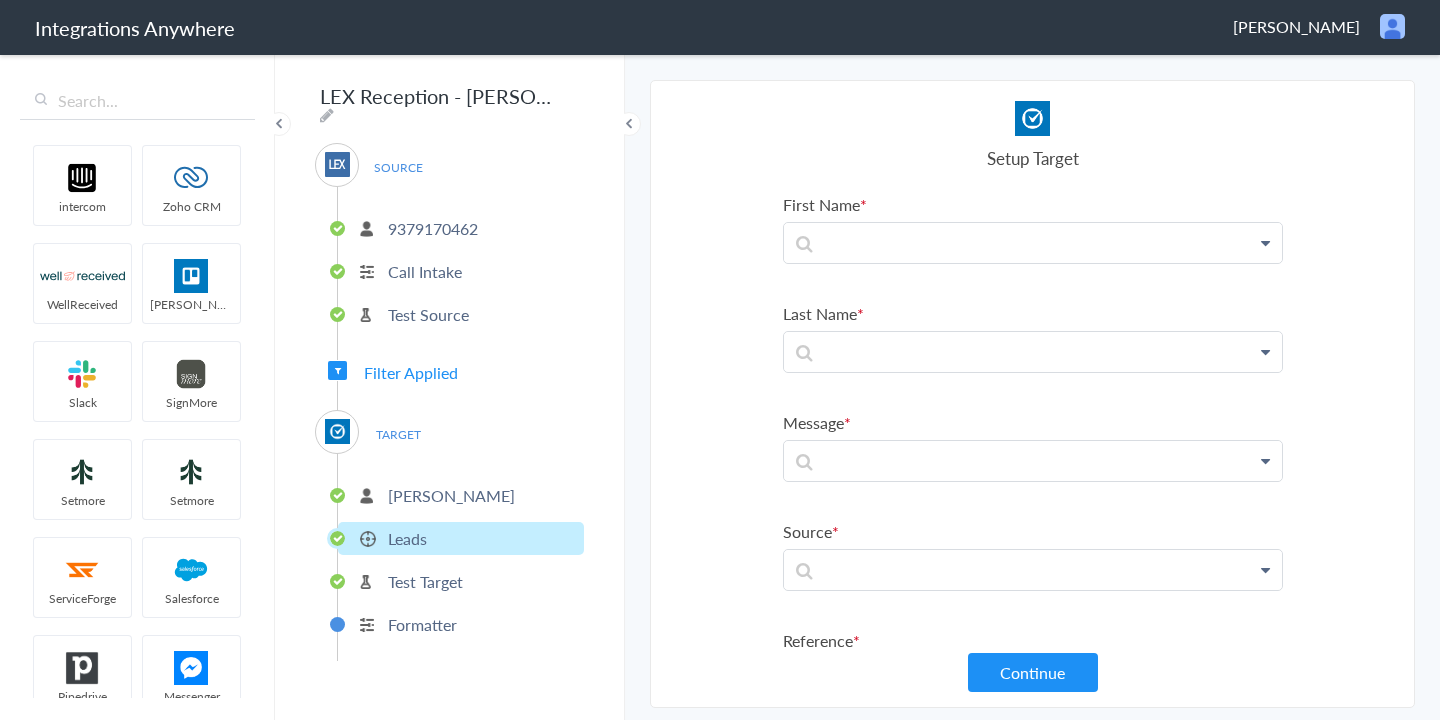scroll, scrollTop: 0, scrollLeft: 0, axis: both 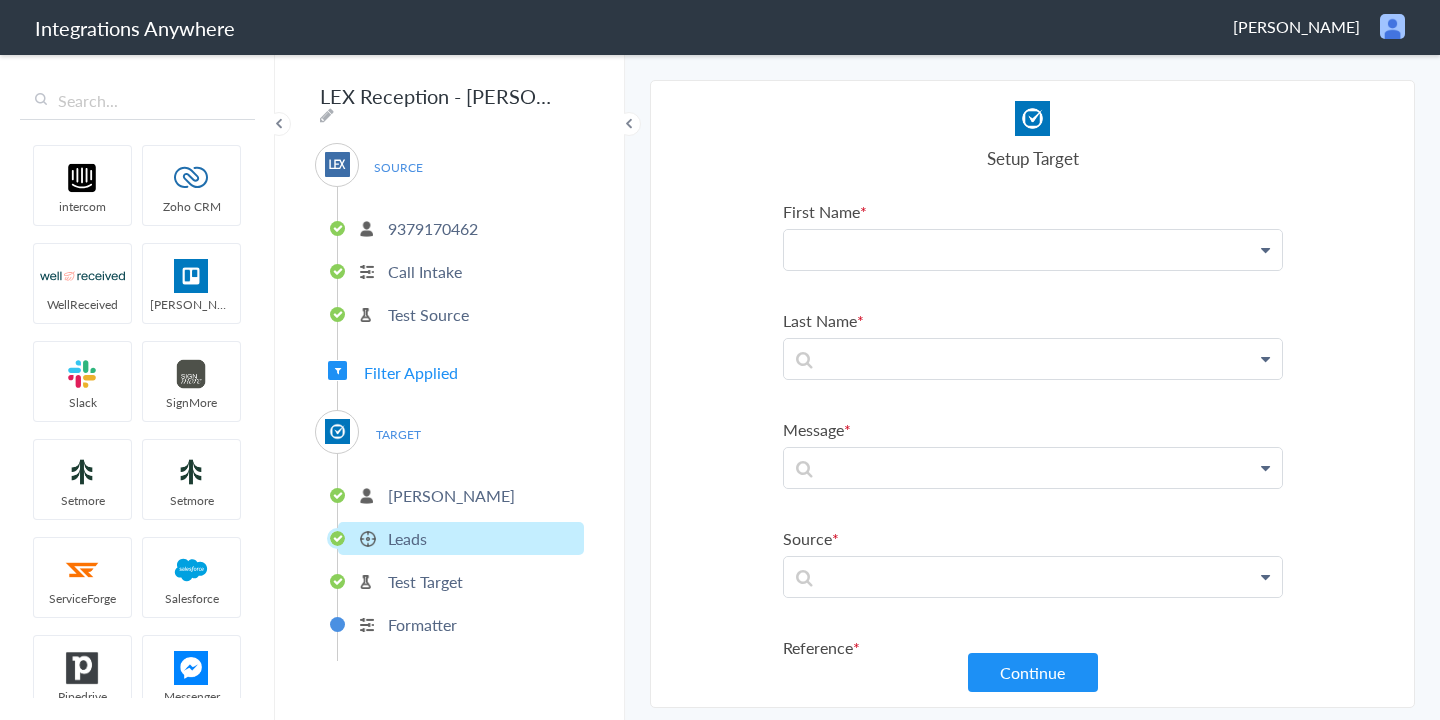 click at bounding box center (1033, 250) 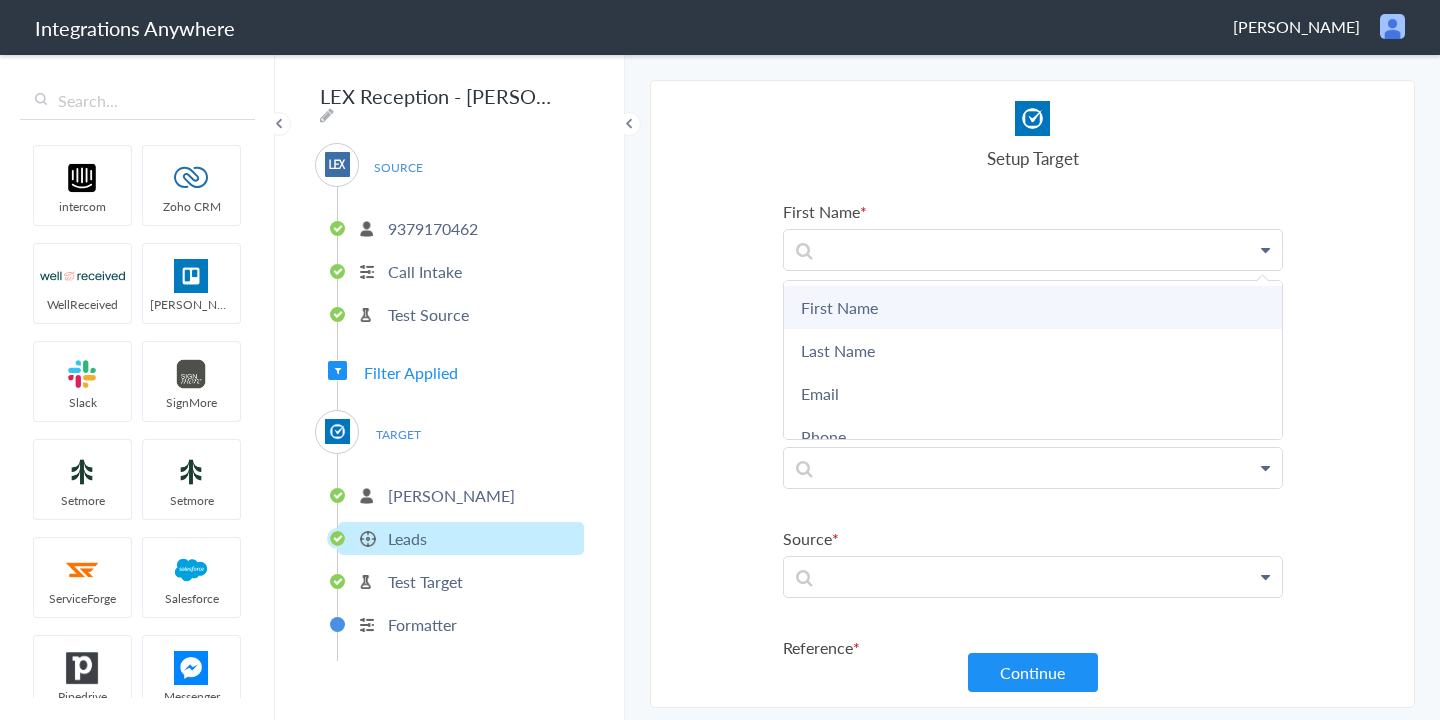 click on "First Name" at bounding box center [1033, 307] 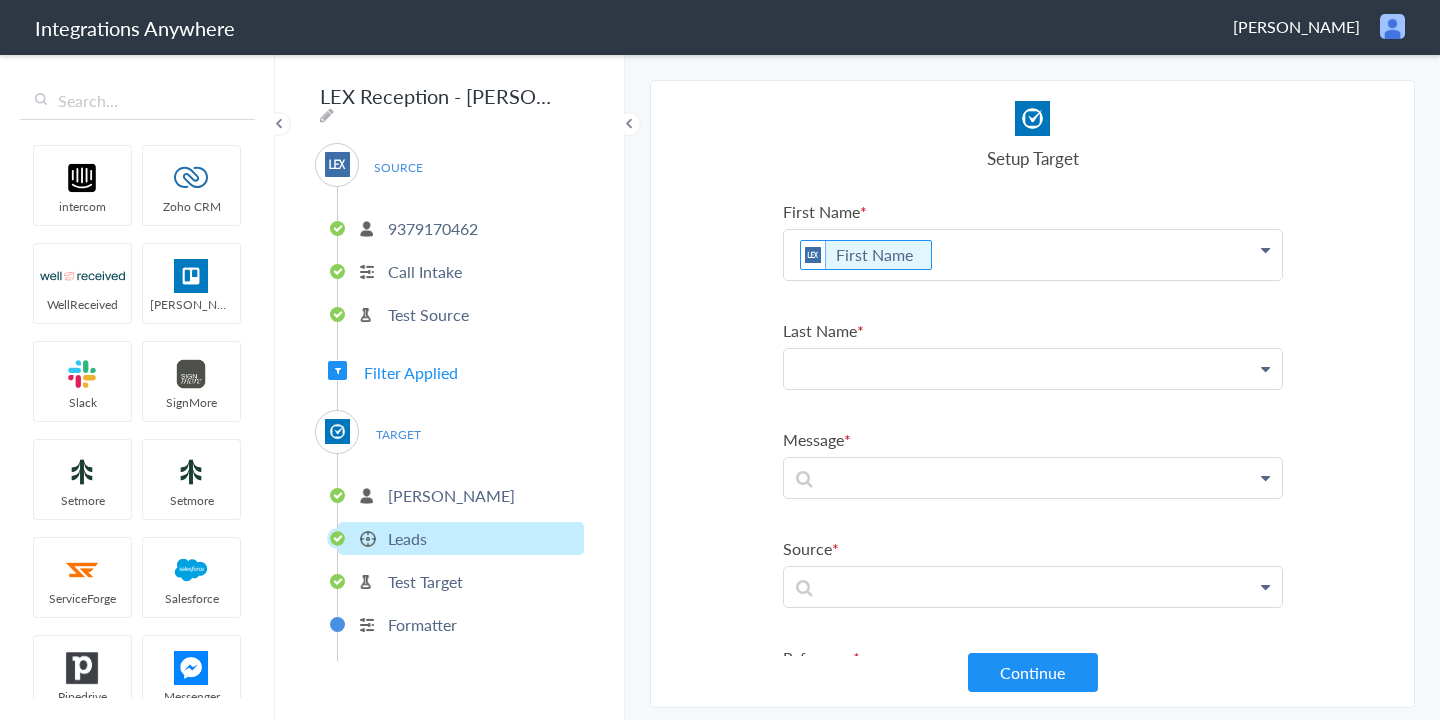 click at bounding box center (1033, 255) 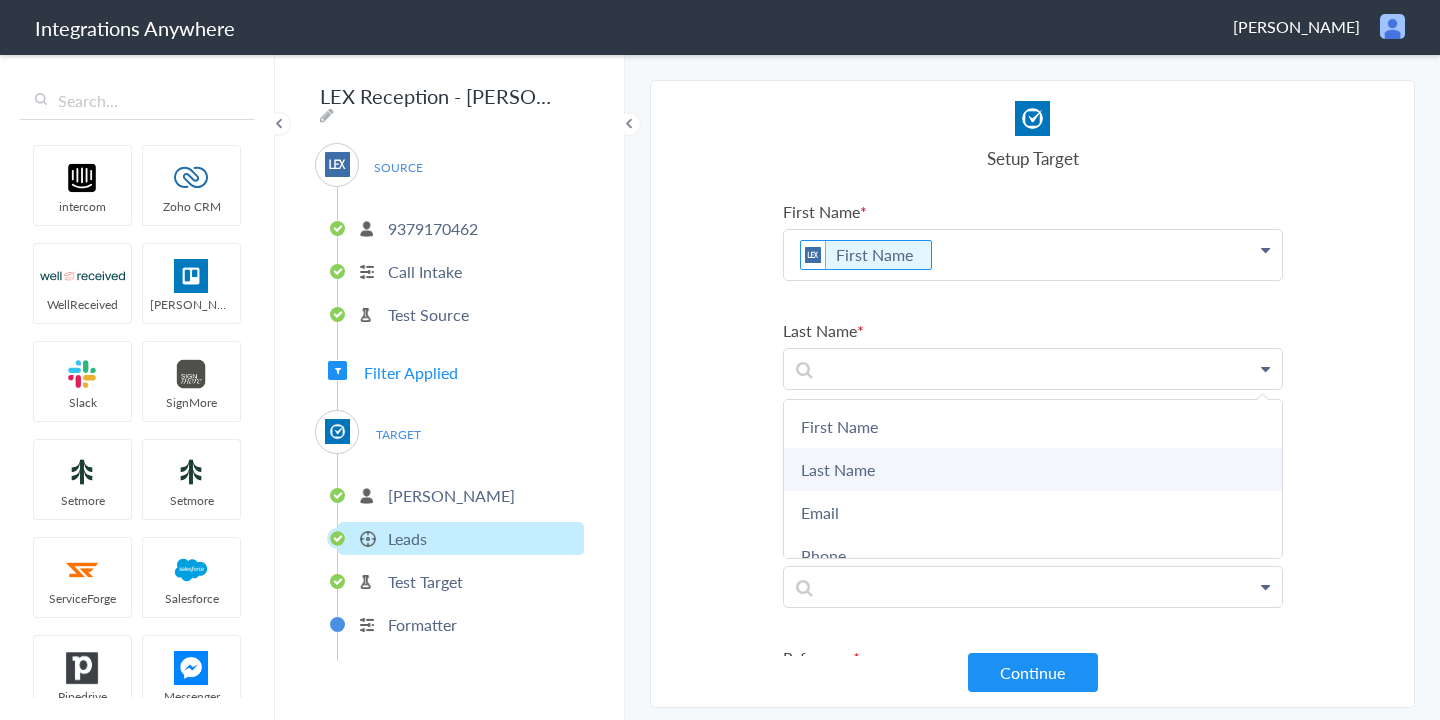 click on "Last Name" at bounding box center (0, 0) 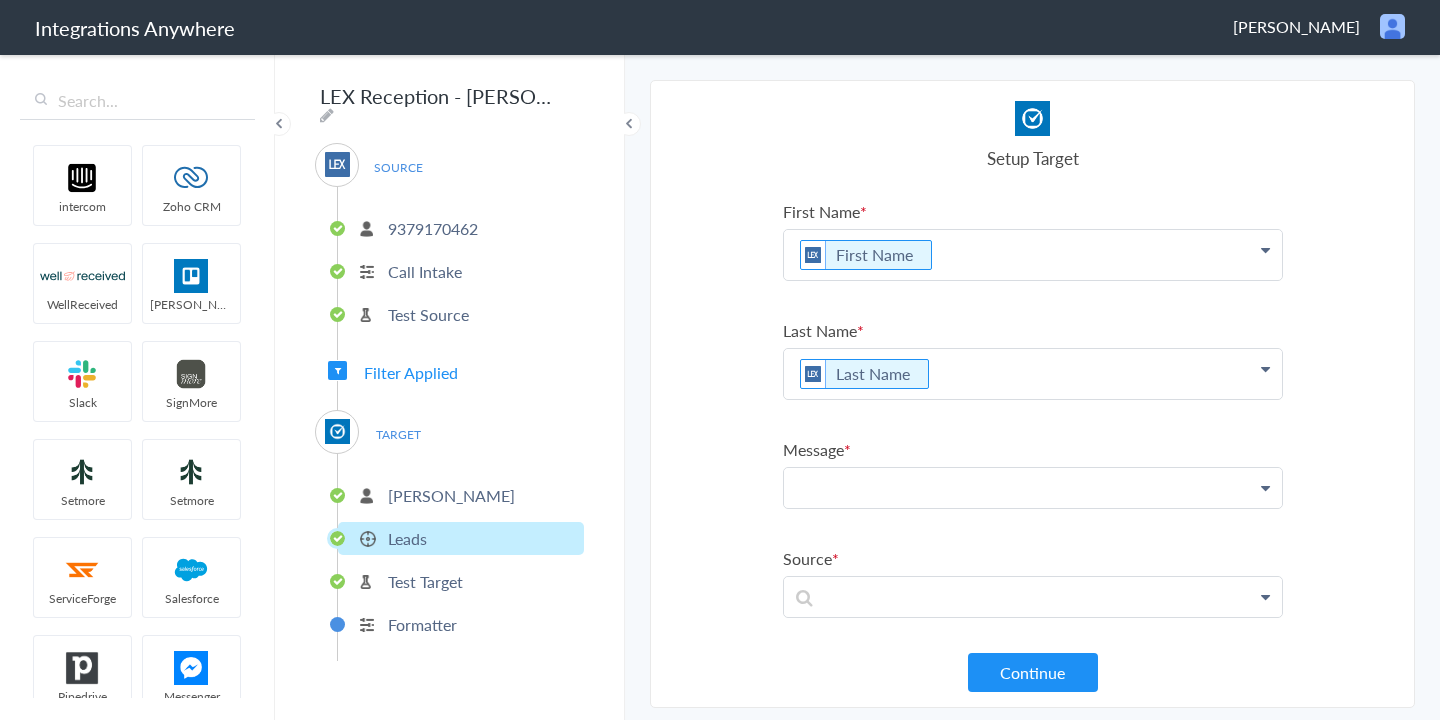 click at bounding box center (1033, 255) 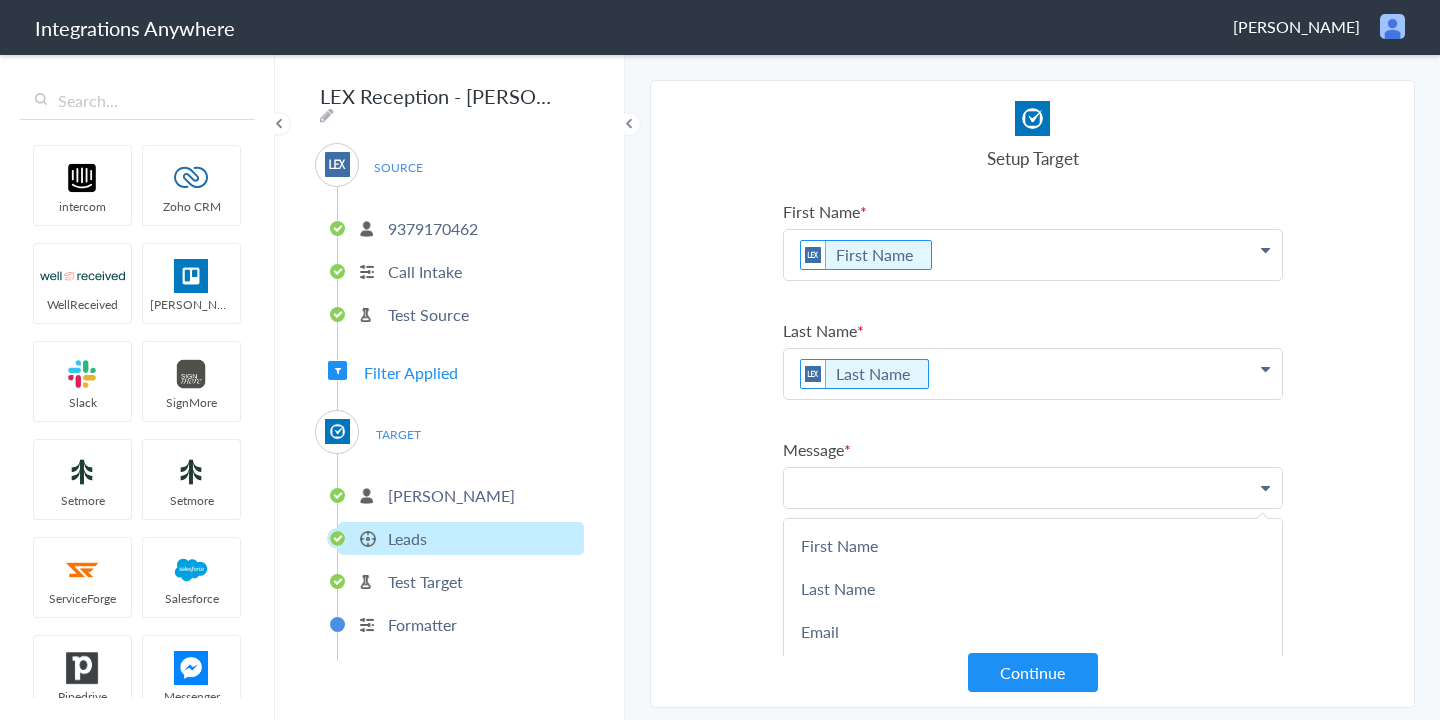 click at bounding box center [1033, 488] 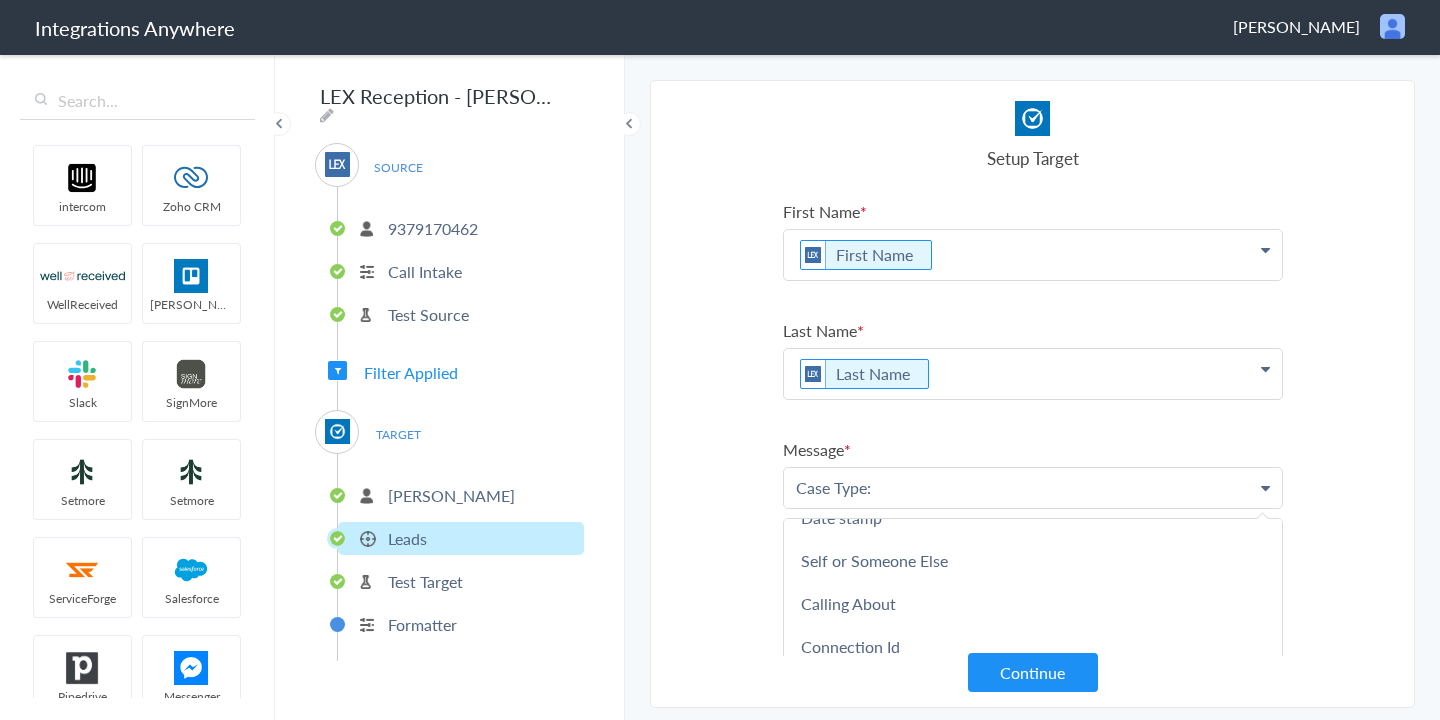 scroll, scrollTop: 0, scrollLeft: 0, axis: both 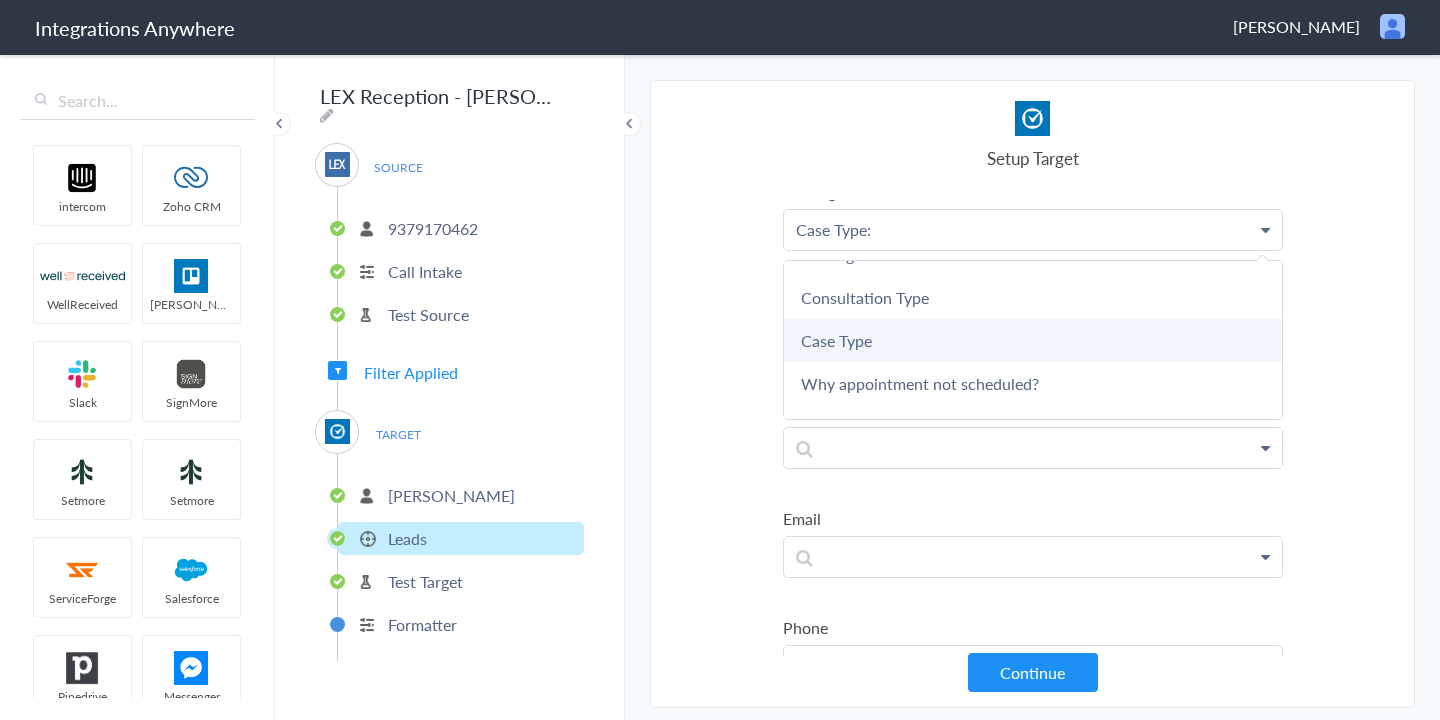 click on "Case Type" at bounding box center [0, 0] 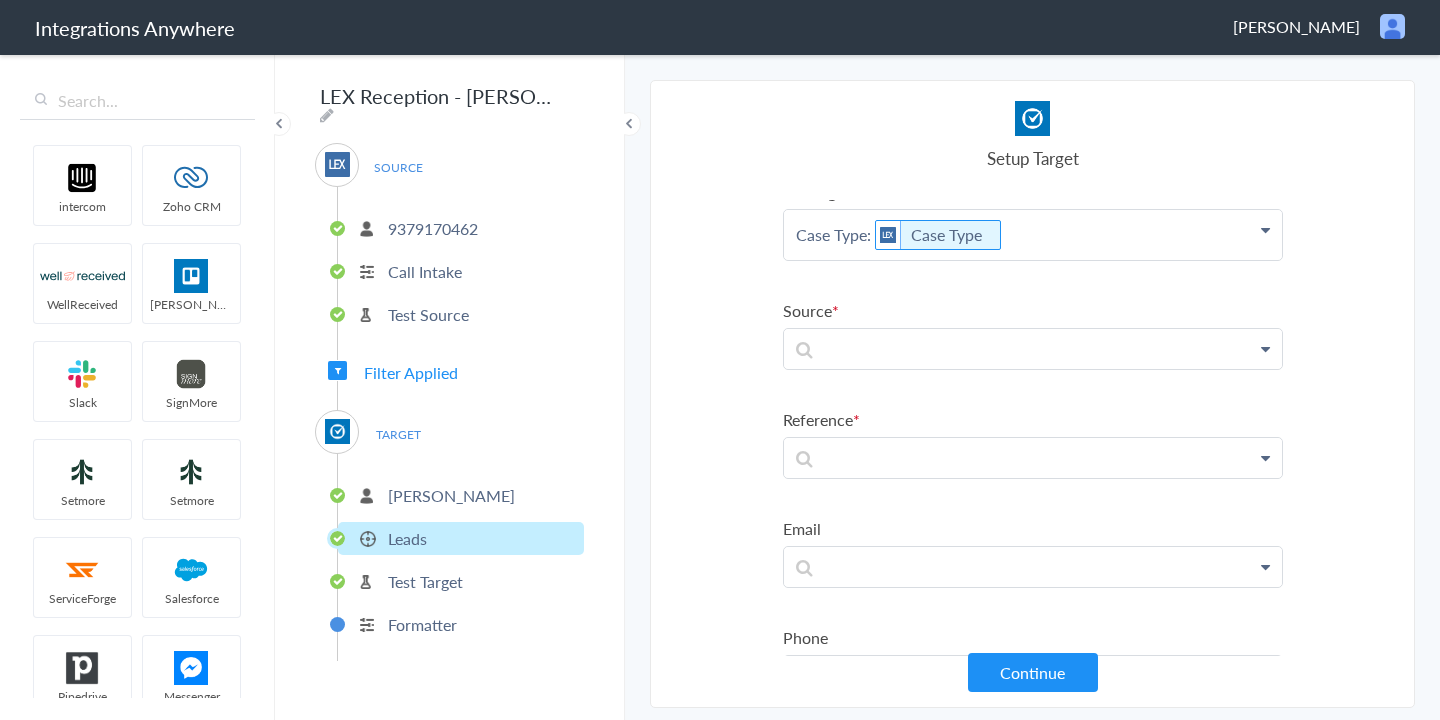 click on "Case Type:    Case Type" at bounding box center [1033, -3] 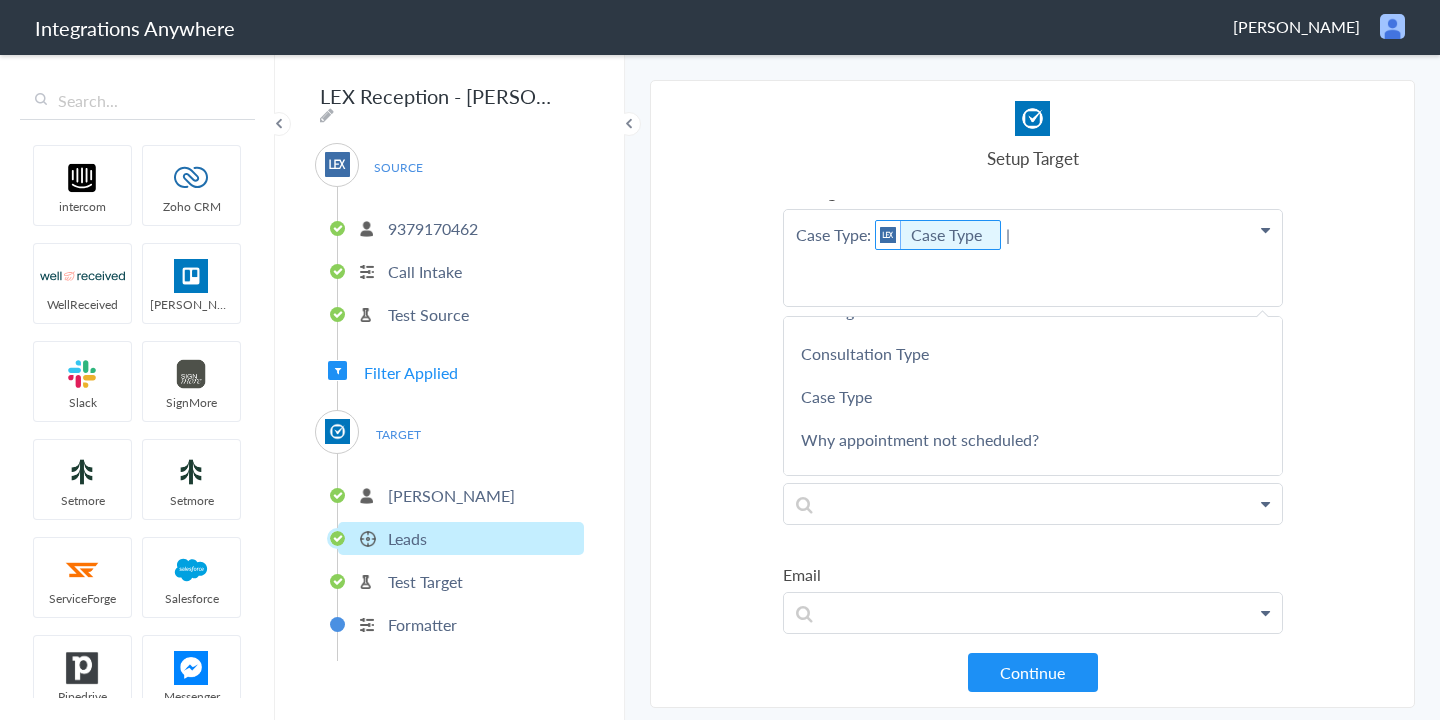 click on "Select  Account 9379170462       Rename   Delete   (21 hours ago) + connect Continue Setup Source Call Intake Triggers when a new Call is taken Continue Test Source Test Source Test Failed
Select  Account Tina James Law       Rename   Delete   (21 hours ago) + connect Continue Setup Target Leads Create a new Lead Continue Test Integration Call Intake Leads View test data Your Integration has been set up.Trigger the switch to activate your Integration Test Skip Test Return to Dashboard or Setup Formatter Test Failed Test Success   Invalid data for email LEX Reception Call Intake - Clio Grow Leads   RPZMGA Test from_source   Linda from_last   linda@test.com from_email Show more Your Integration has been set up. Trigger the switch to activate your Integration Setup Formatter Return to Dashboard Replace Formatter Timezone Timezone America/New_York (Source) UTC America/New_York (Source) Save Field Phone Phone Client's Phone Number Format Choose format (503) 213-4639 (National) Save" at bounding box center [1032, 394] 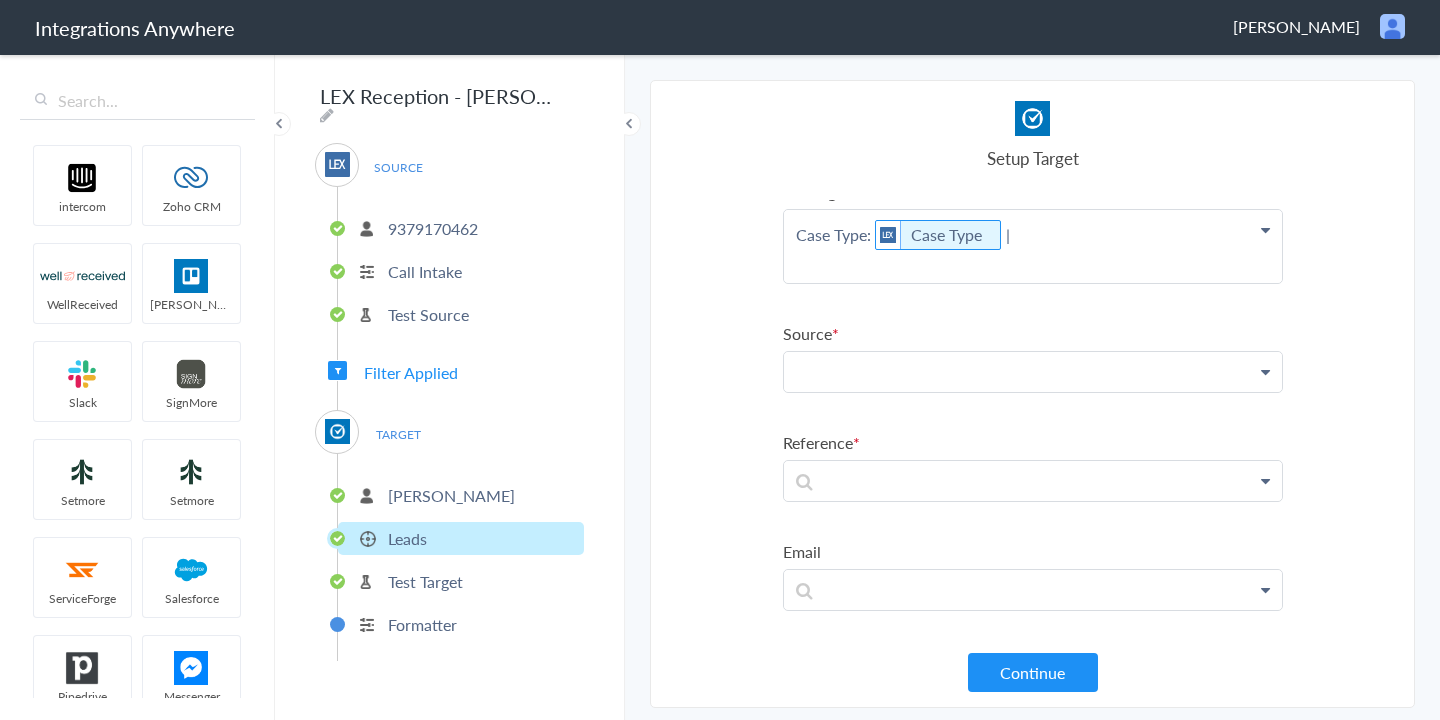 click at bounding box center (1033, -3) 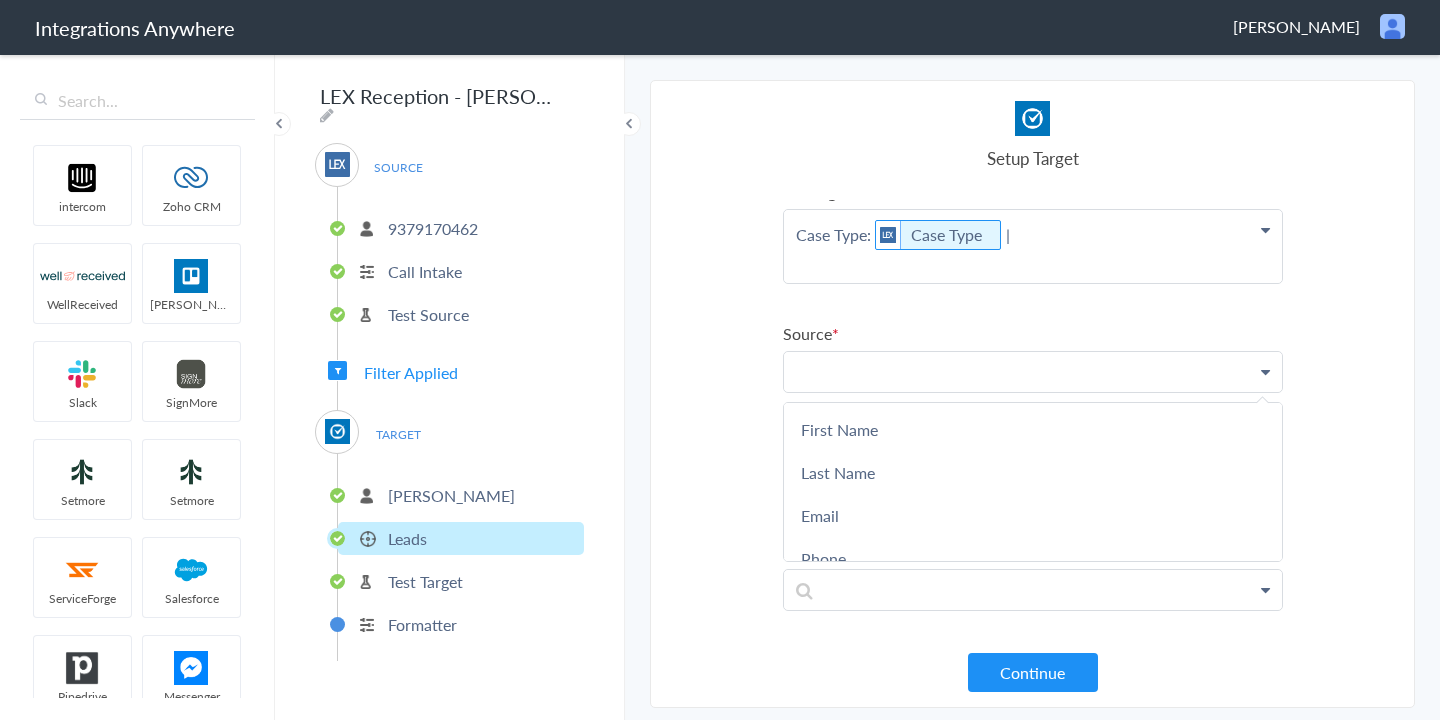 type 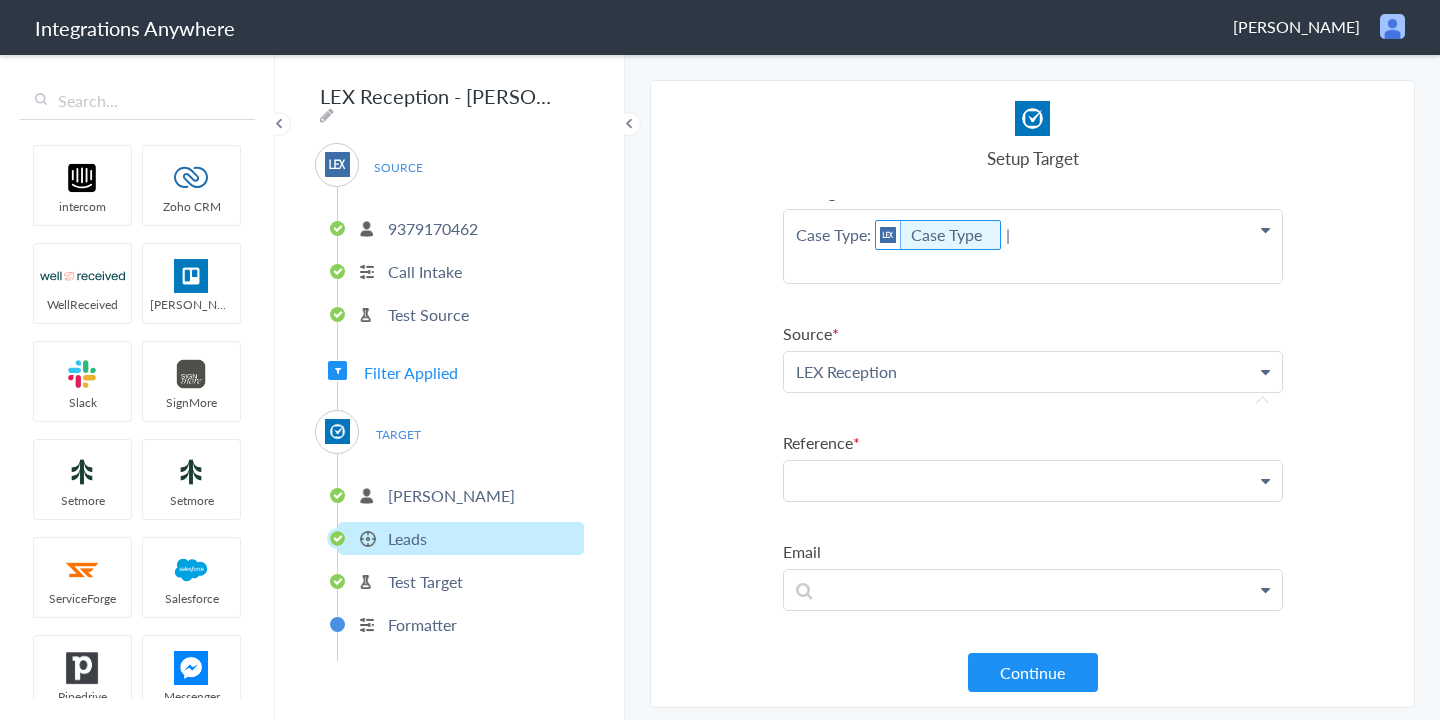 click at bounding box center (1033, -3) 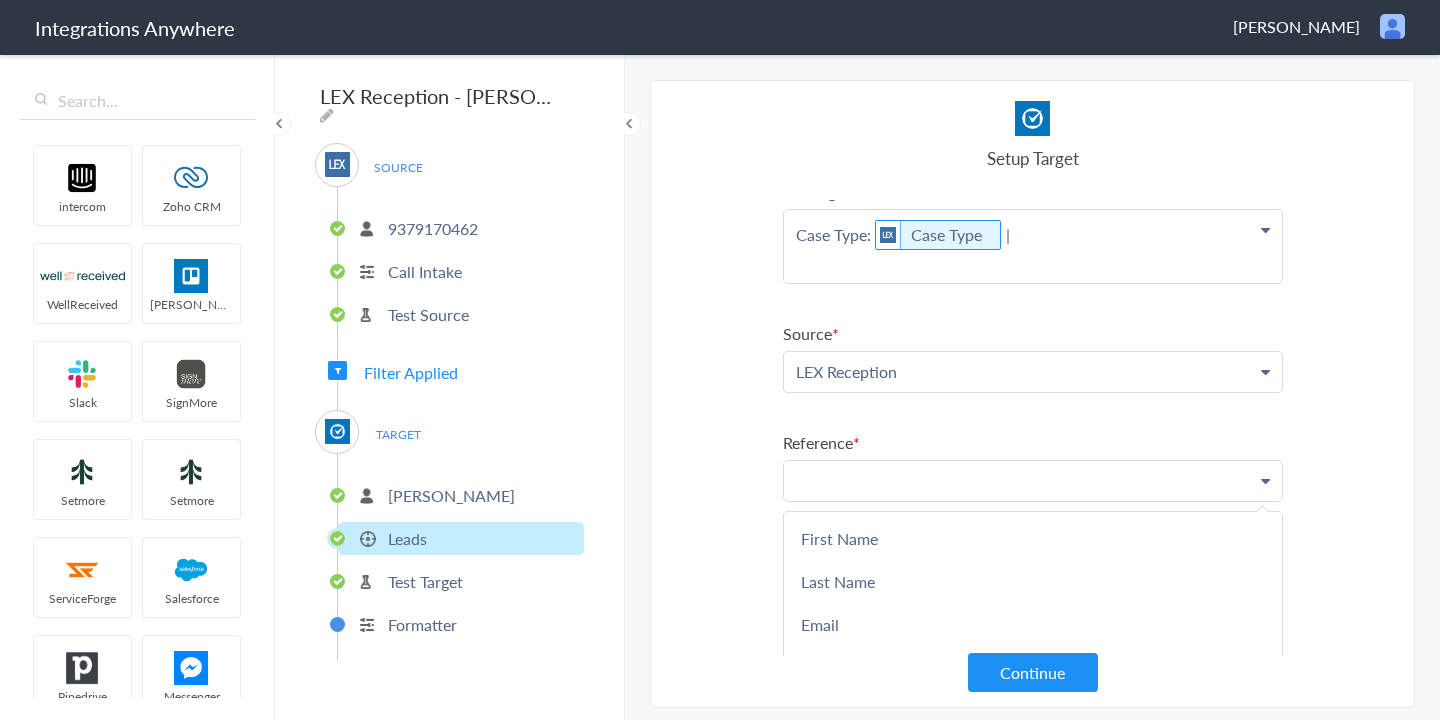 type 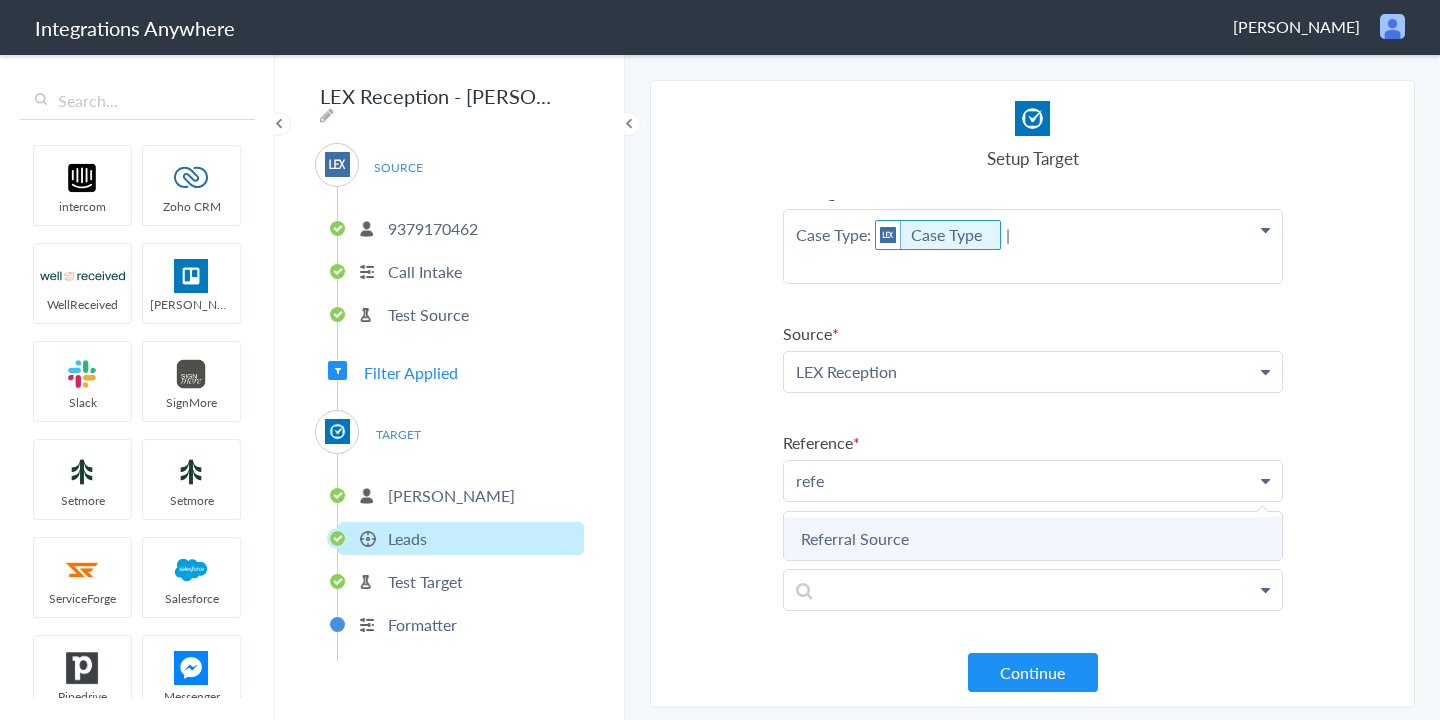 click on "Referral Source" at bounding box center (0, 0) 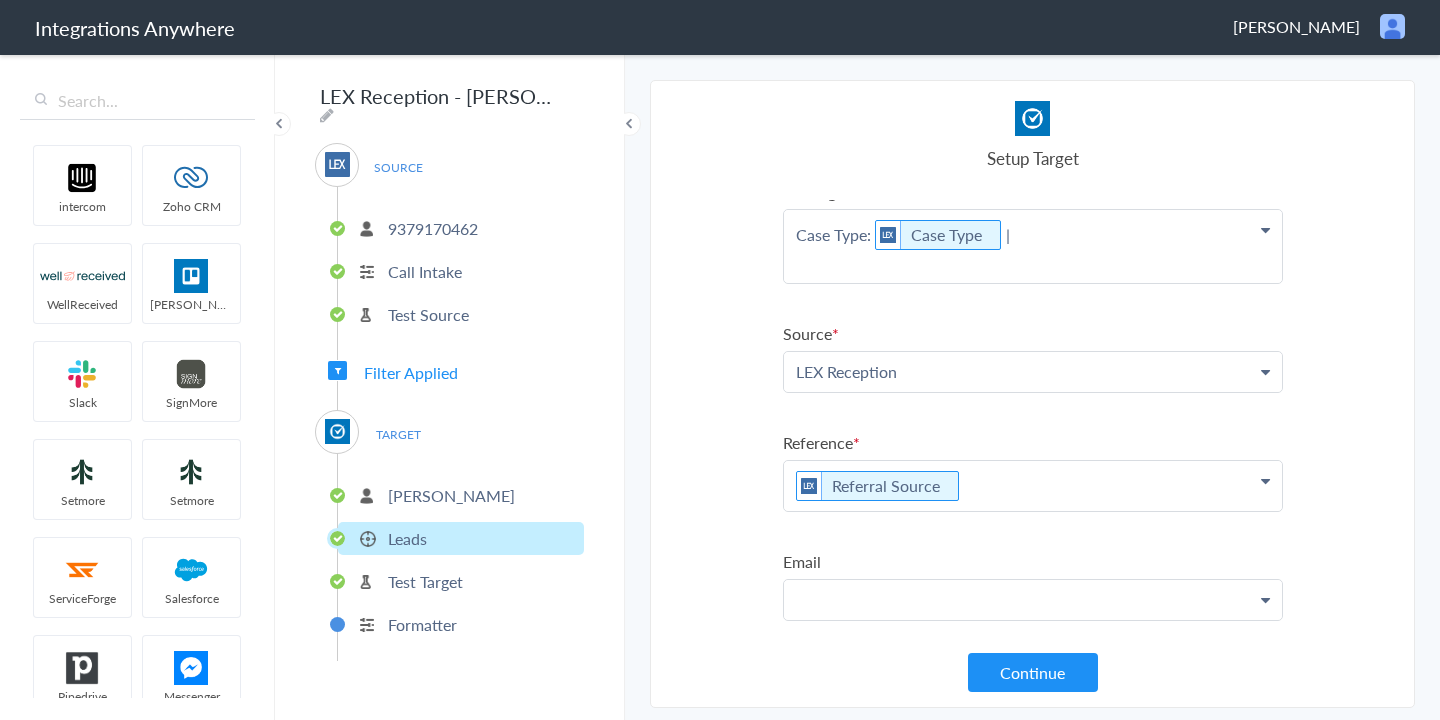 click at bounding box center (1033, -3) 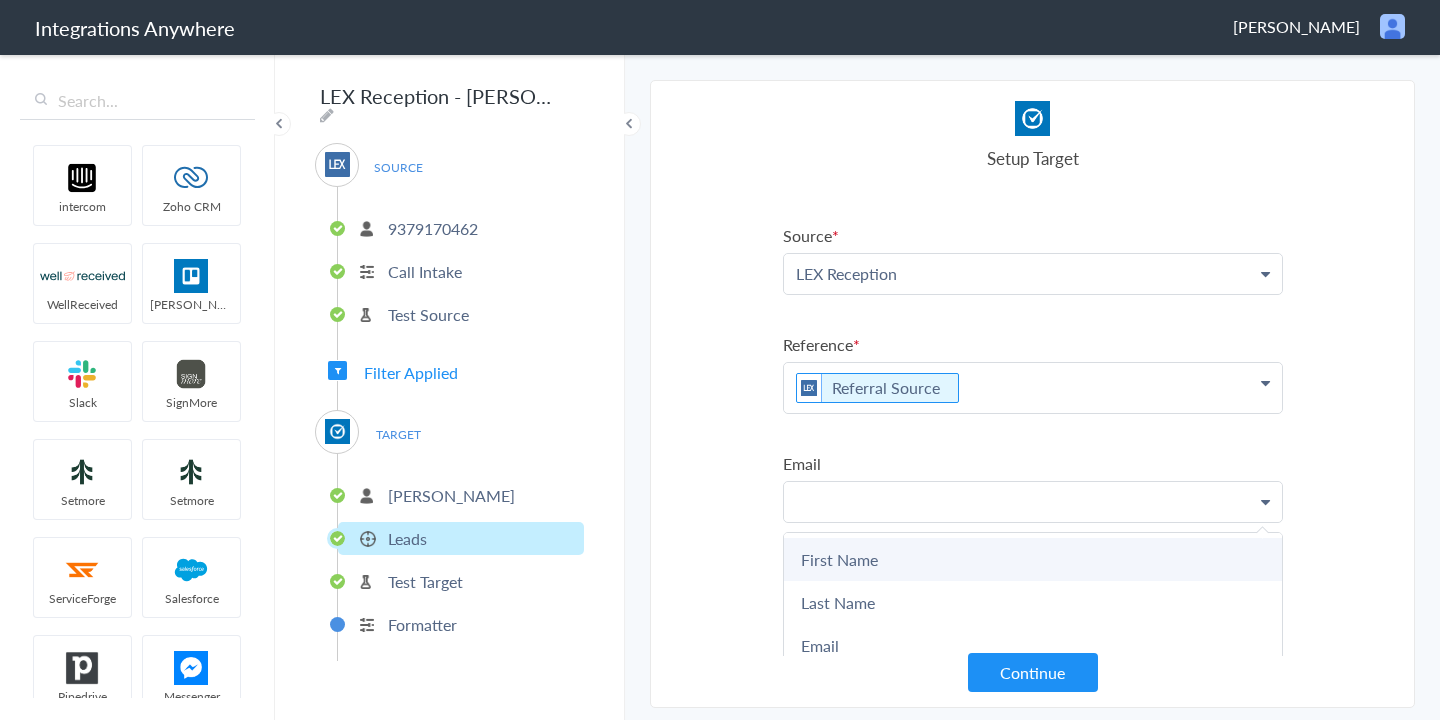 scroll, scrollTop: 374, scrollLeft: 0, axis: vertical 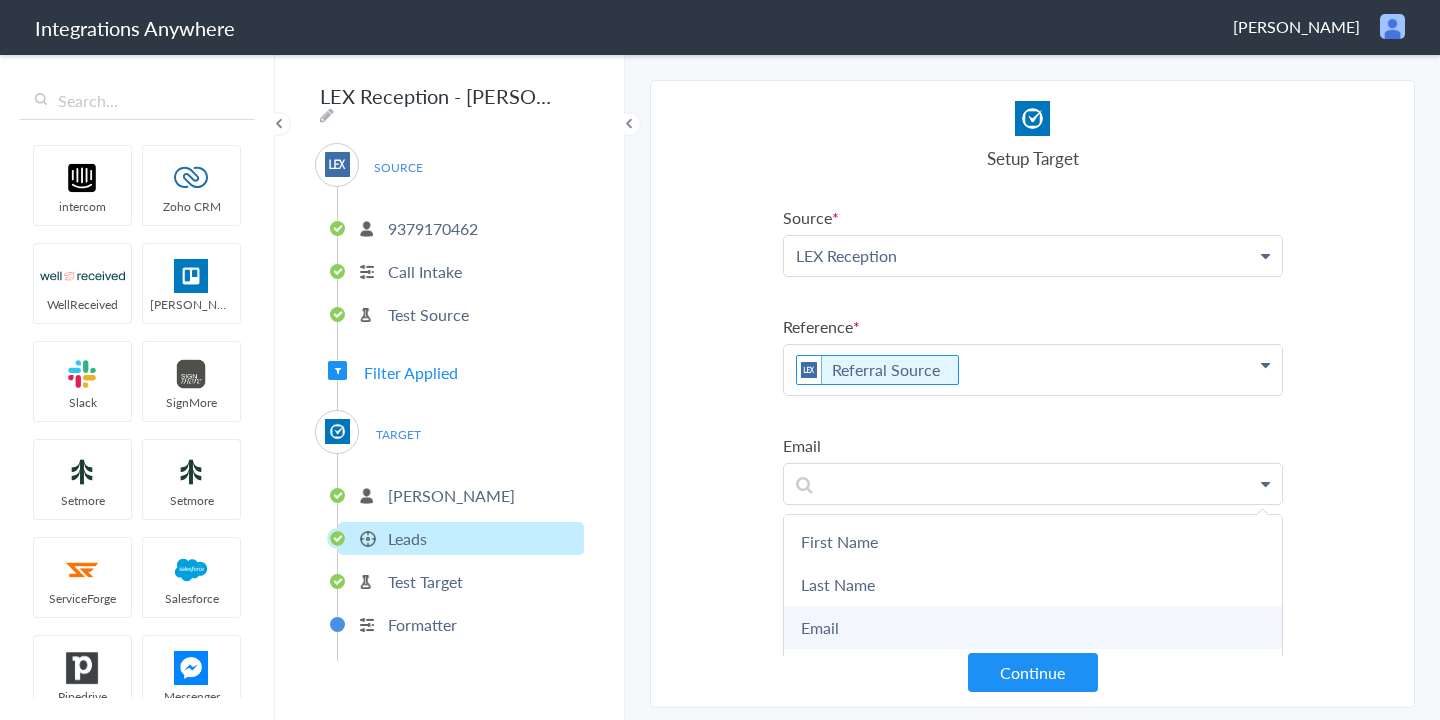 click on "Email" at bounding box center (0, 0) 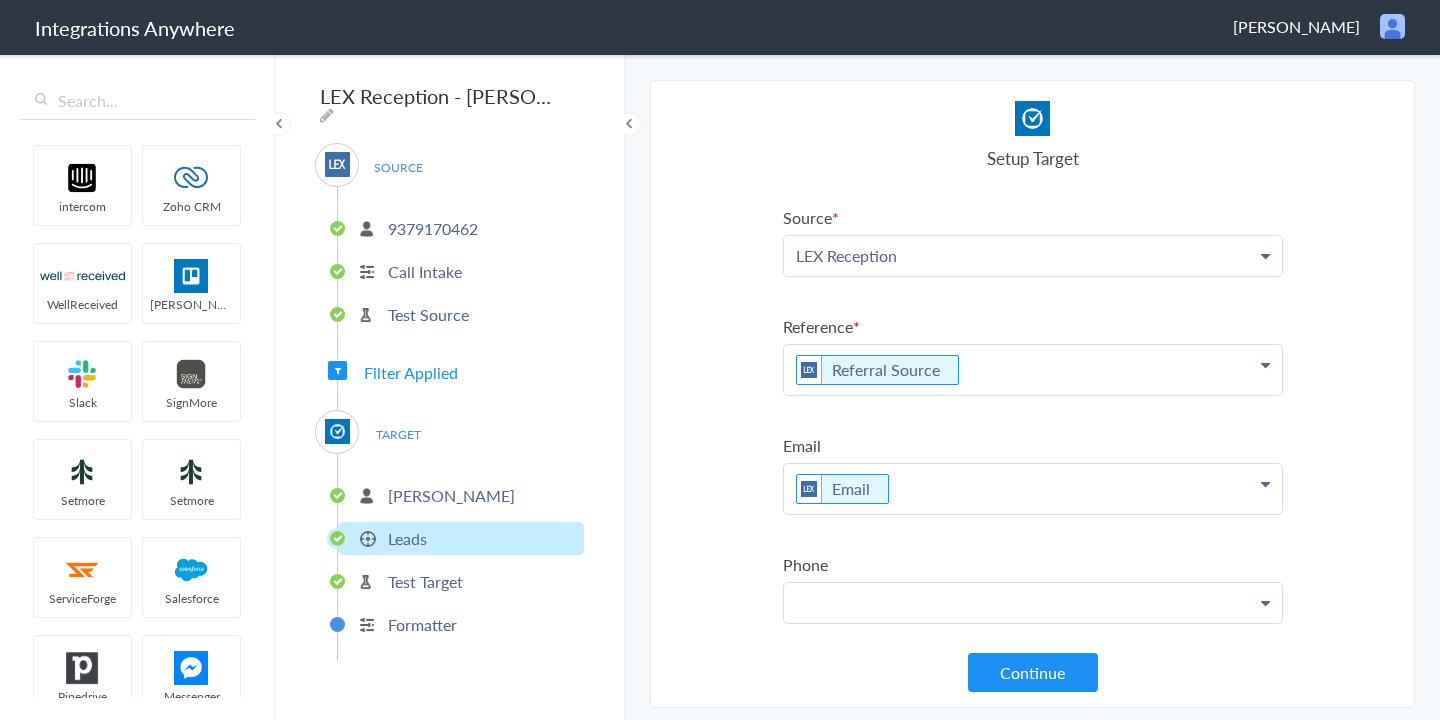 click at bounding box center [1033, -119] 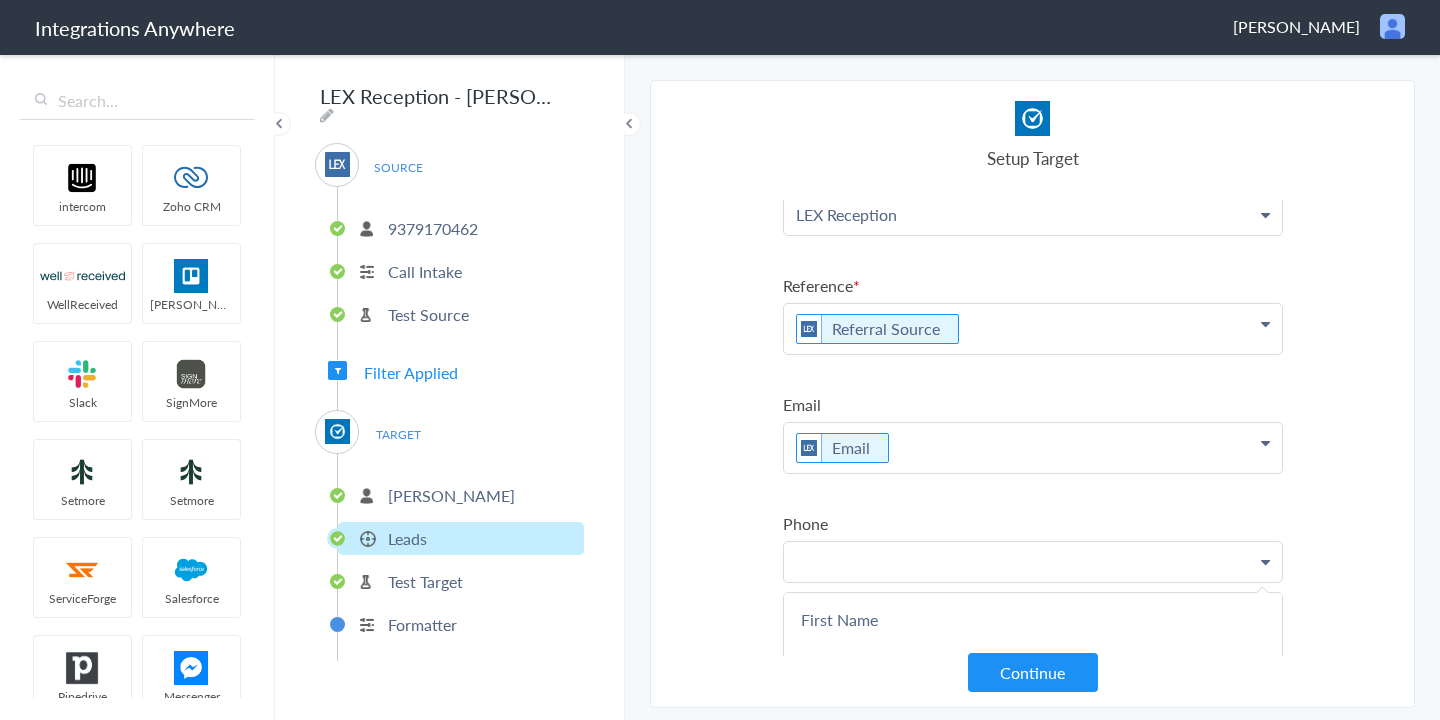 scroll, scrollTop: 511, scrollLeft: 0, axis: vertical 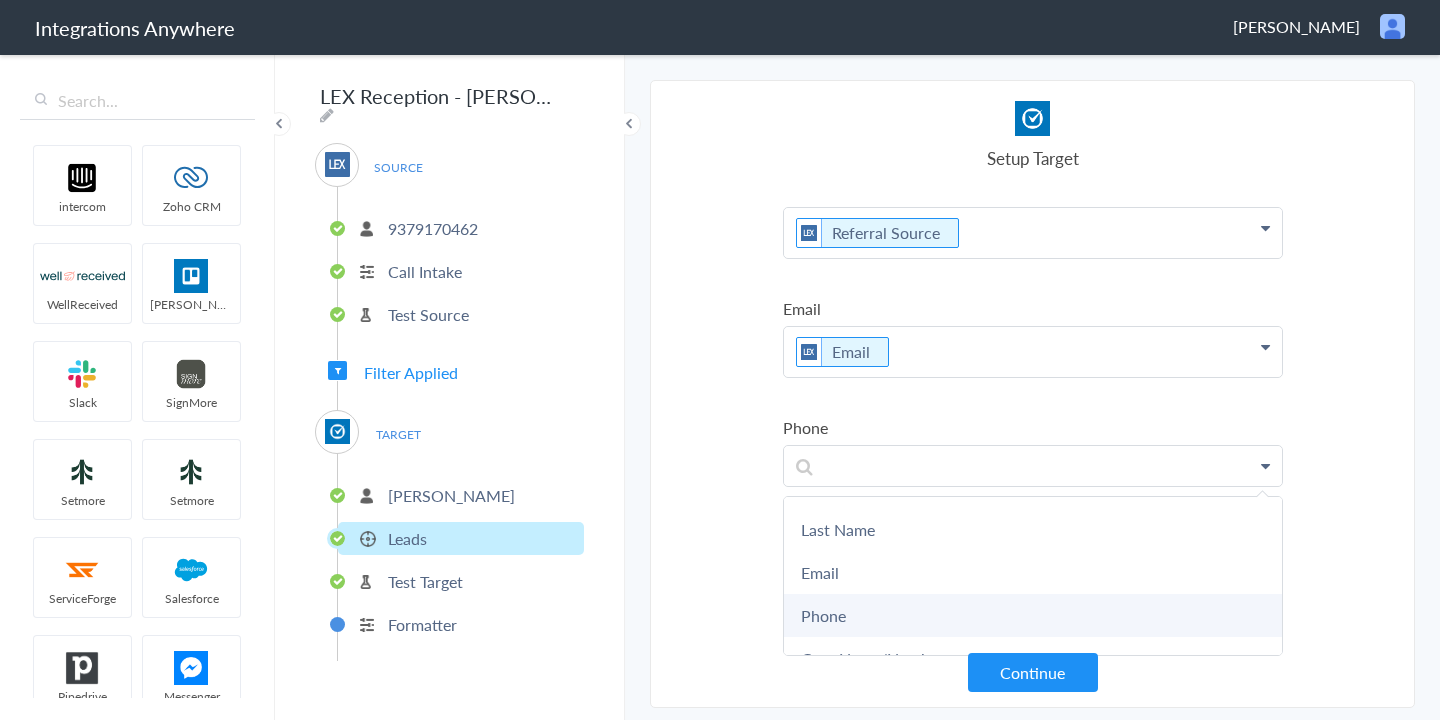 click on "Phone" at bounding box center (0, 0) 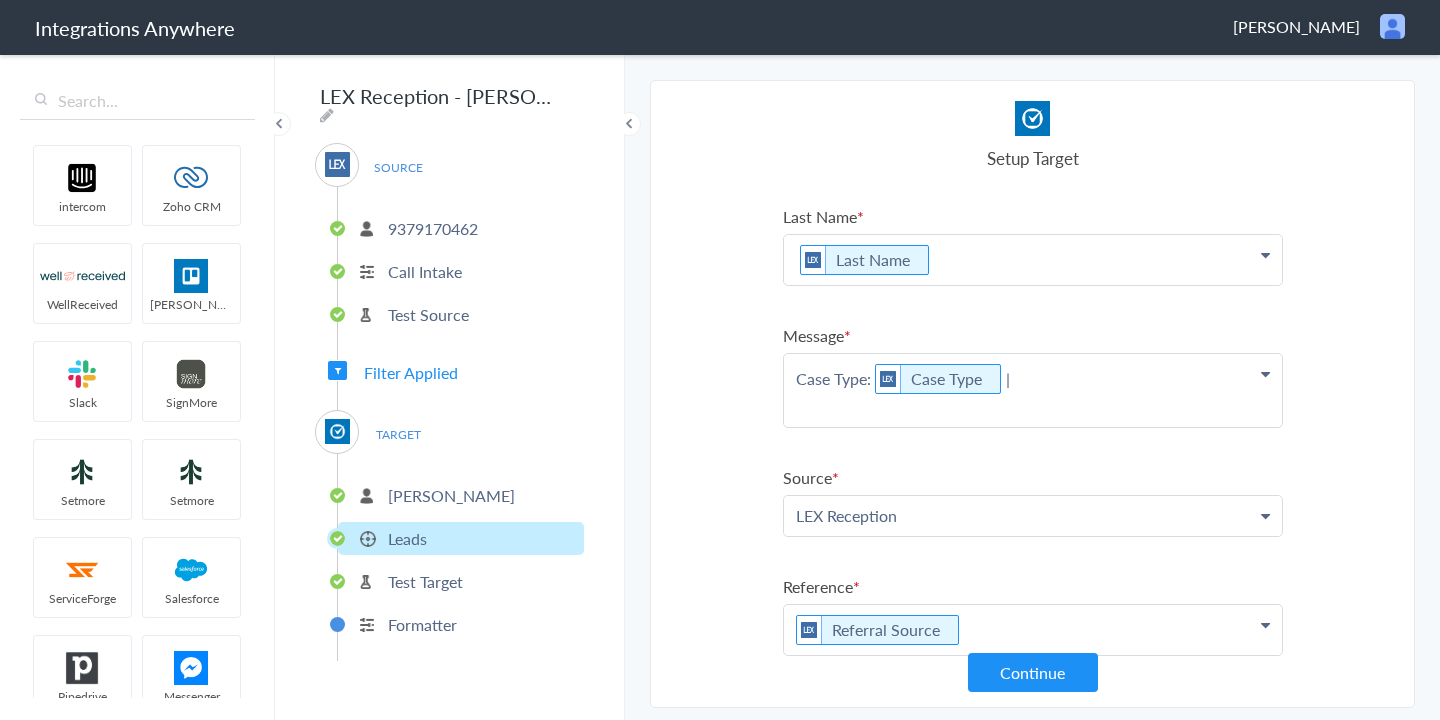 scroll, scrollTop: 0, scrollLeft: 0, axis: both 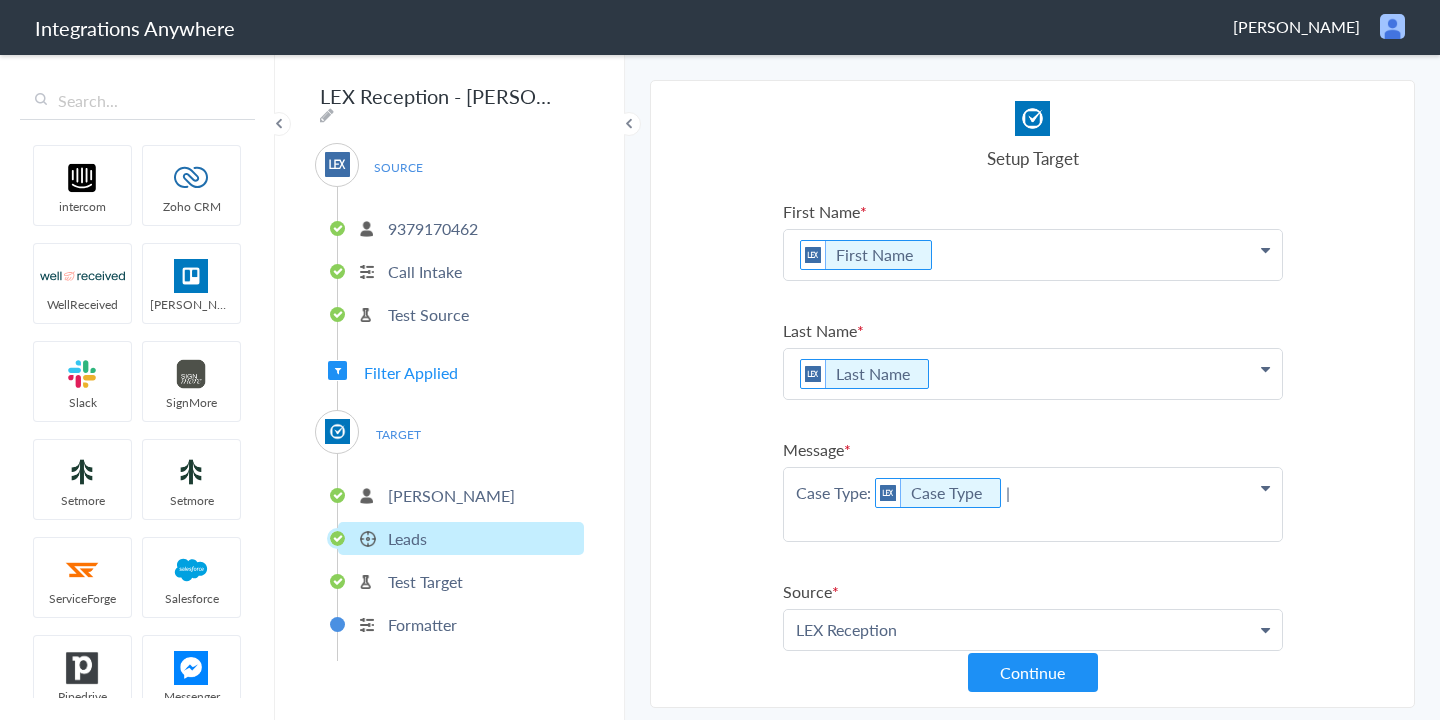 click on "Case Type:    Case Type  |" at bounding box center (1033, 255) 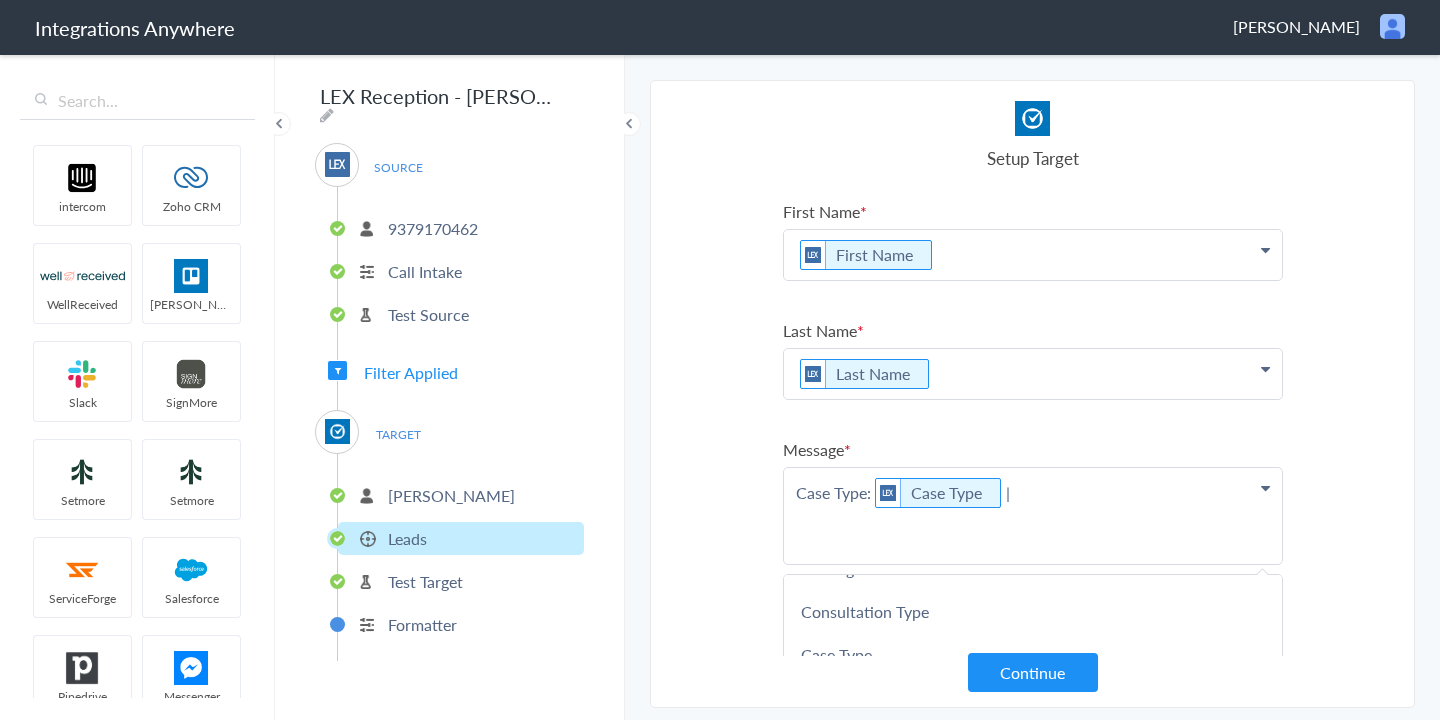 click on "Case Type:    Case Type  |" at bounding box center (1033, 516) 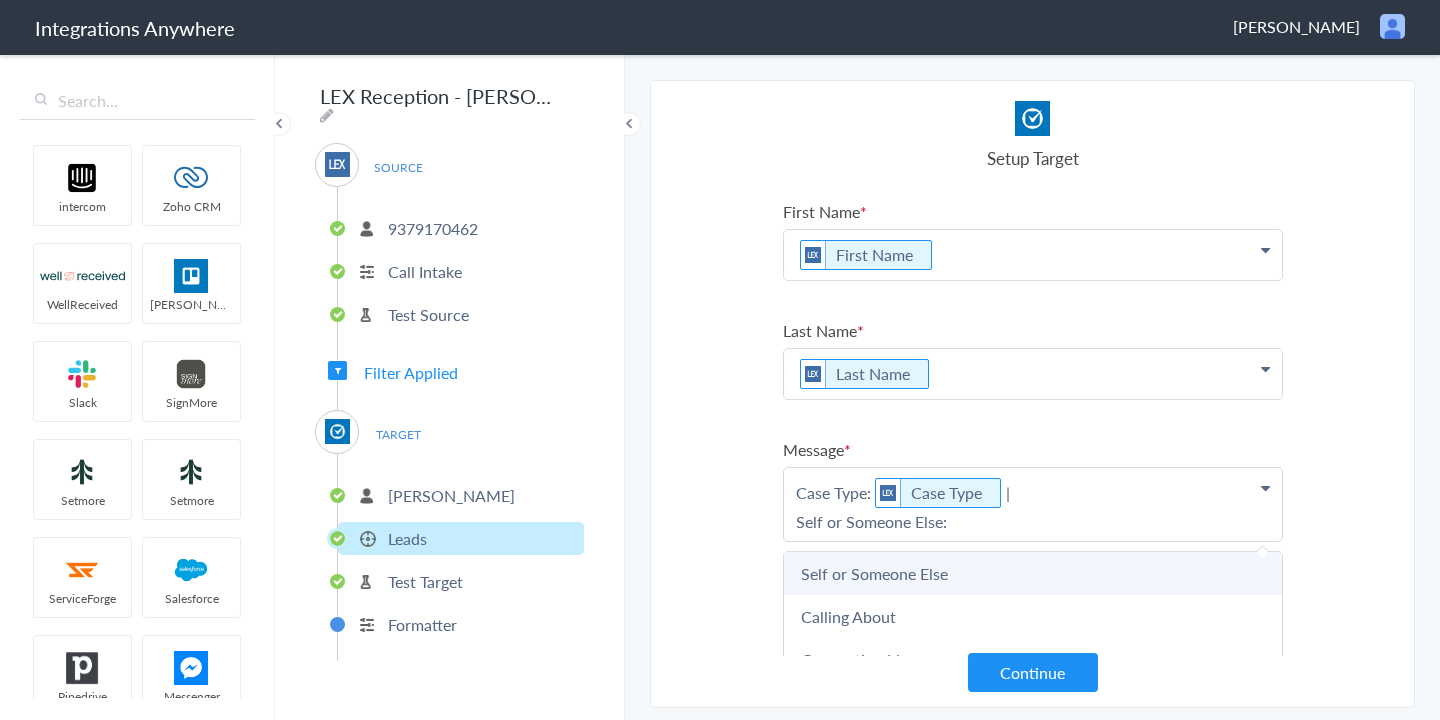 scroll, scrollTop: 391, scrollLeft: 0, axis: vertical 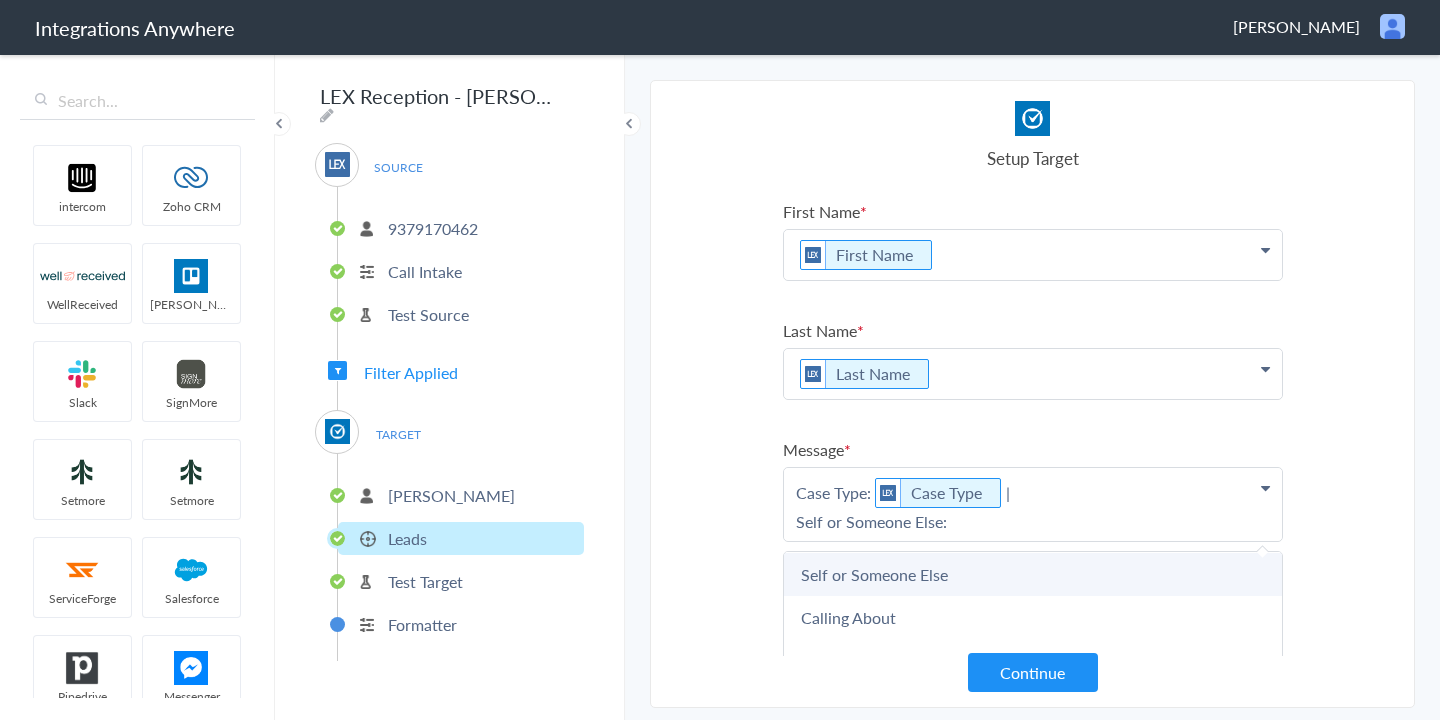 click on "Self or Someone Else" at bounding box center [0, 0] 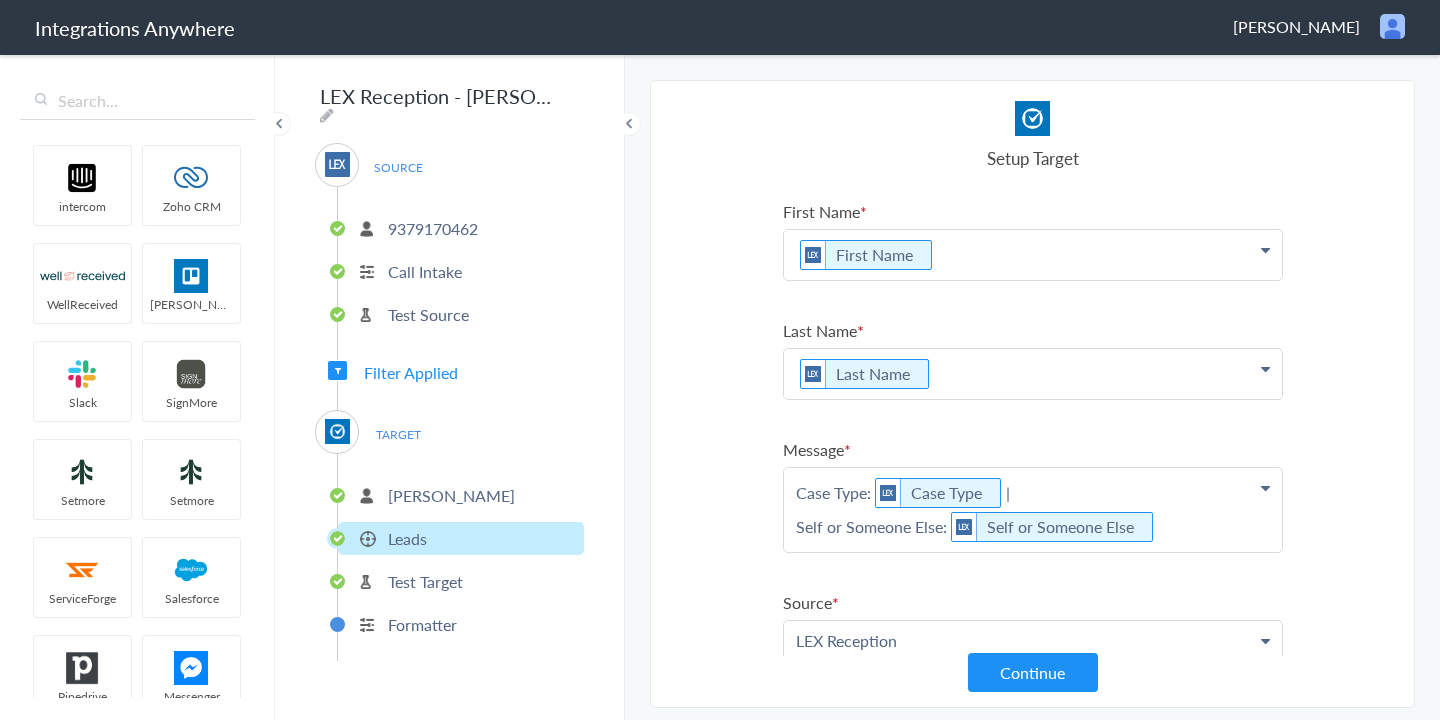 click on "Case Type:    Case Type  |  Self or Someone Else:    Self or Someone Else" at bounding box center [1033, 255] 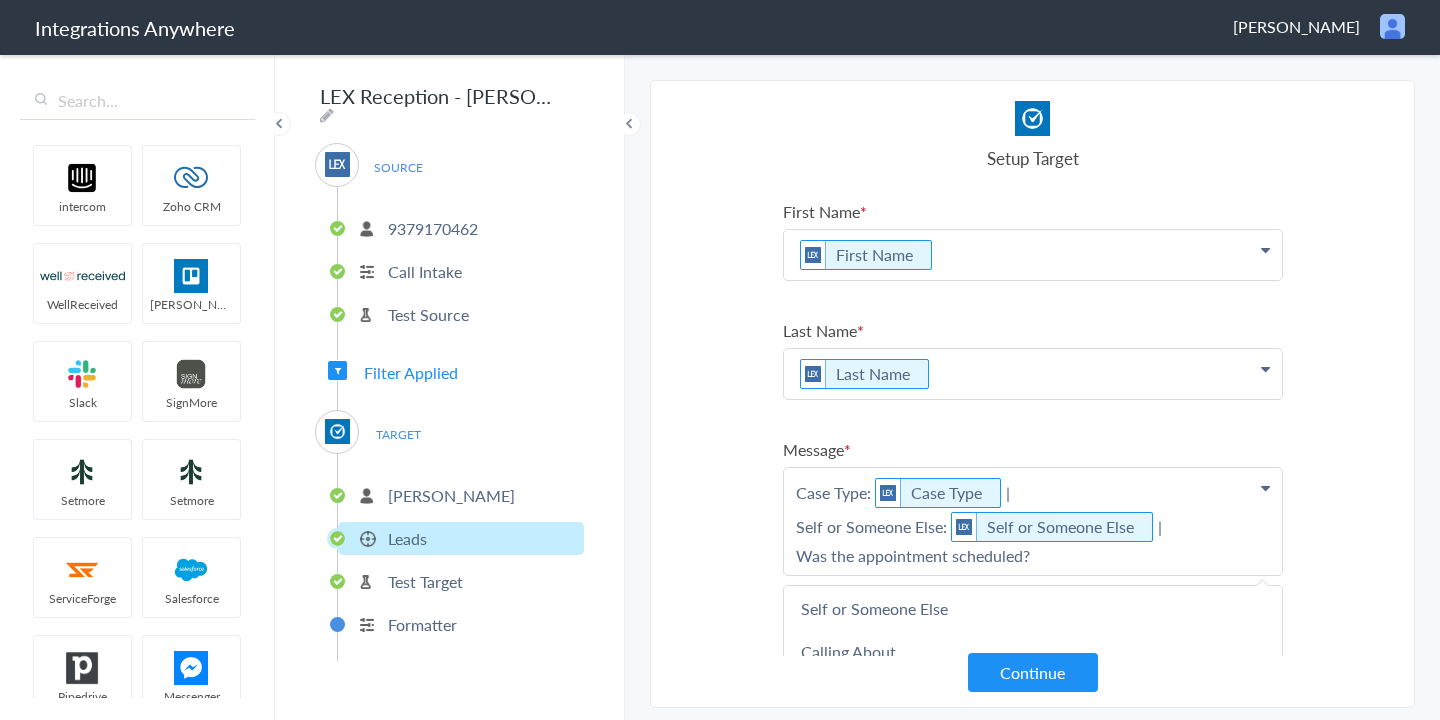 scroll, scrollTop: 0, scrollLeft: 0, axis: both 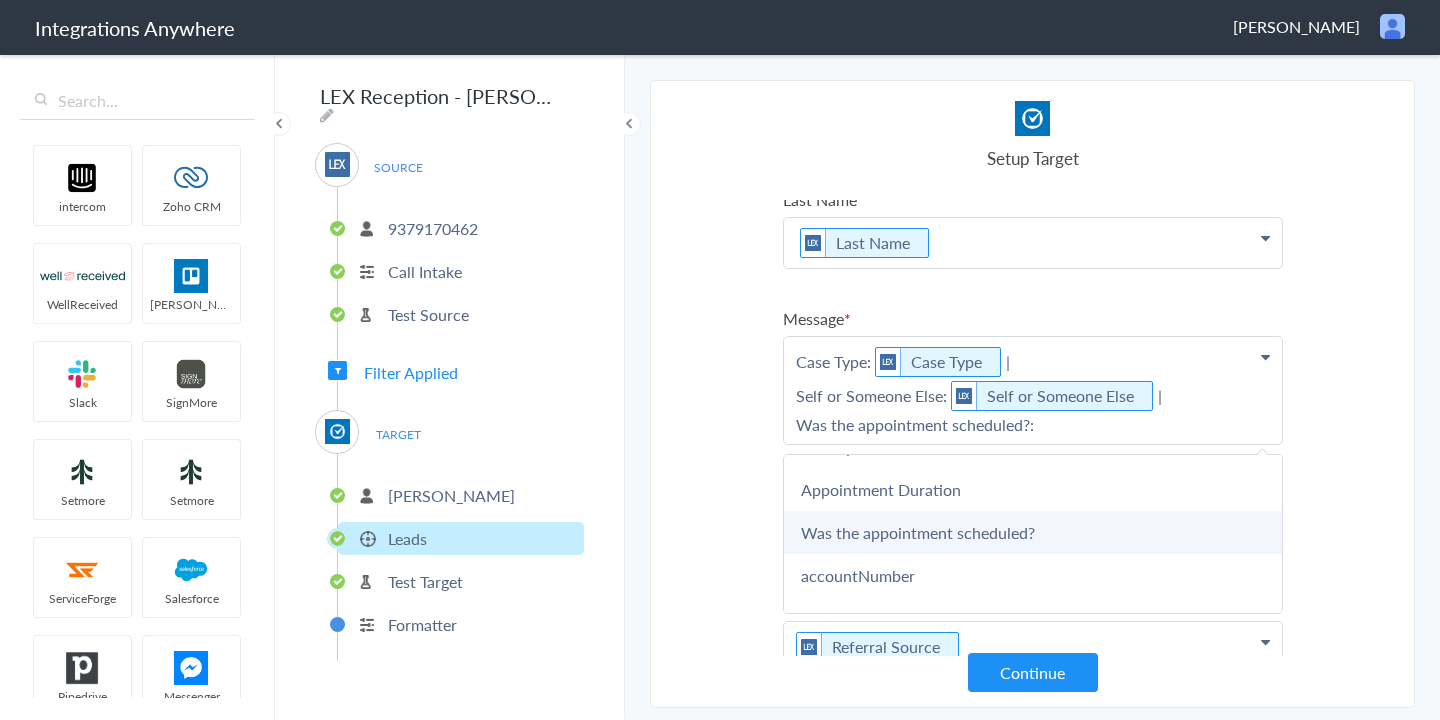click on "Was the appointment scheduled?" at bounding box center (0, 0) 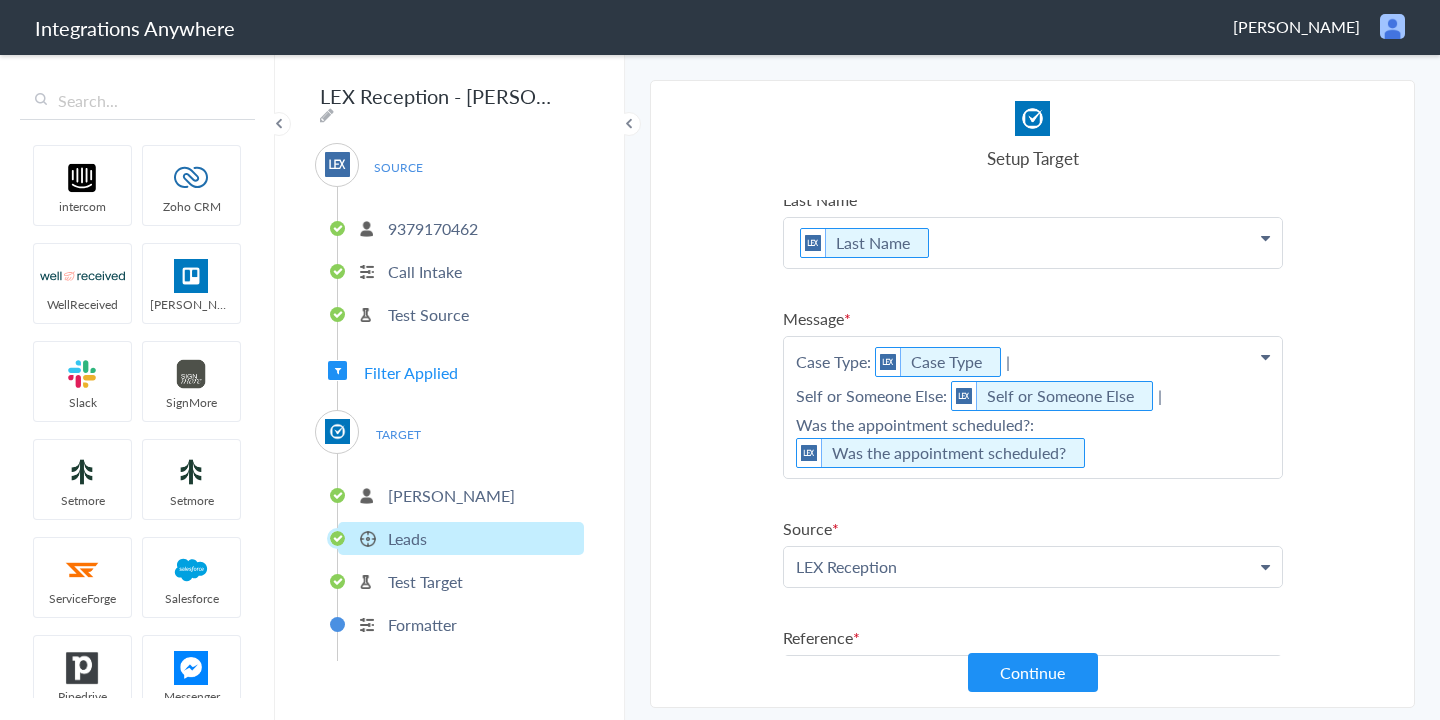 click on "Case Type:    Case Type  |  Self or Someone Else:    Self or Someone Else  |  Was the appointment scheduled?:    Was the appointment scheduled?" at bounding box center (1033, 124) 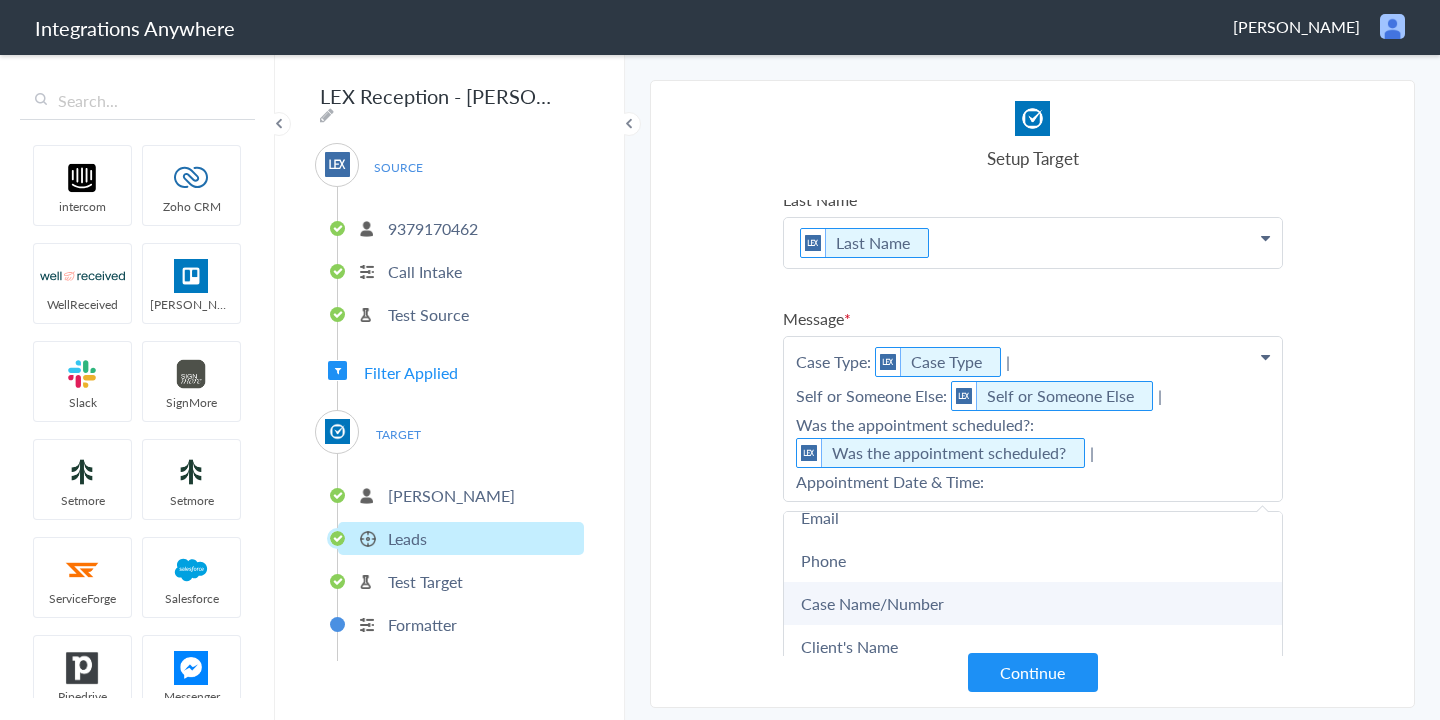 scroll, scrollTop: 131, scrollLeft: 0, axis: vertical 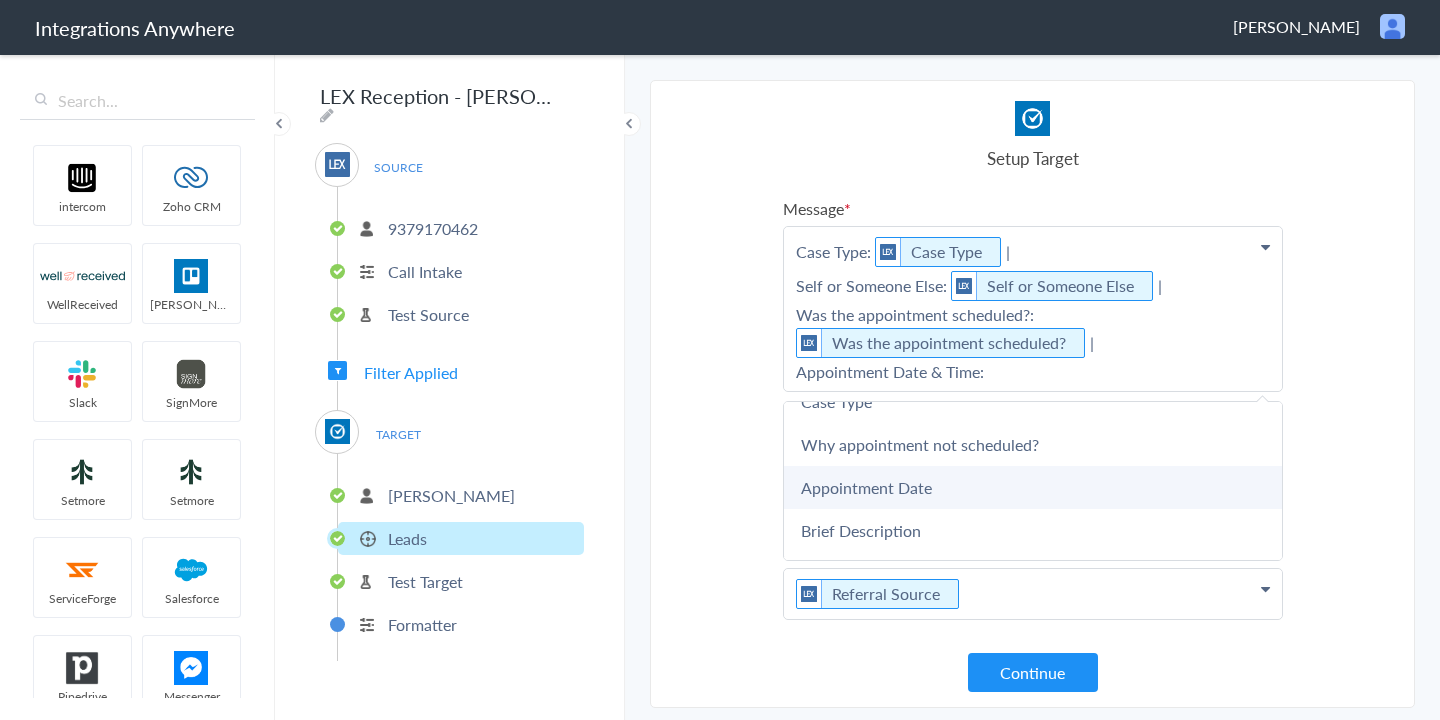 click on "Appointment Date" at bounding box center [0, 0] 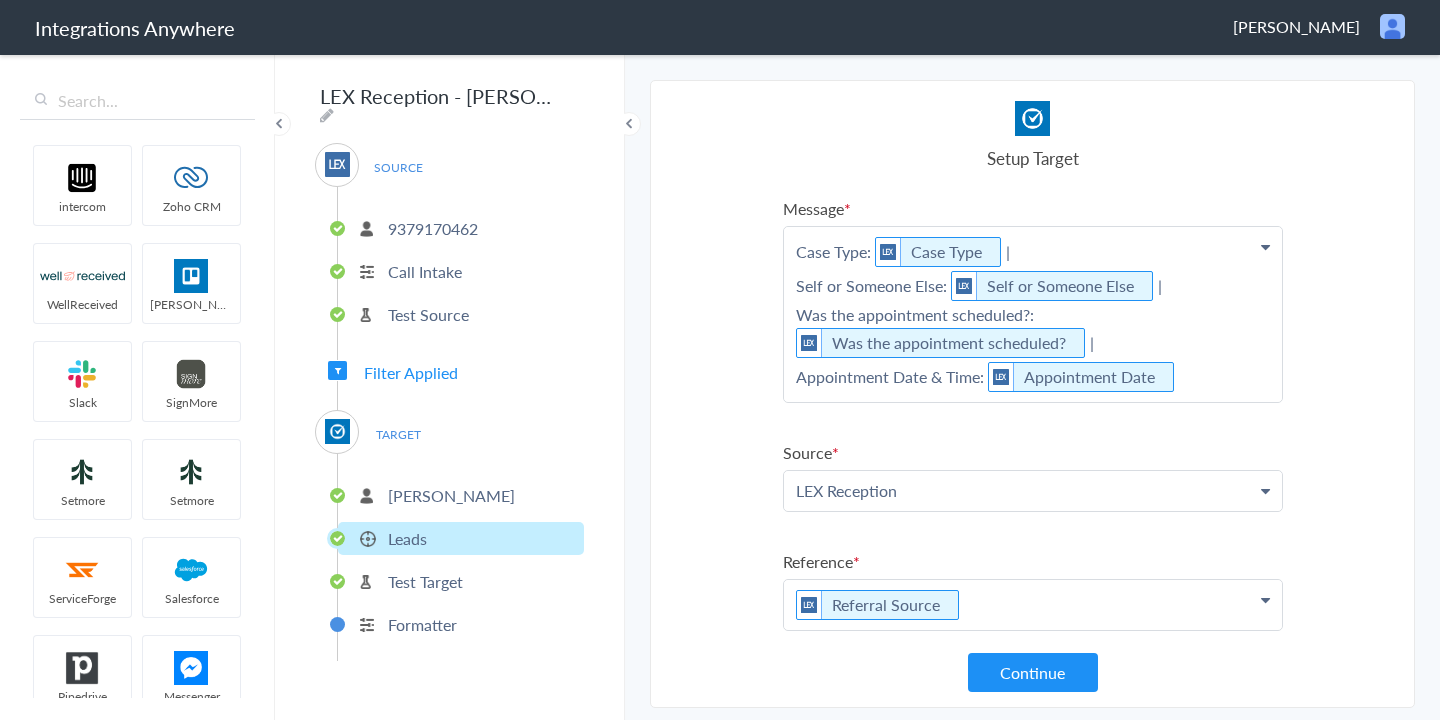 click on "Case Type:    Case Type  |  Self or Someone Else:    Self or Someone Else  |  Was the appointment scheduled?:    Was the appointment scheduled?  |  Appointment Date & Time:    Appointment Date" at bounding box center (1033, 14) 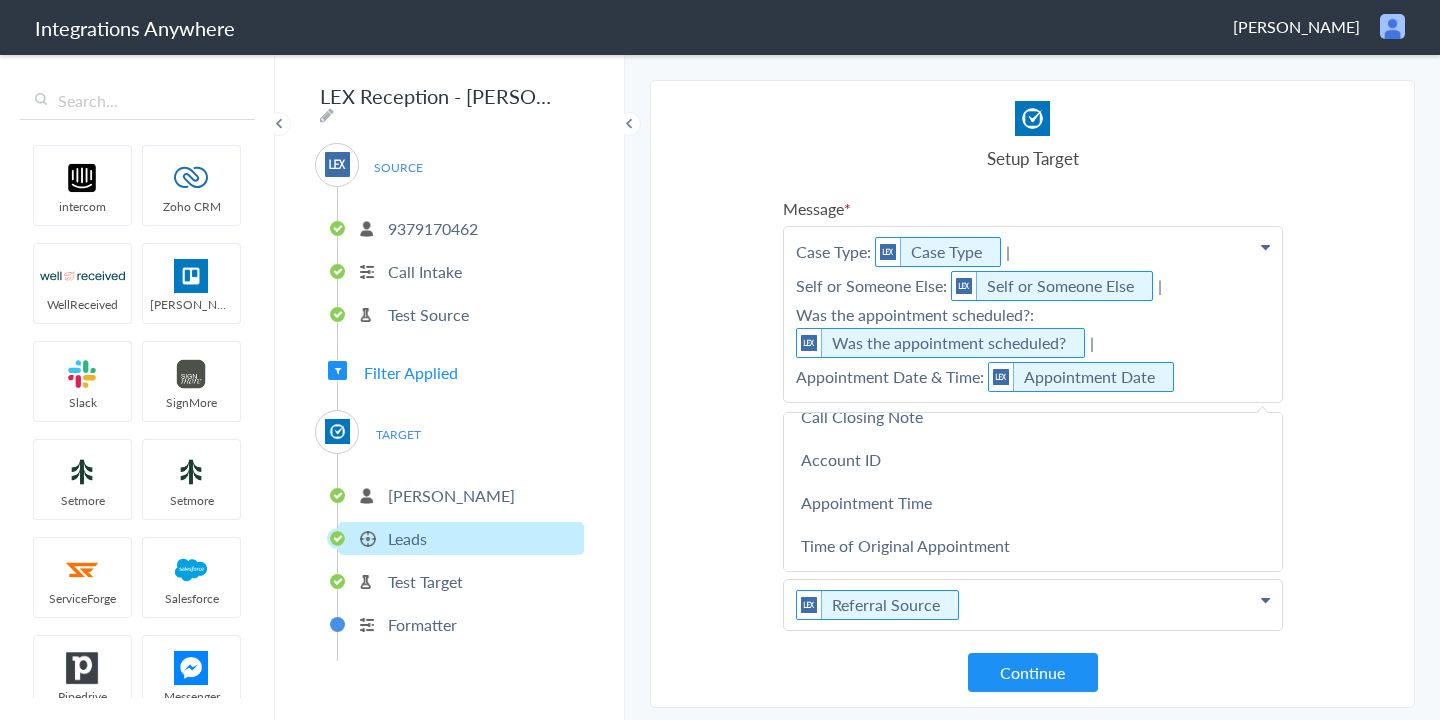 scroll, scrollTop: 1672, scrollLeft: 0, axis: vertical 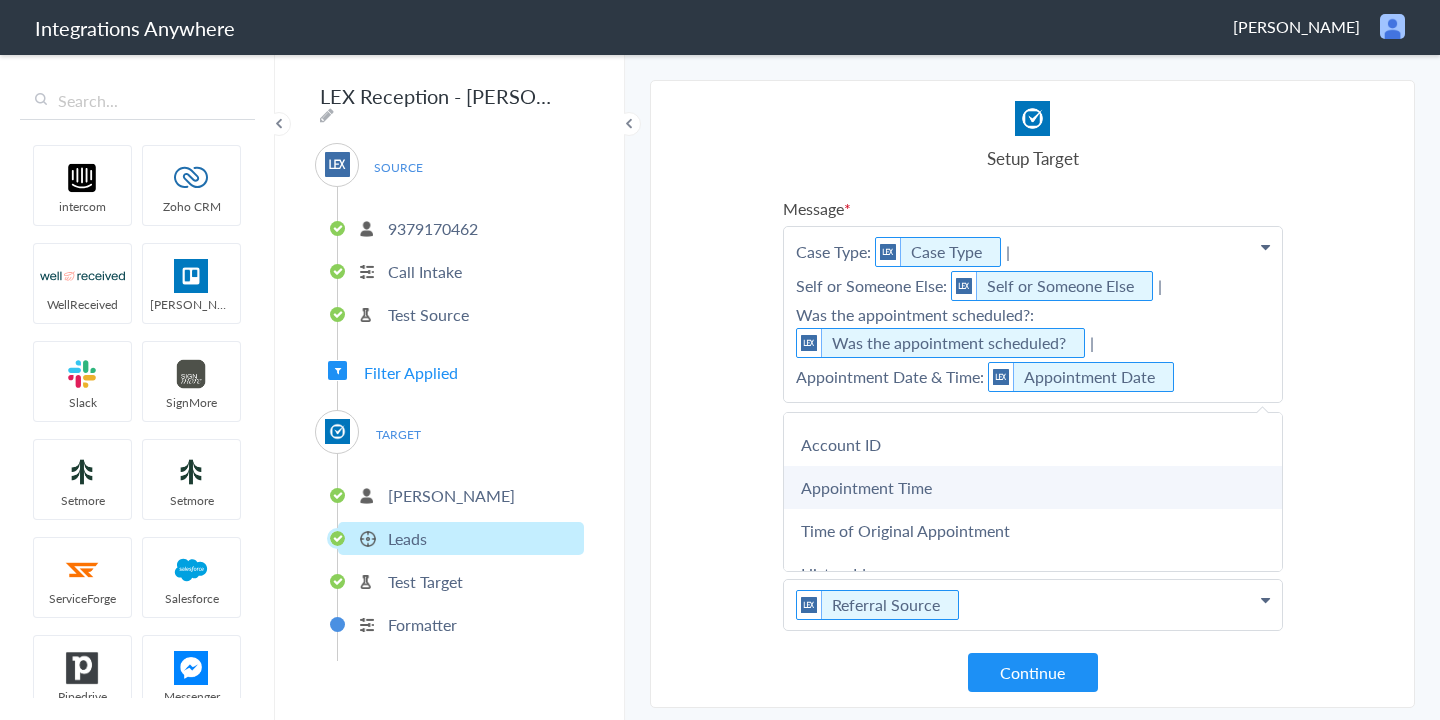 click on "Appointment Time" at bounding box center [0, 0] 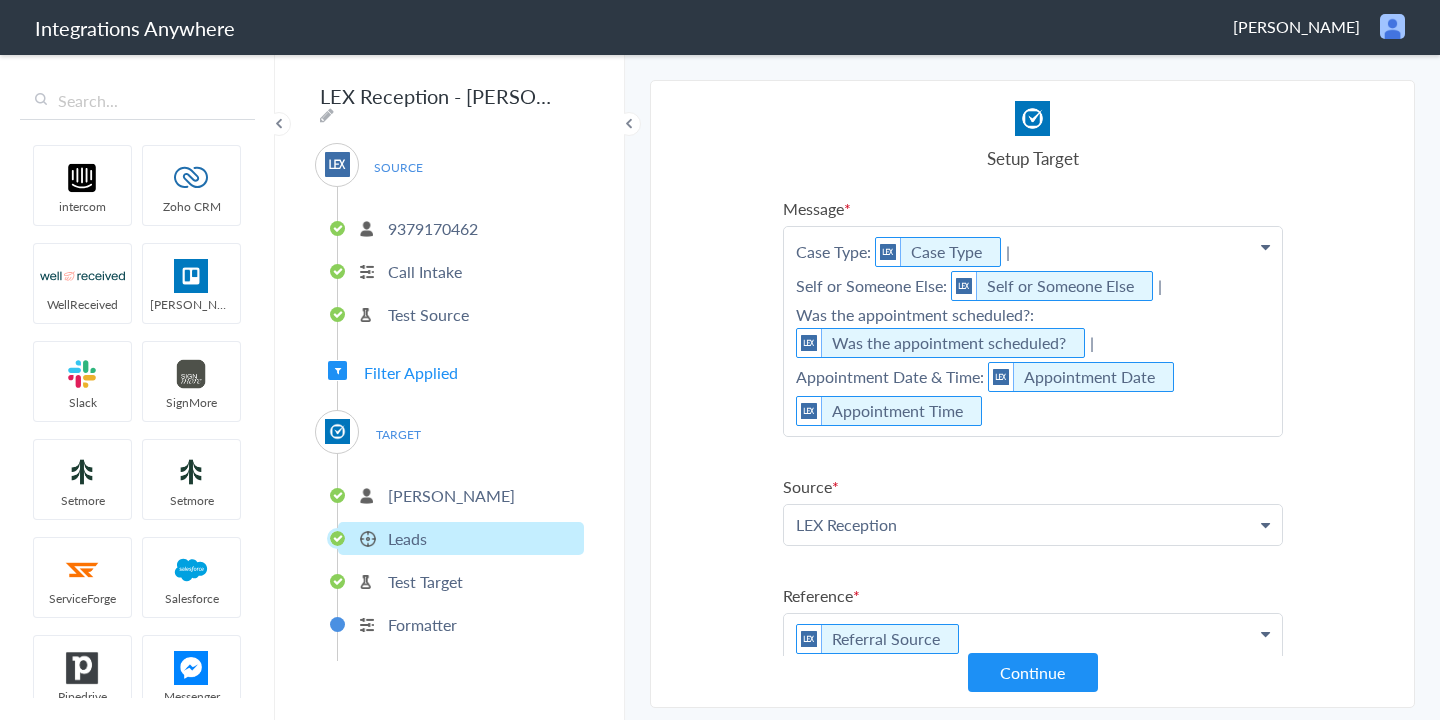 click on "Case Type:    Case Type  |  Self or Someone Else:    Self or Someone Else  |  Was the appointment scheduled?:    Was the appointment scheduled?  |  Appointment Date & Time:    Appointment Date     Appointment Time" at bounding box center (1033, 14) 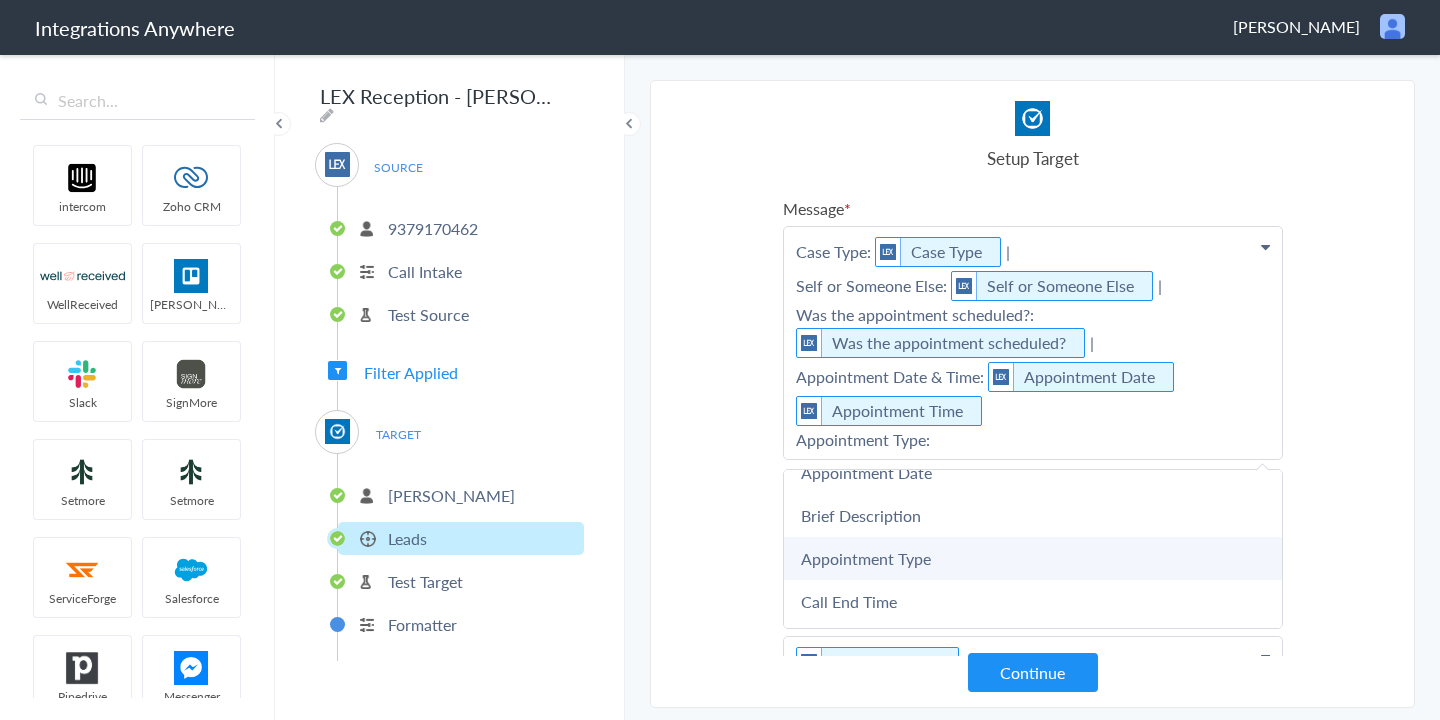 scroll, scrollTop: 1333, scrollLeft: 0, axis: vertical 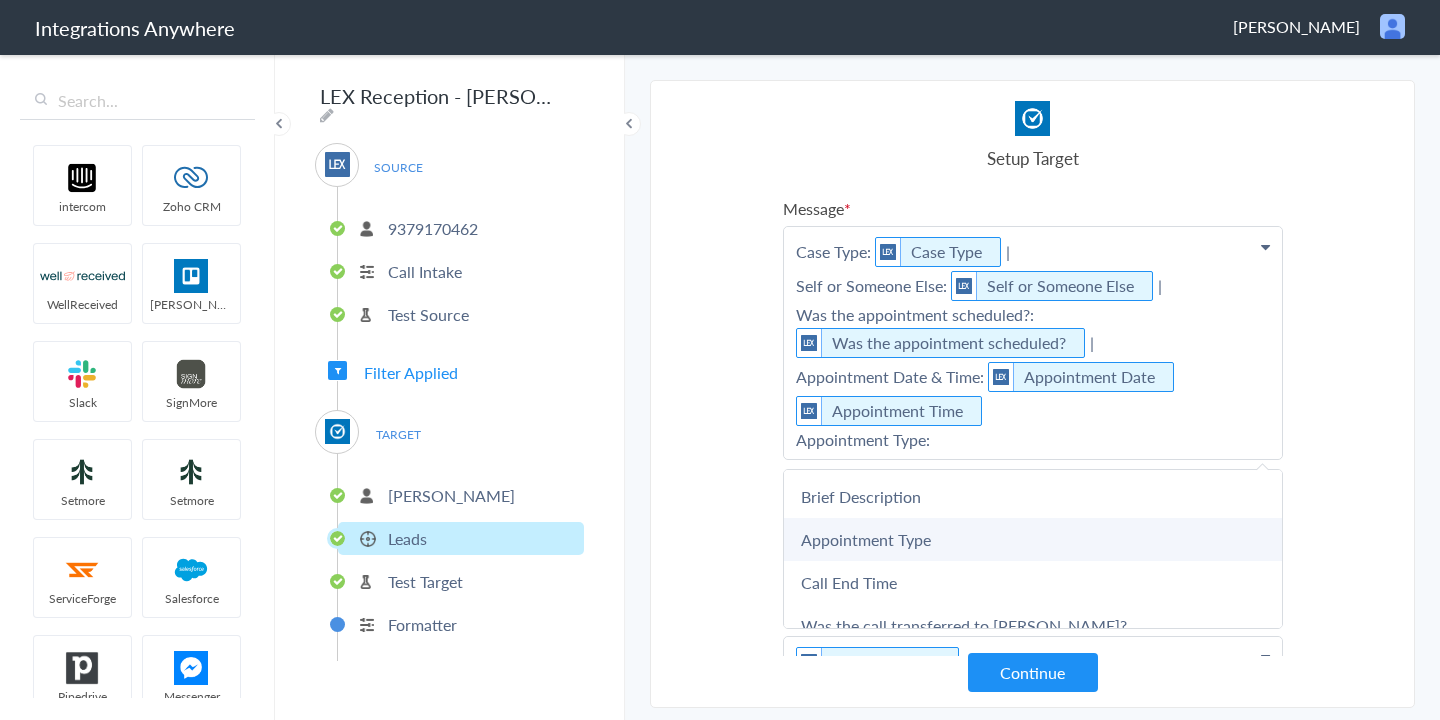 click on "Appointment Type" at bounding box center [0, 0] 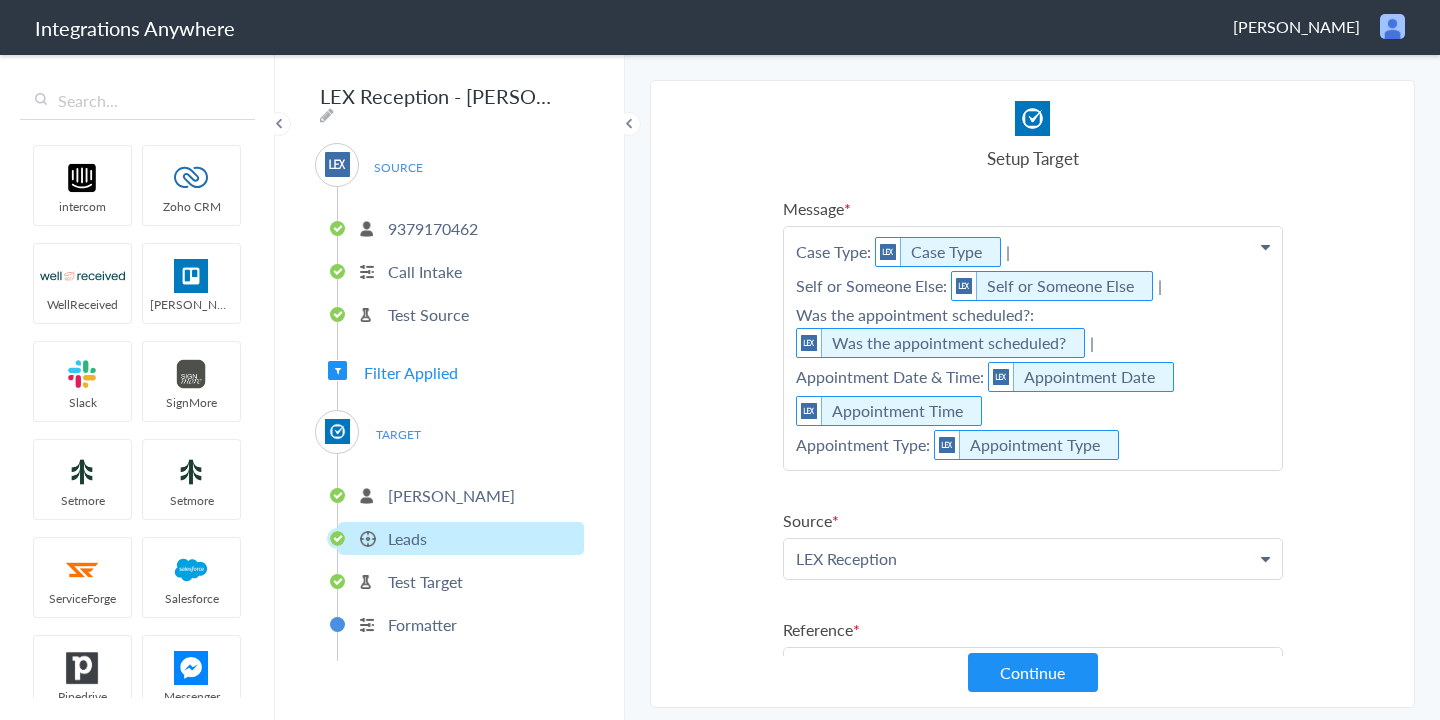 click on "Case Type:    Case Type  |  Self or Someone Else:    Self or Someone Else  |  Was the appointment scheduled?:    Was the appointment scheduled?  |  Appointment Date & Time:    Appointment Date     Appointment Time    Appointment Type:    Appointment Type" at bounding box center [1033, 14] 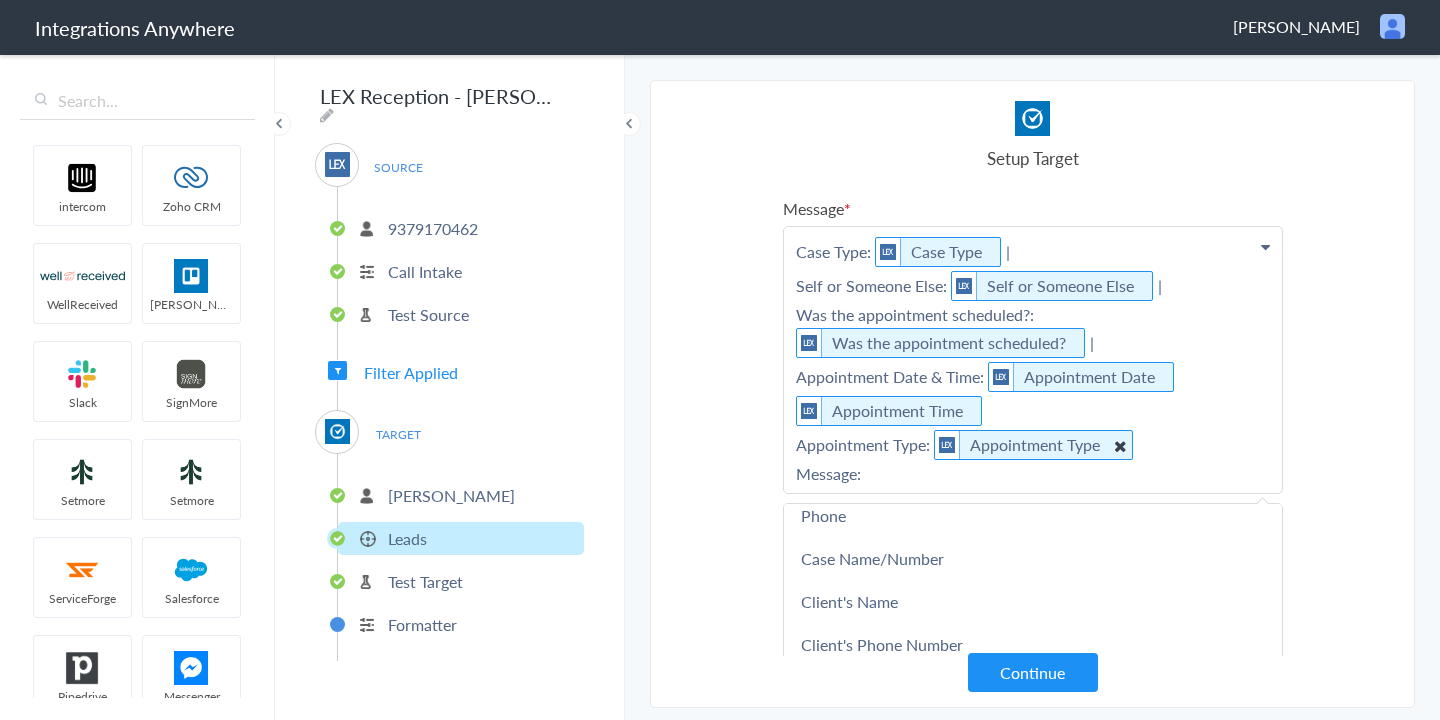 scroll, scrollTop: 146, scrollLeft: 0, axis: vertical 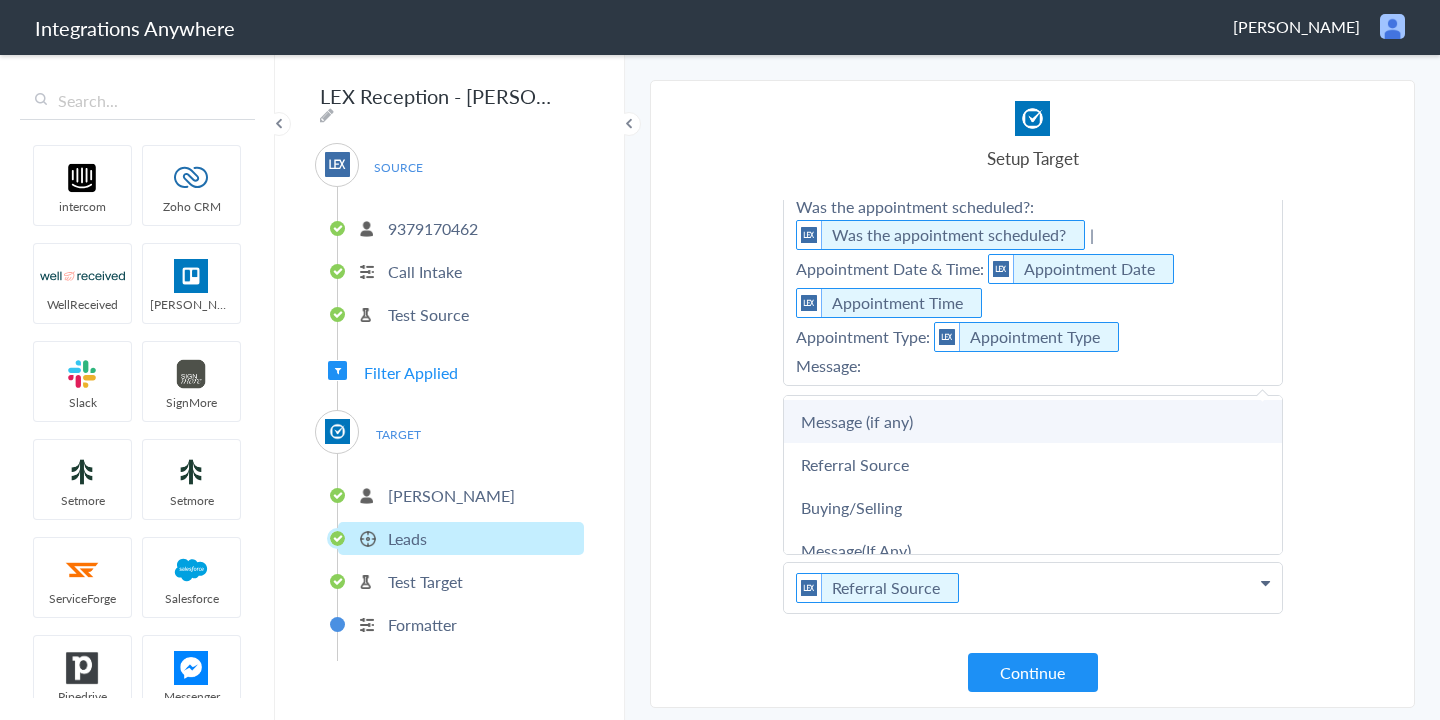click on "Message (if any)" at bounding box center [0, 0] 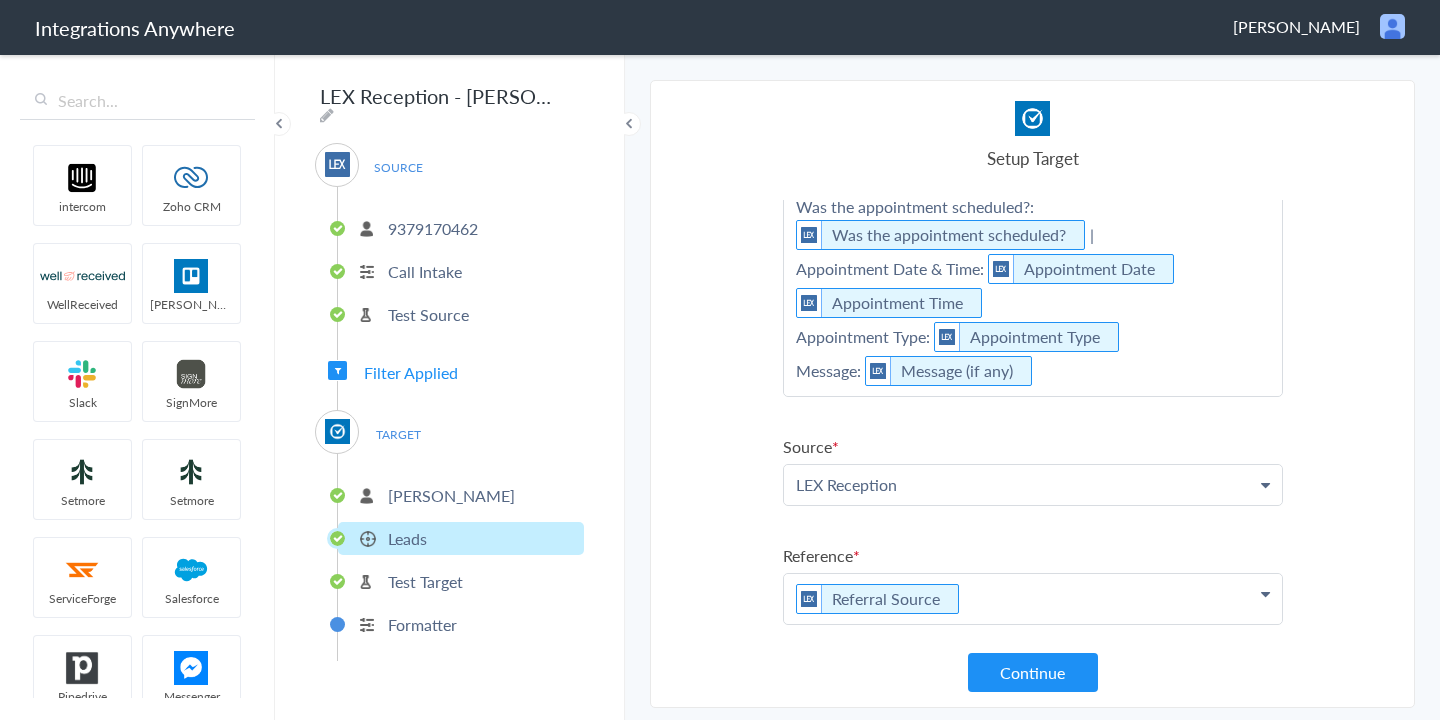 click on "Case Type:    Case Type  |  Self or Someone Else:    Self or Someone Else  |  Was the appointment scheduled?:    Was the appointment scheduled?  |  Appointment Date & Time:    Appointment Date     Appointment Time    Appointment Type:    Appointment Type    Message:    Message (if any)" at bounding box center [1033, -94] 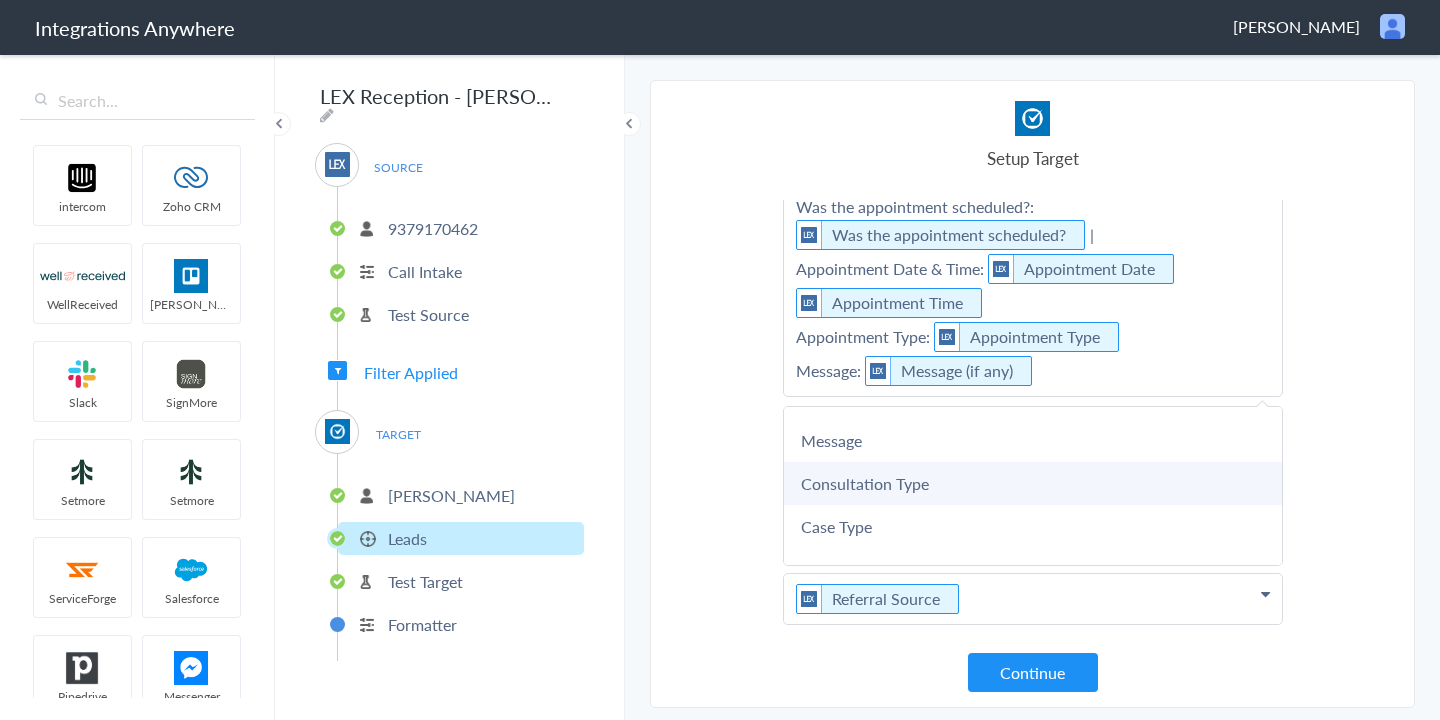 scroll, scrollTop: 1095, scrollLeft: 0, axis: vertical 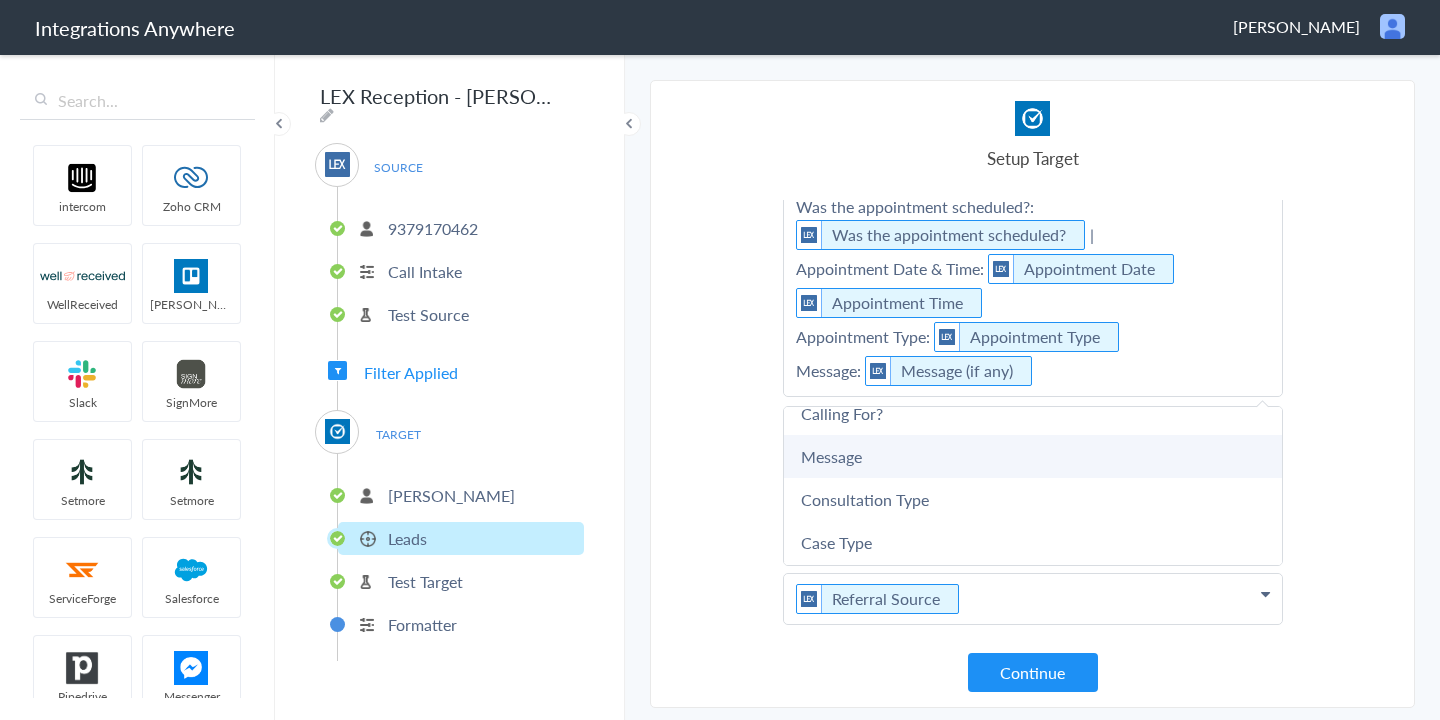 click on "Message" at bounding box center (0, 0) 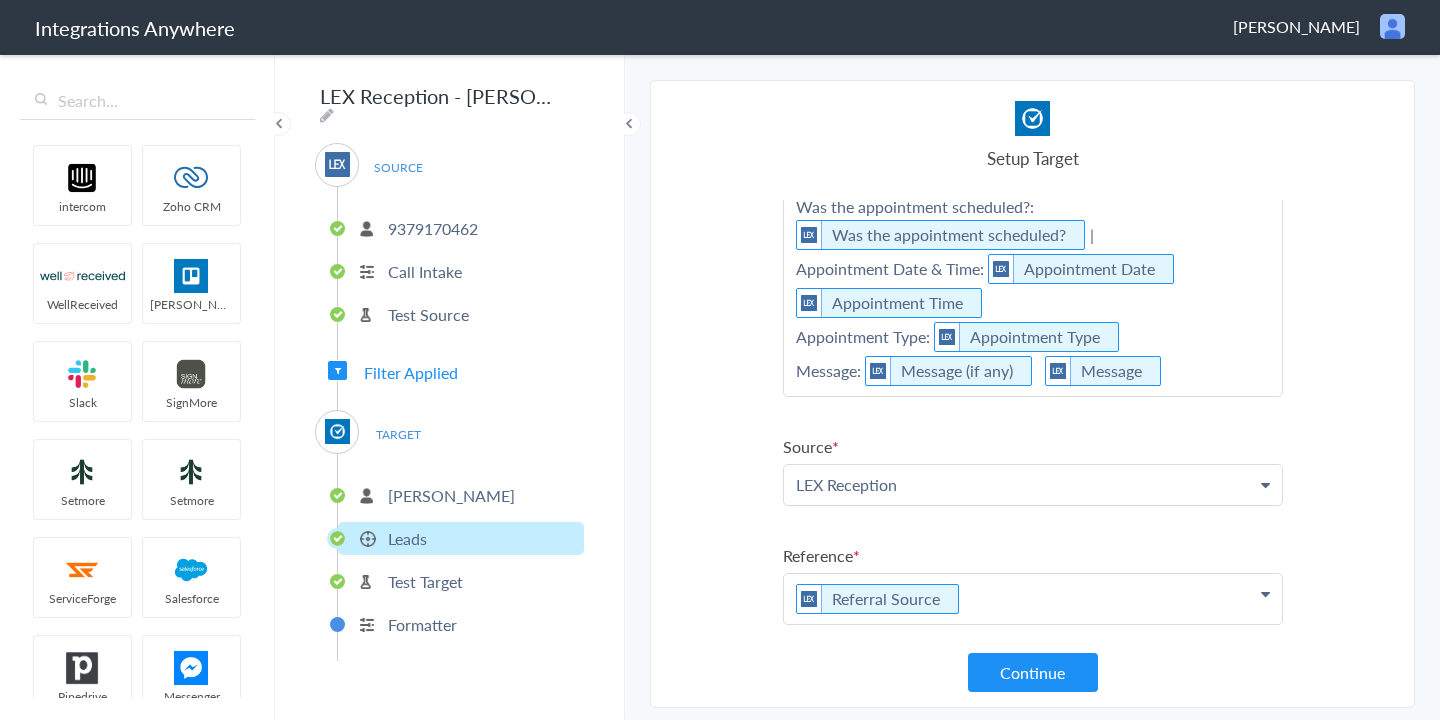 click on "Case Type:    Case Type  |  Self or Someone Else:    Self or Someone Else  |  Was the appointment scheduled?:    Was the appointment scheduled?  |  Appointment Date & Time:    Appointment Date     Appointment Time    Appointment Type:    Appointment Type    Message:    Message (if any)     Message" at bounding box center (1033, -94) 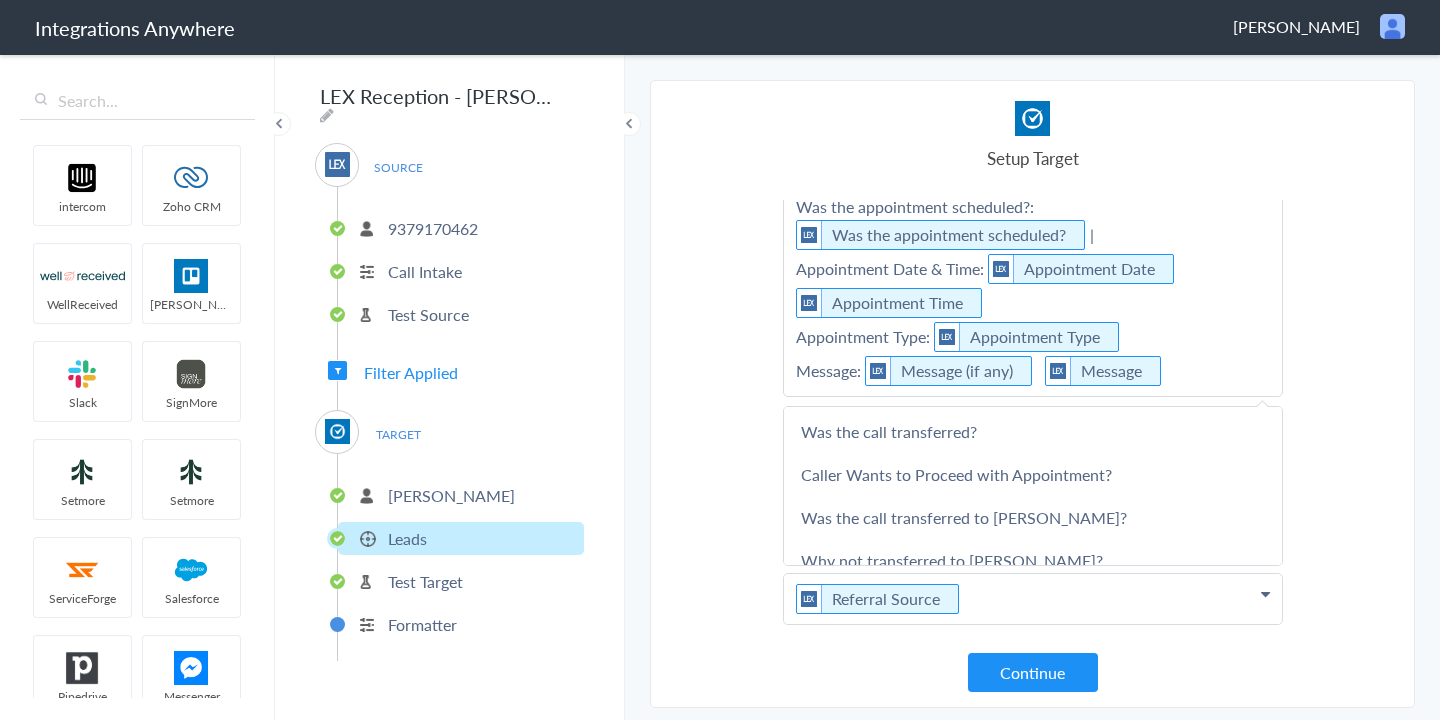 scroll, scrollTop: 2040, scrollLeft: 0, axis: vertical 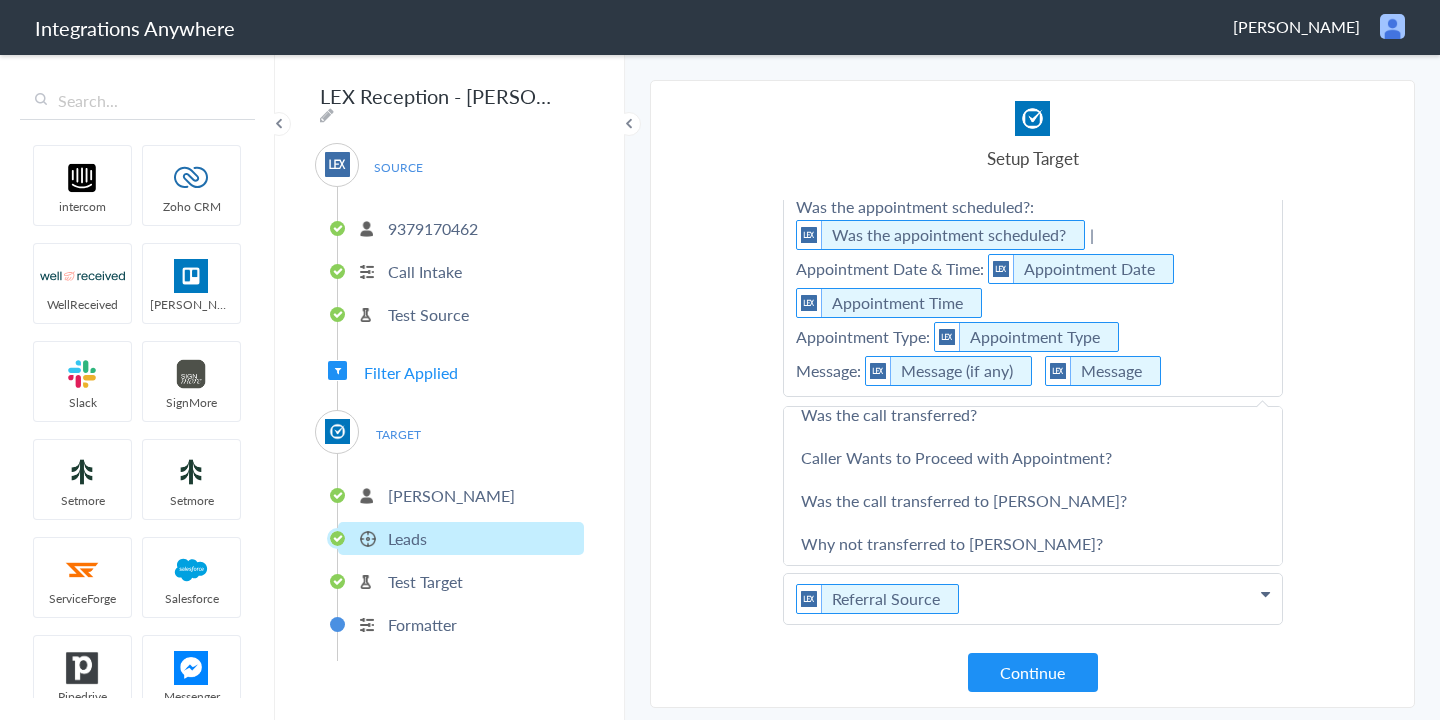 click on "Select  Account 9379170462       Rename   Delete   (21 hours ago) + connect Continue Setup Source Call Intake Triggers when a new Call is taken Continue Test Source Test Source Test Failed
Select  Account Tina James Law       Rename   Delete   (21 hours ago) + connect Continue Setup Target Leads Create a new Lead Continue Test Integration Call Intake Leads View test data Your Integration has been set up.Trigger the switch to activate your Integration Test Skip Test Return to Dashboard or Setup Formatter Test Failed Test Success   Invalid data for email LEX Reception Call Intake - Clio Grow Leads   RPZMGA Test from_source   Linda from_last   linda@test.com from_email Show more Your Integration has been set up. Trigger the switch to activate your Integration Setup Formatter Return to Dashboard Replace Formatter Timezone Timezone America/New_York (Source) UTC America/New_York (Source) Save Field Phone Phone Client's Phone Number Format Choose format (503) 213-4639 (National) Save" at bounding box center [1032, 394] 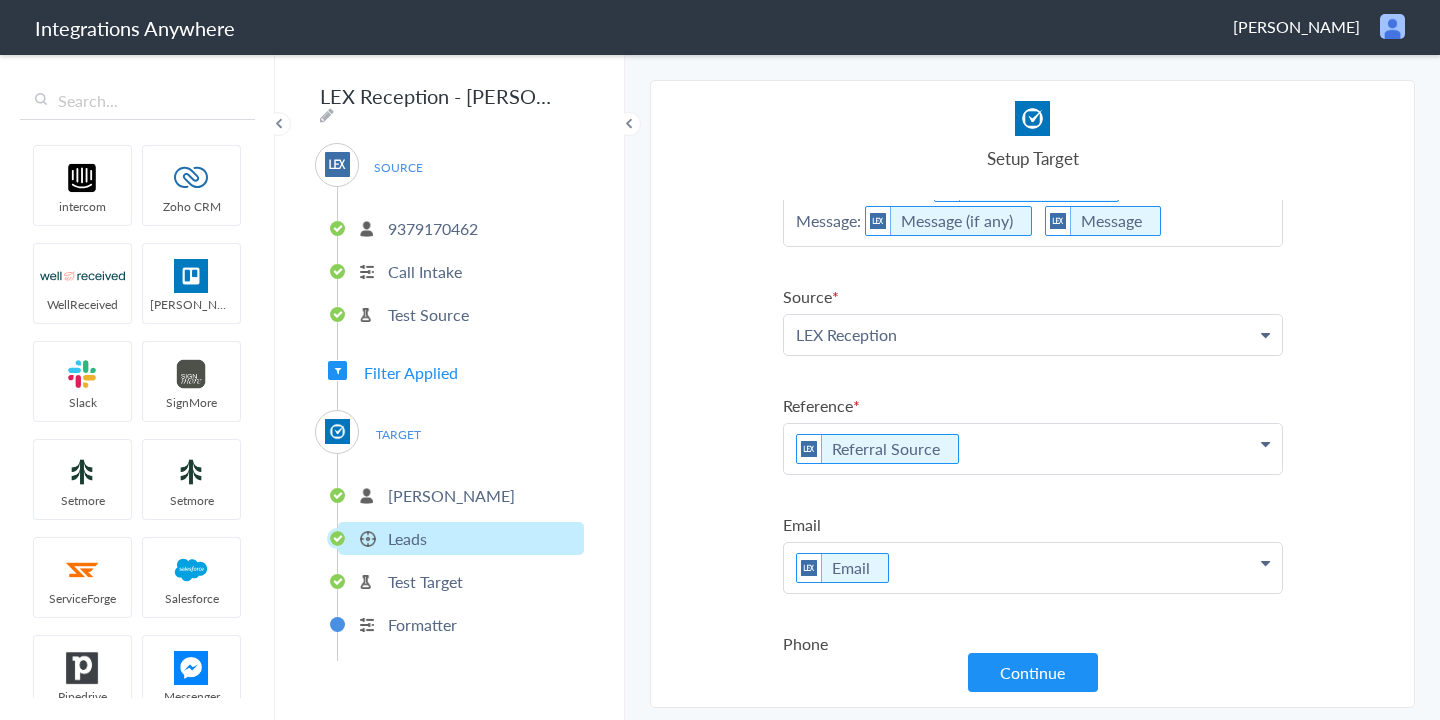 scroll, scrollTop: 594, scrollLeft: 0, axis: vertical 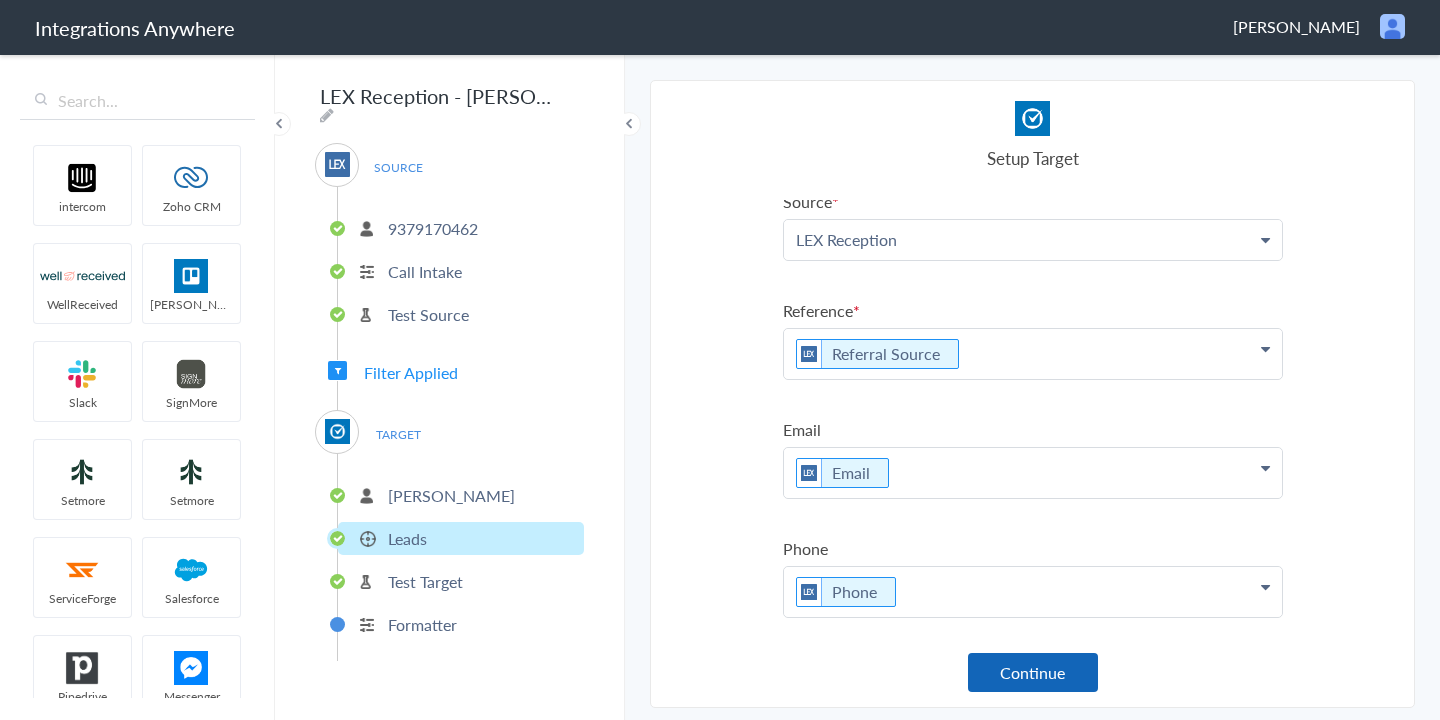 click on "Continue" at bounding box center (1033, 672) 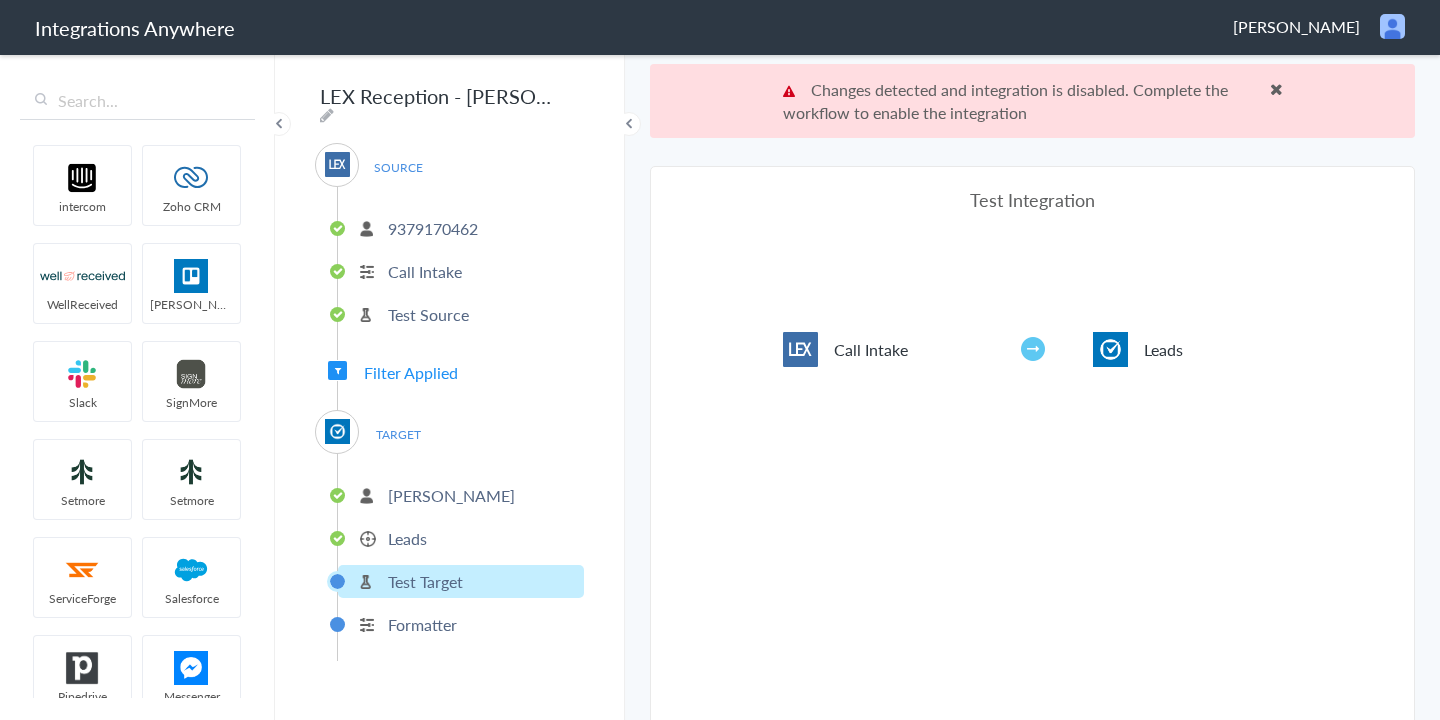 scroll, scrollTop: 74, scrollLeft: 0, axis: vertical 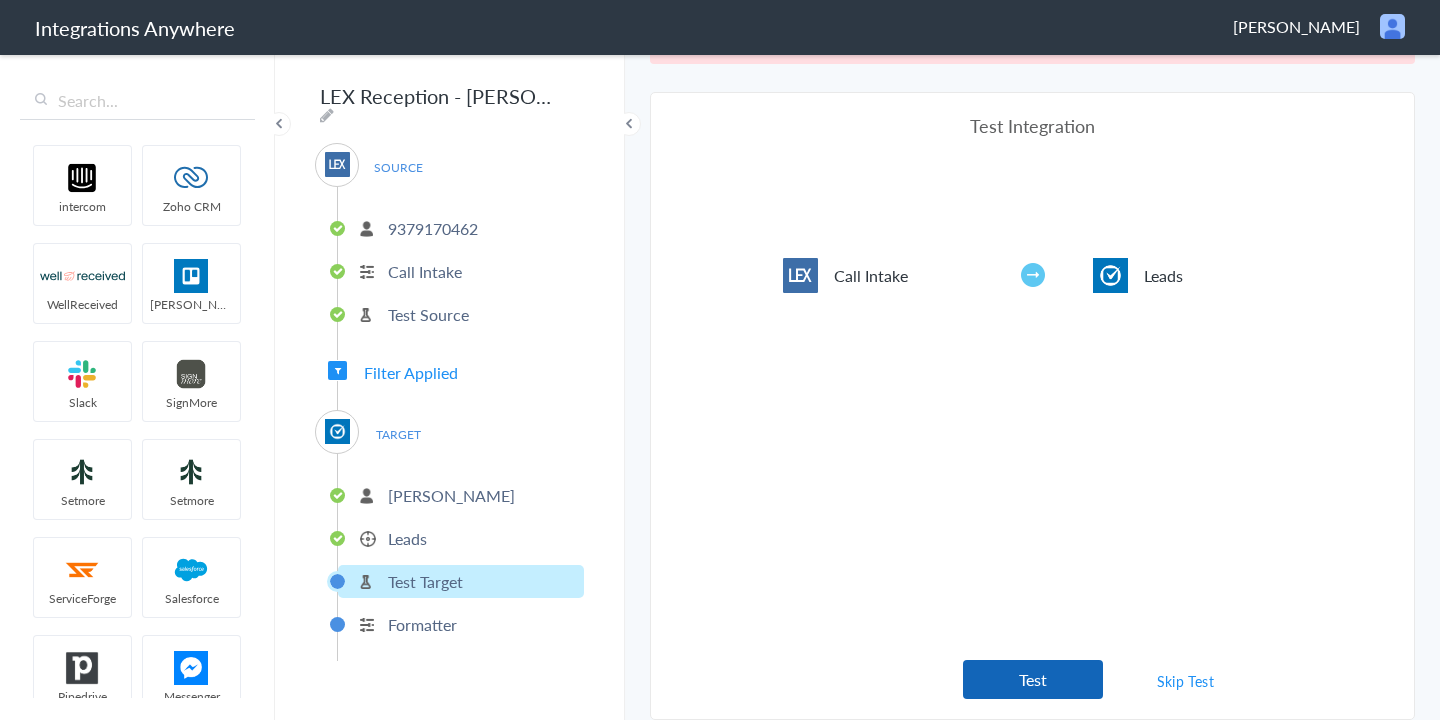 click on "Test" at bounding box center (1033, 679) 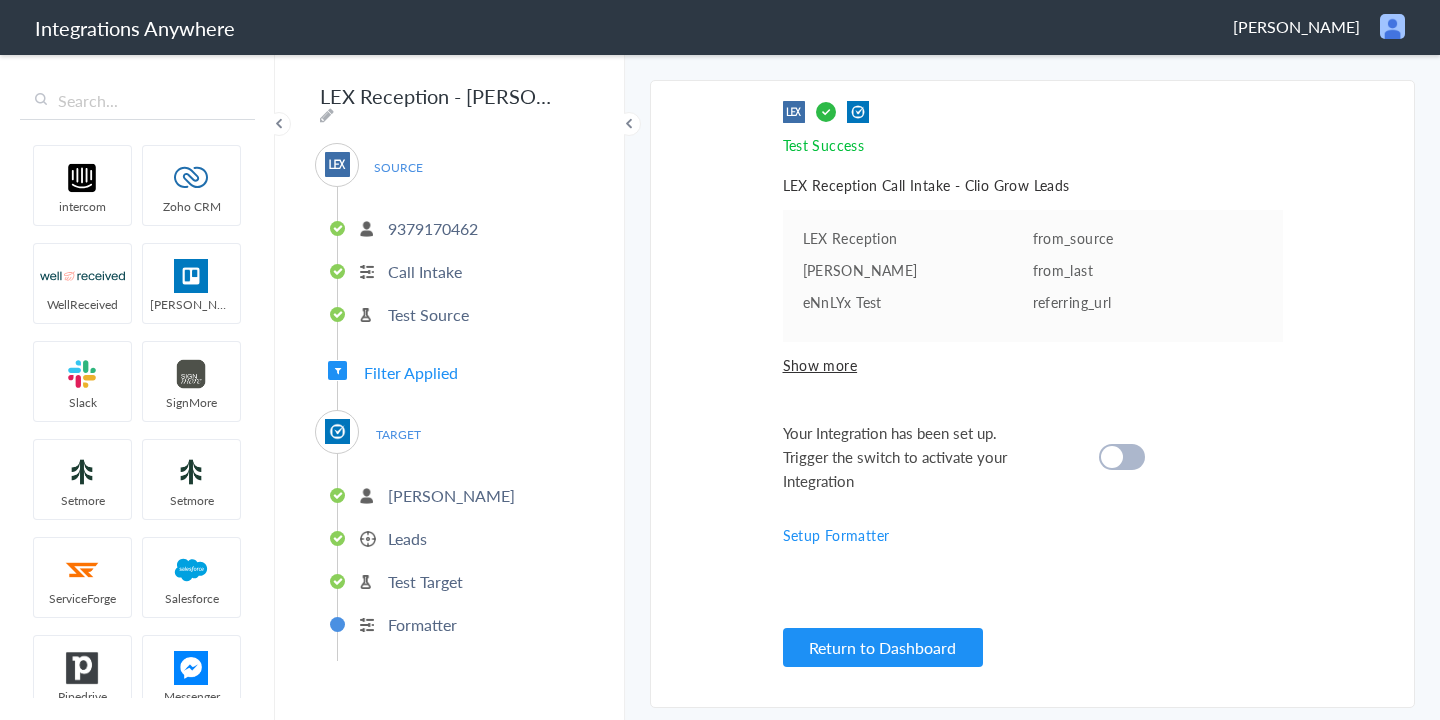 scroll, scrollTop: 0, scrollLeft: 0, axis: both 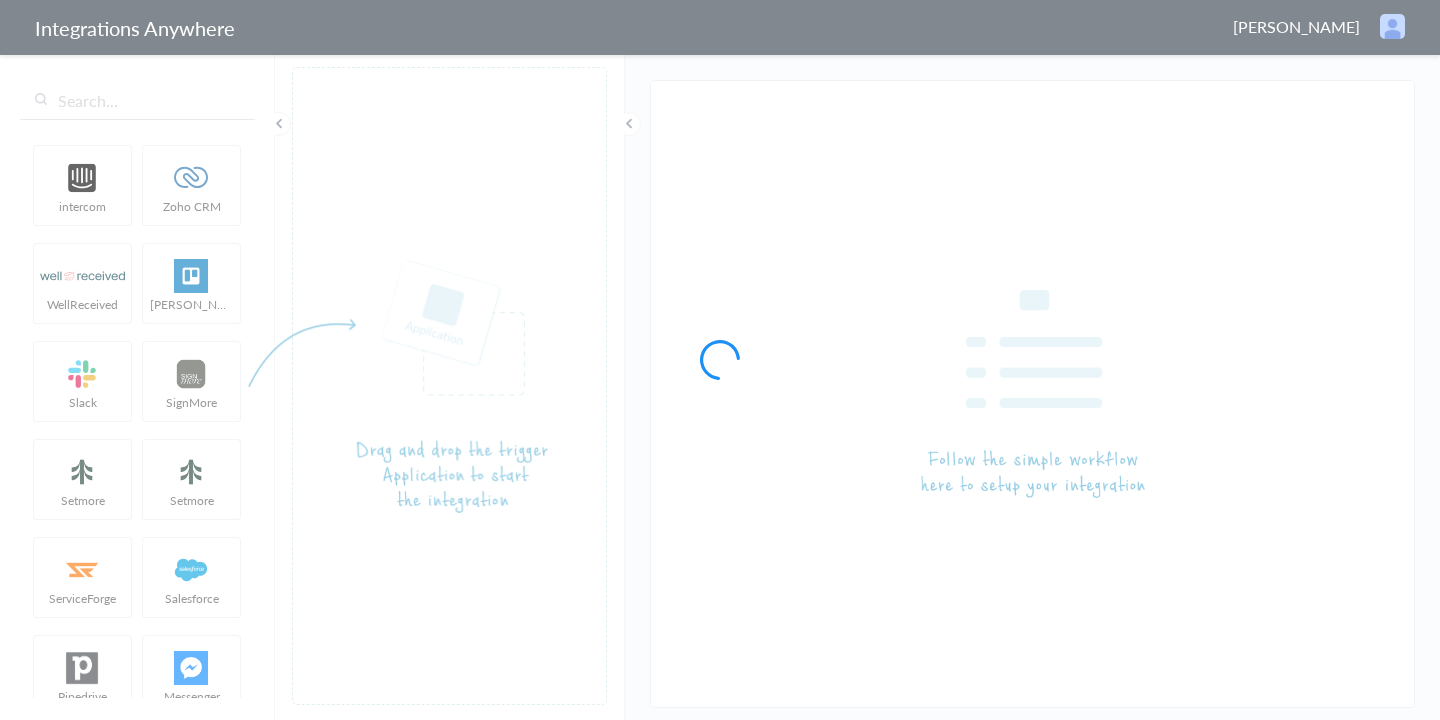 type on "LEX Reception - Clio" 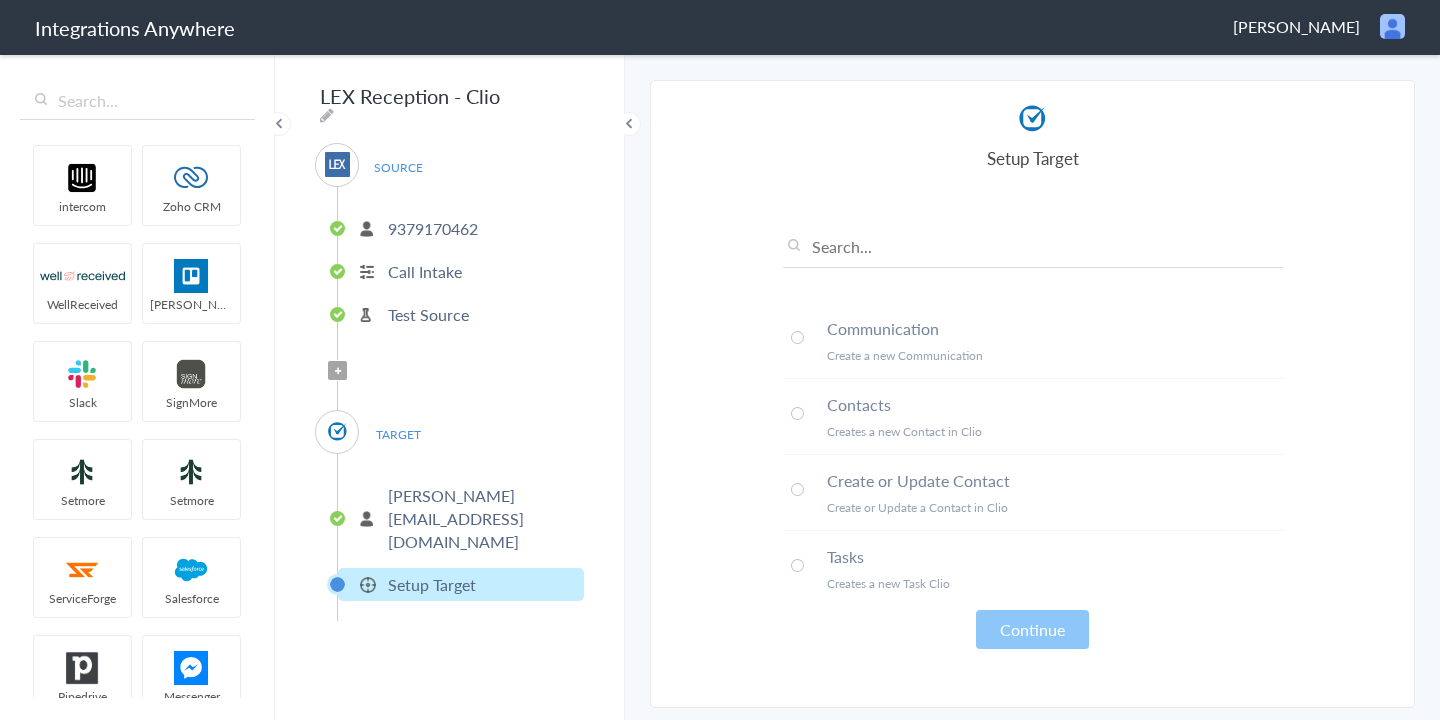 click on "9379170462" at bounding box center (433, 228) 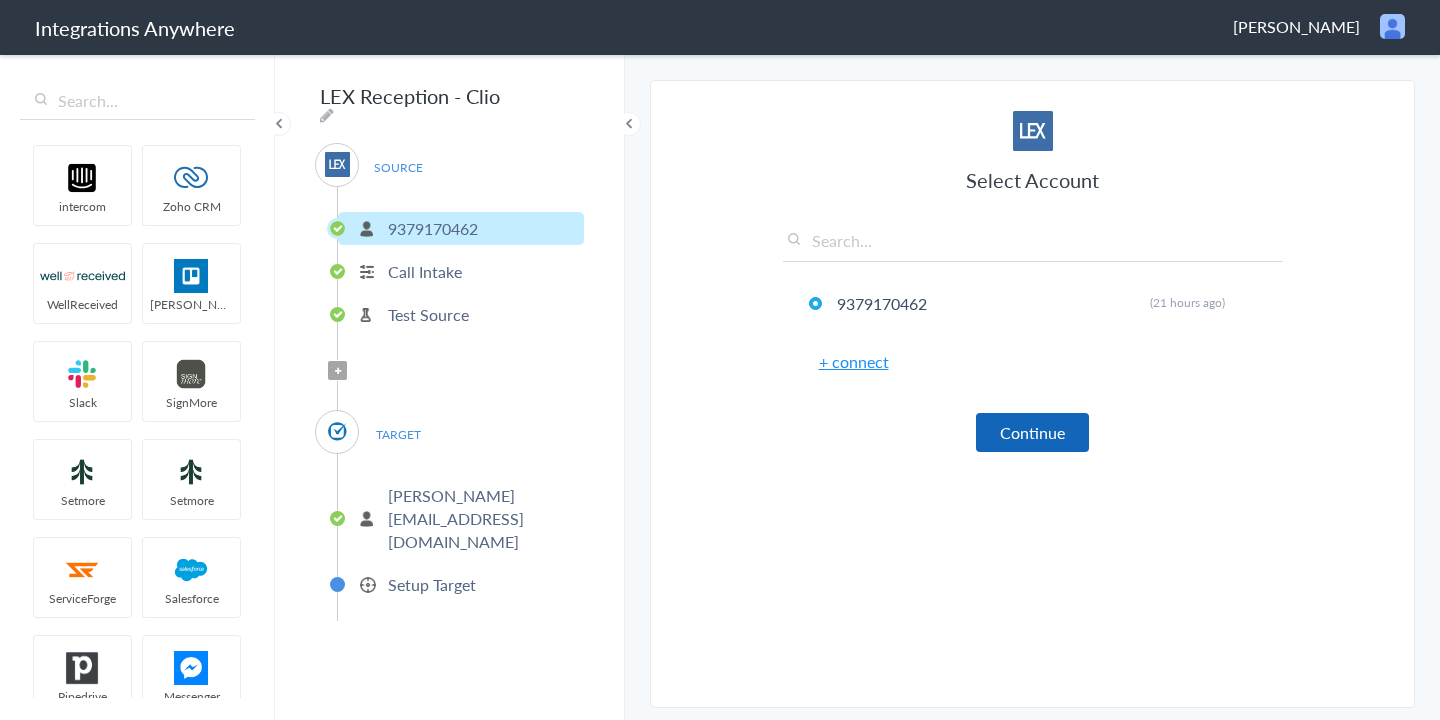 click on "Continue" at bounding box center [1032, 432] 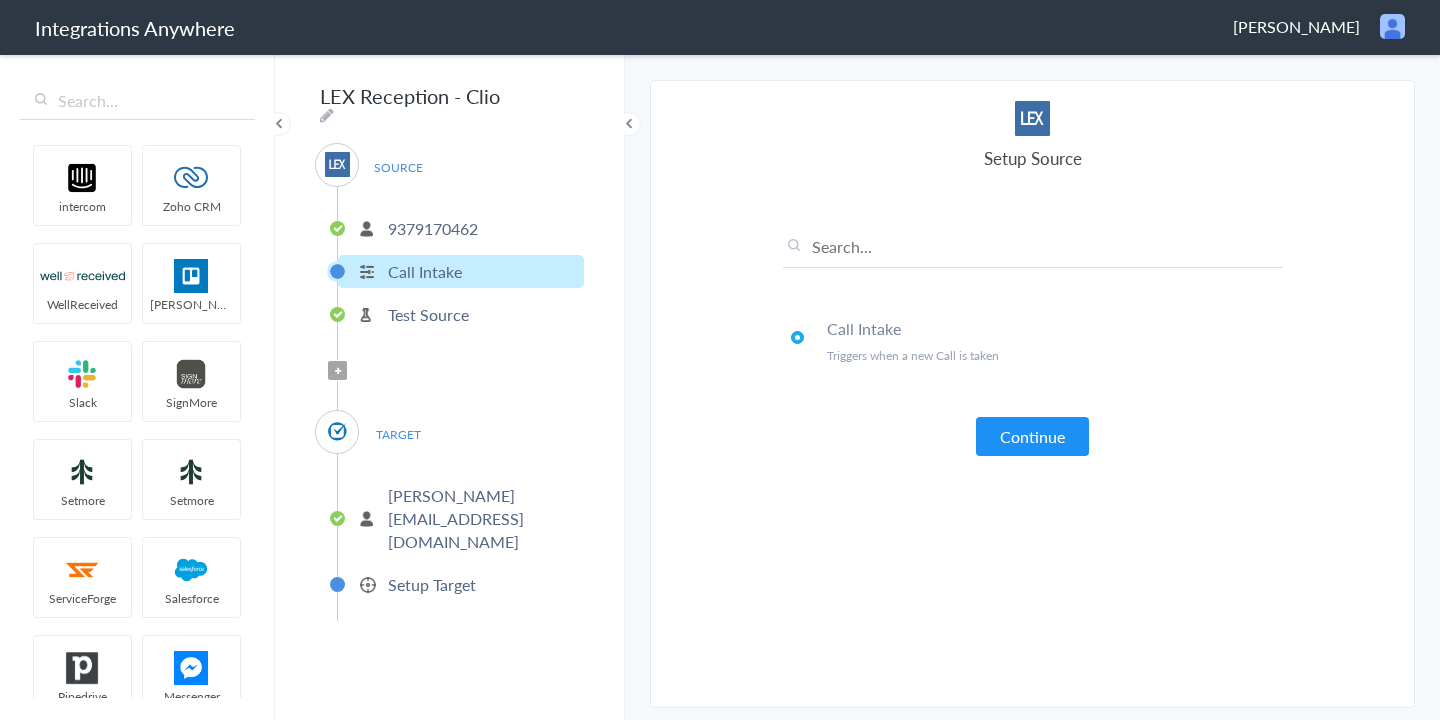 click on "Continue" at bounding box center [1032, 436] 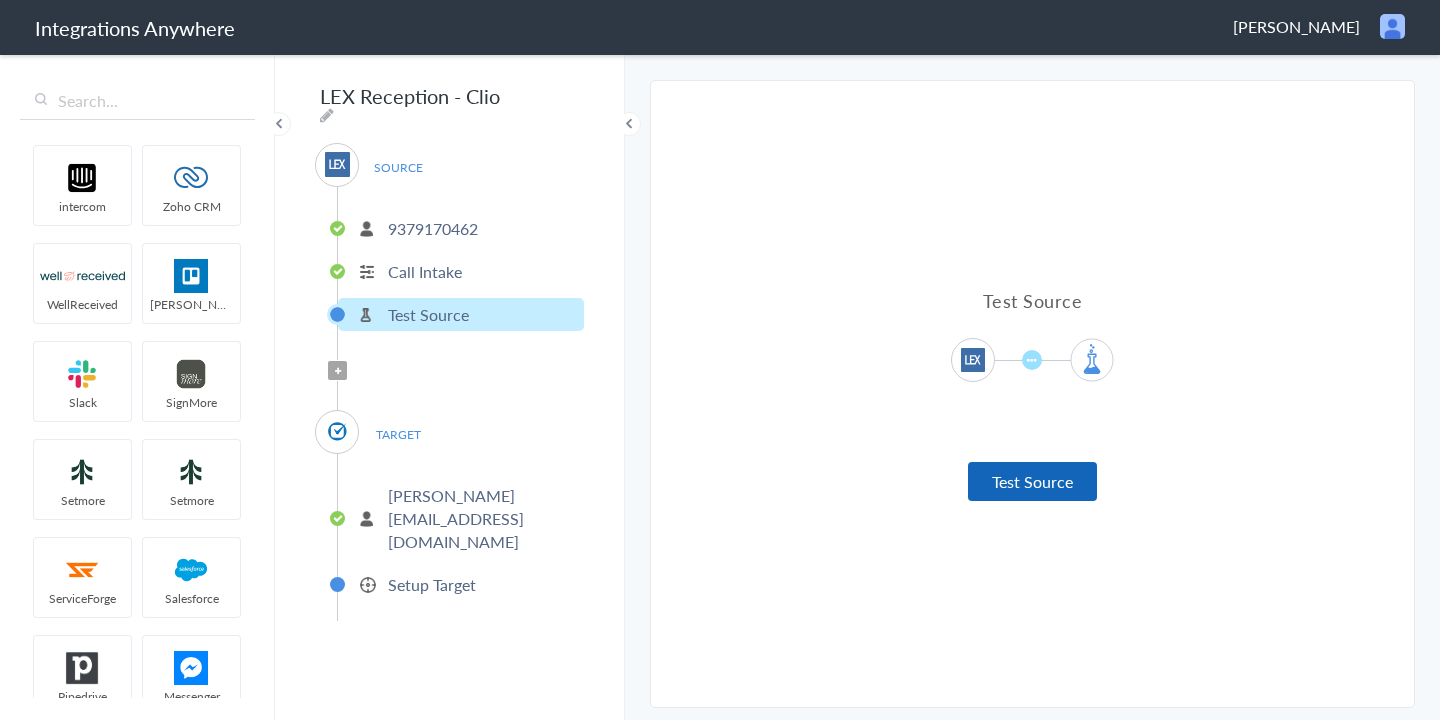 click on "Test Source" at bounding box center [1032, 481] 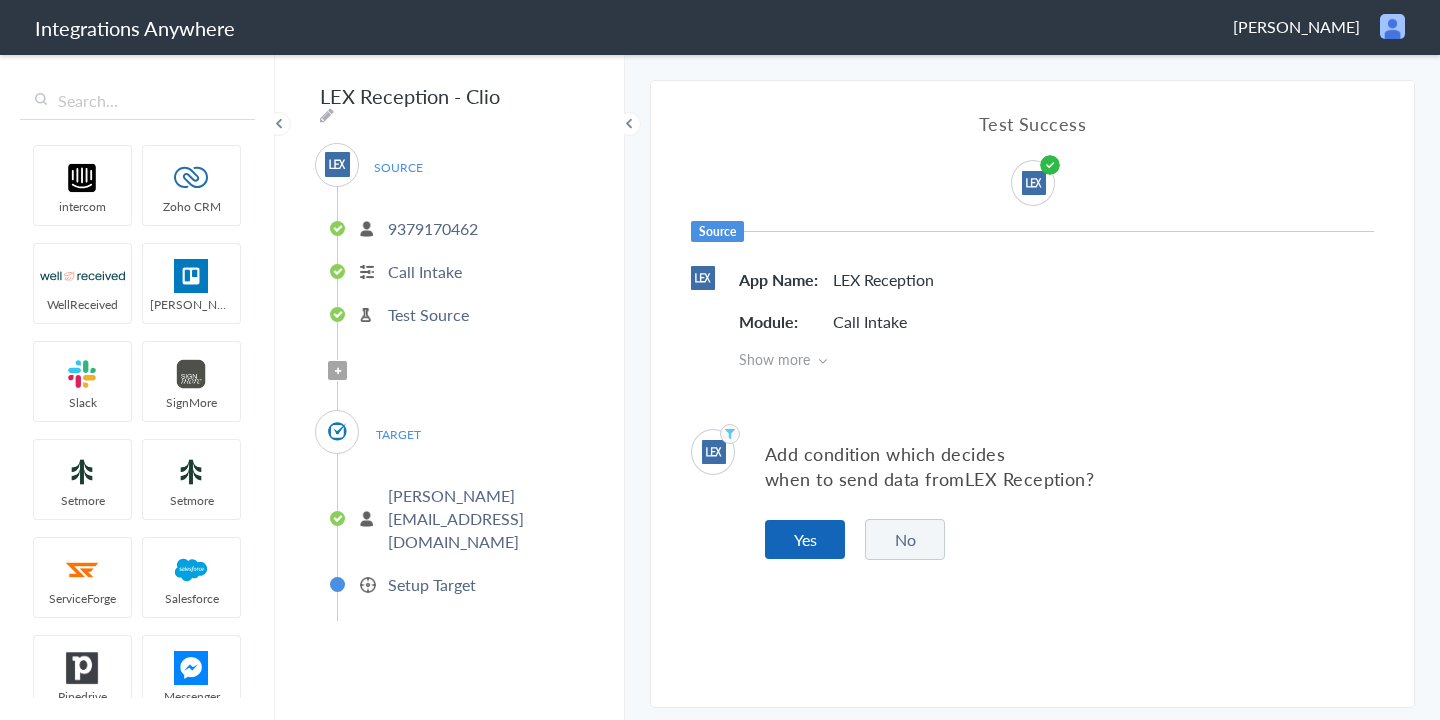 click on "Yes" at bounding box center (805, 539) 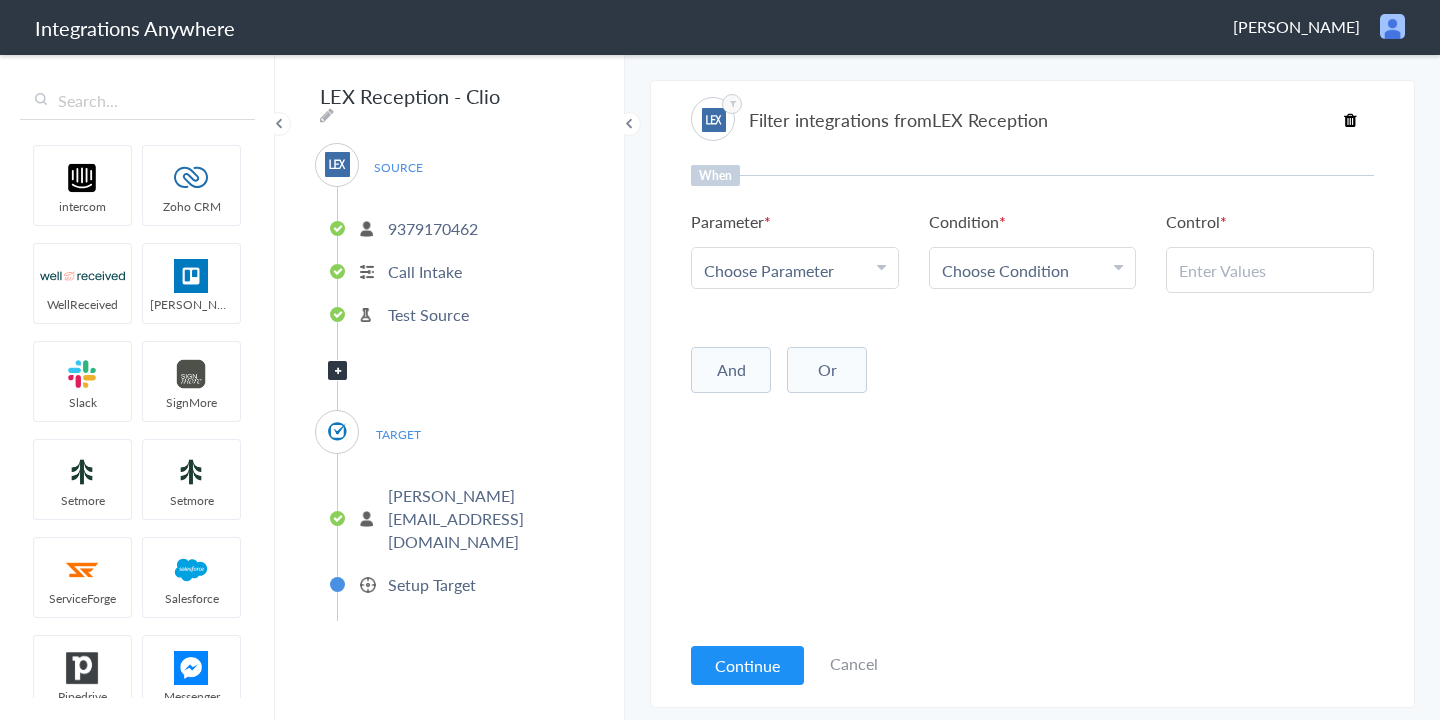 click on "Choose Parameter" at bounding box center (795, 270) 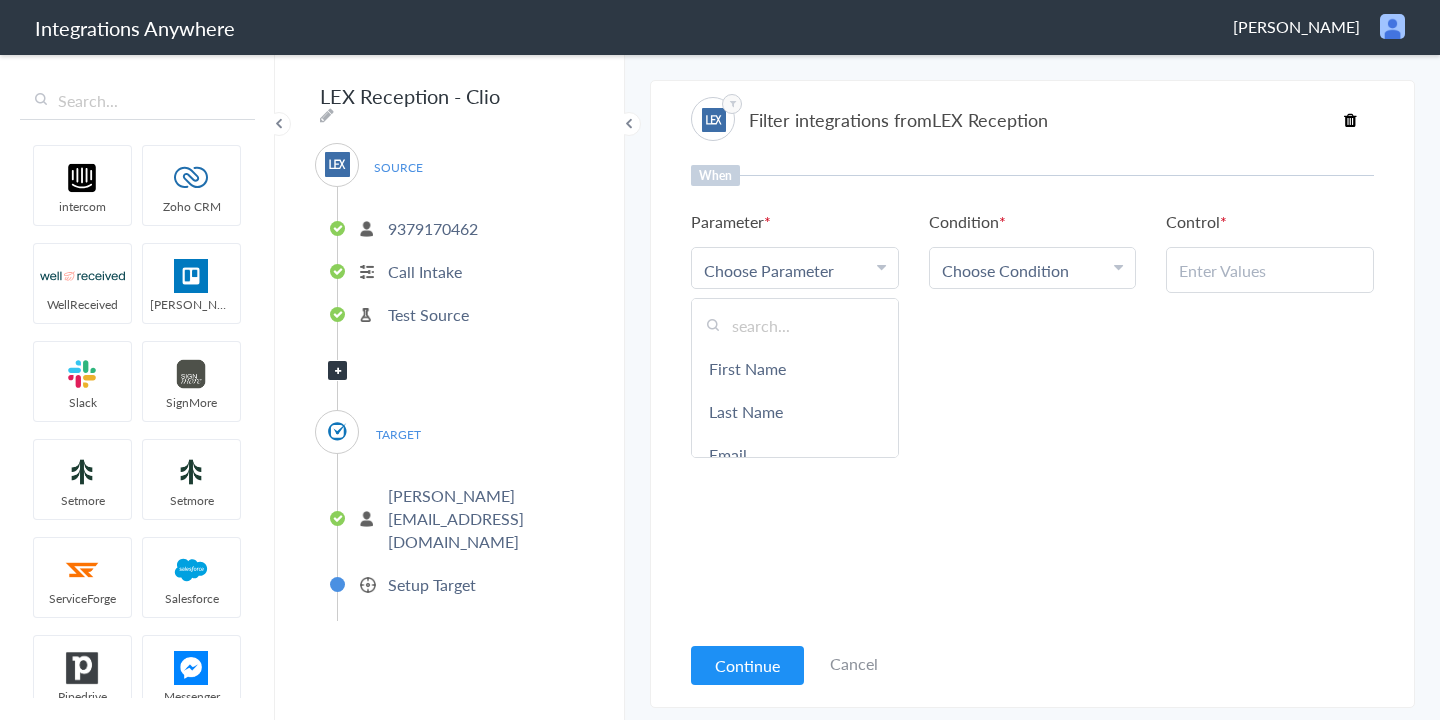 click at bounding box center [795, 325] 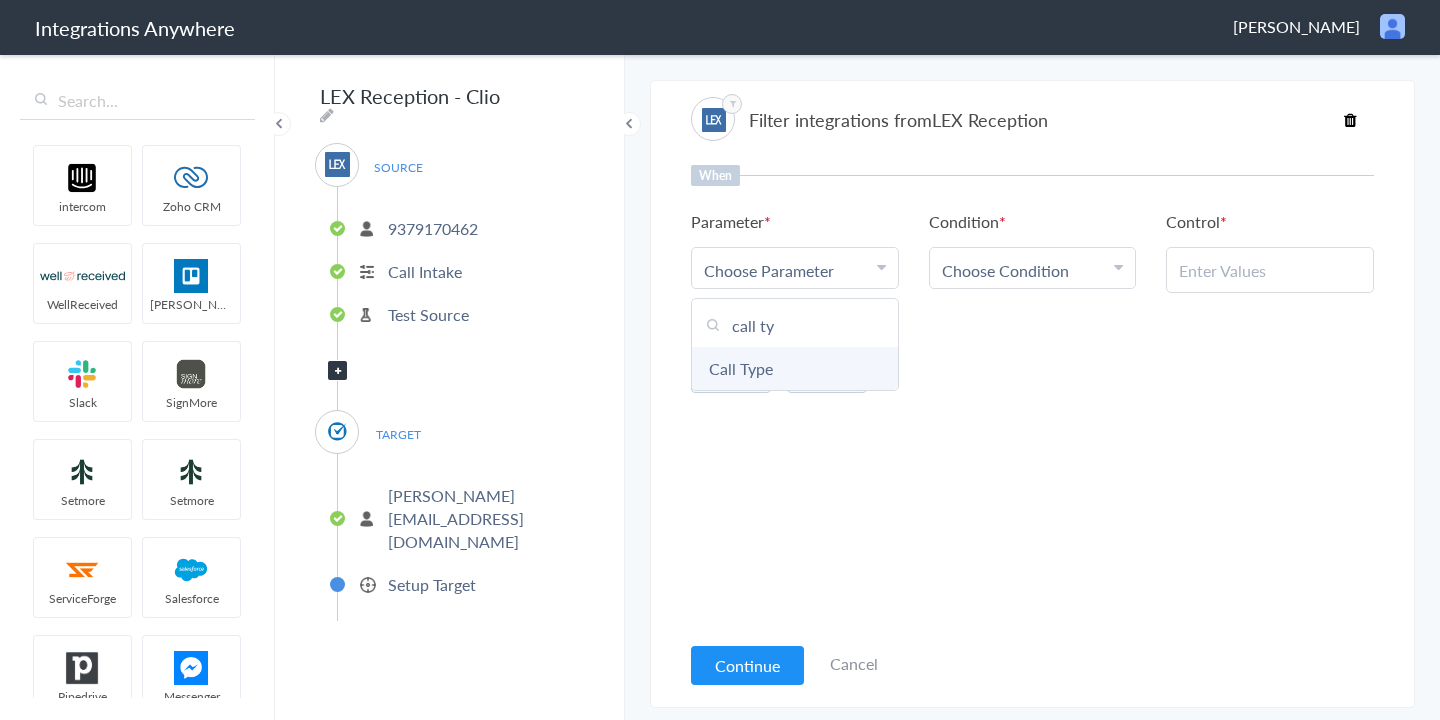 type on "call ty" 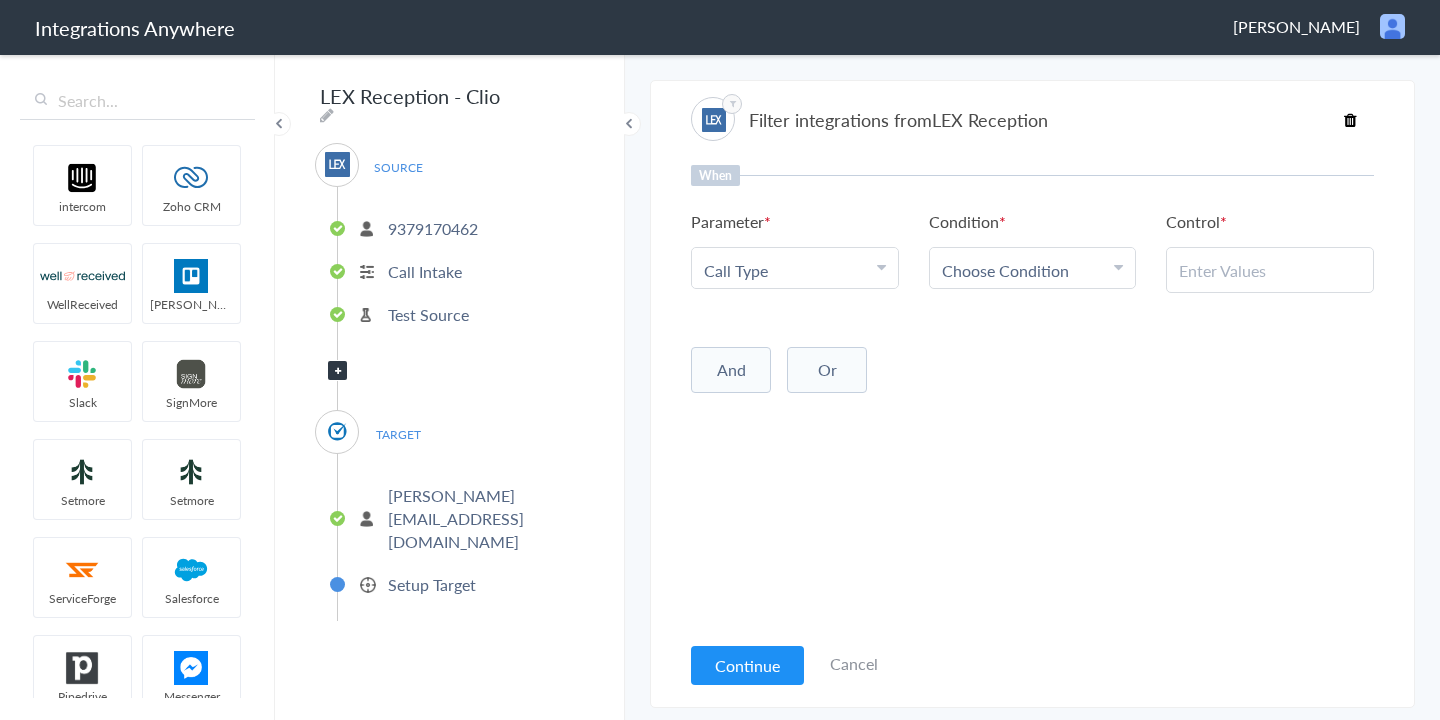 click on "Choose Condition" at bounding box center (1005, 270) 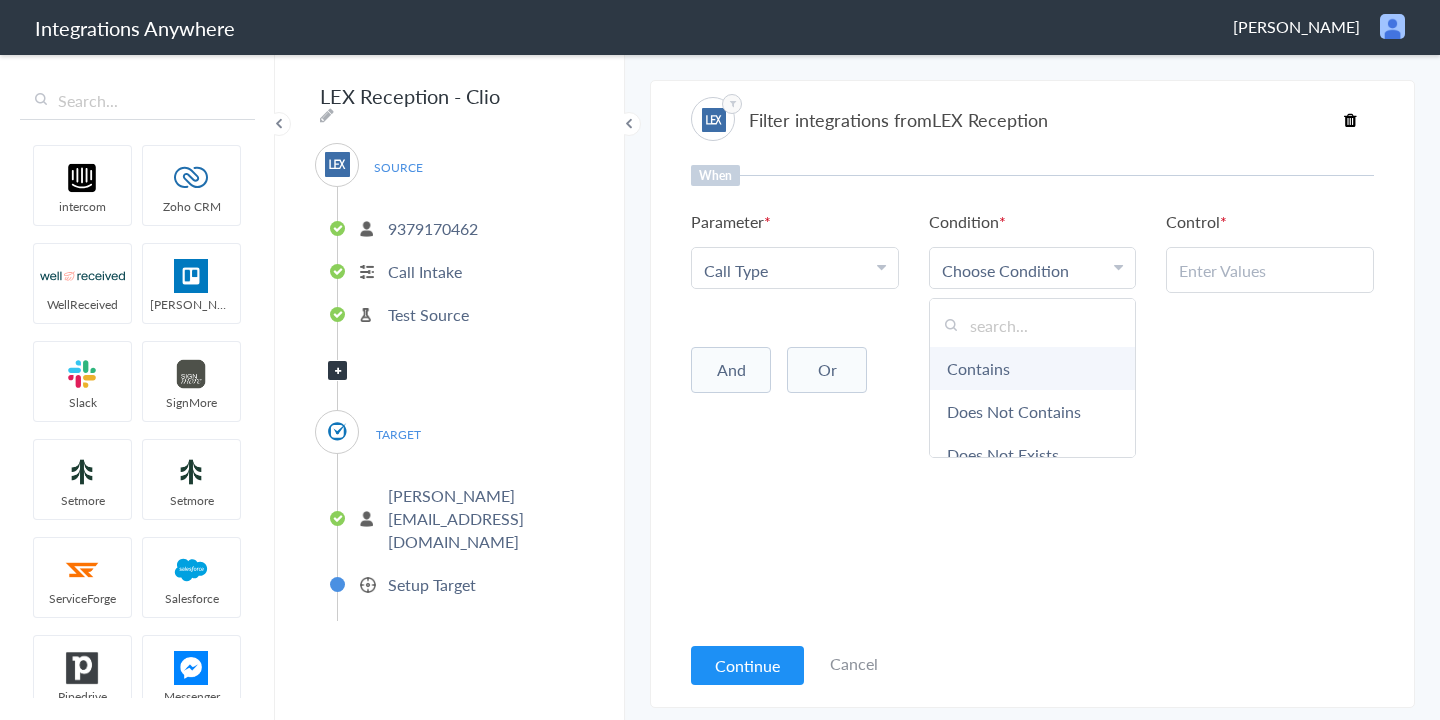 click on "Contains" at bounding box center [1033, 368] 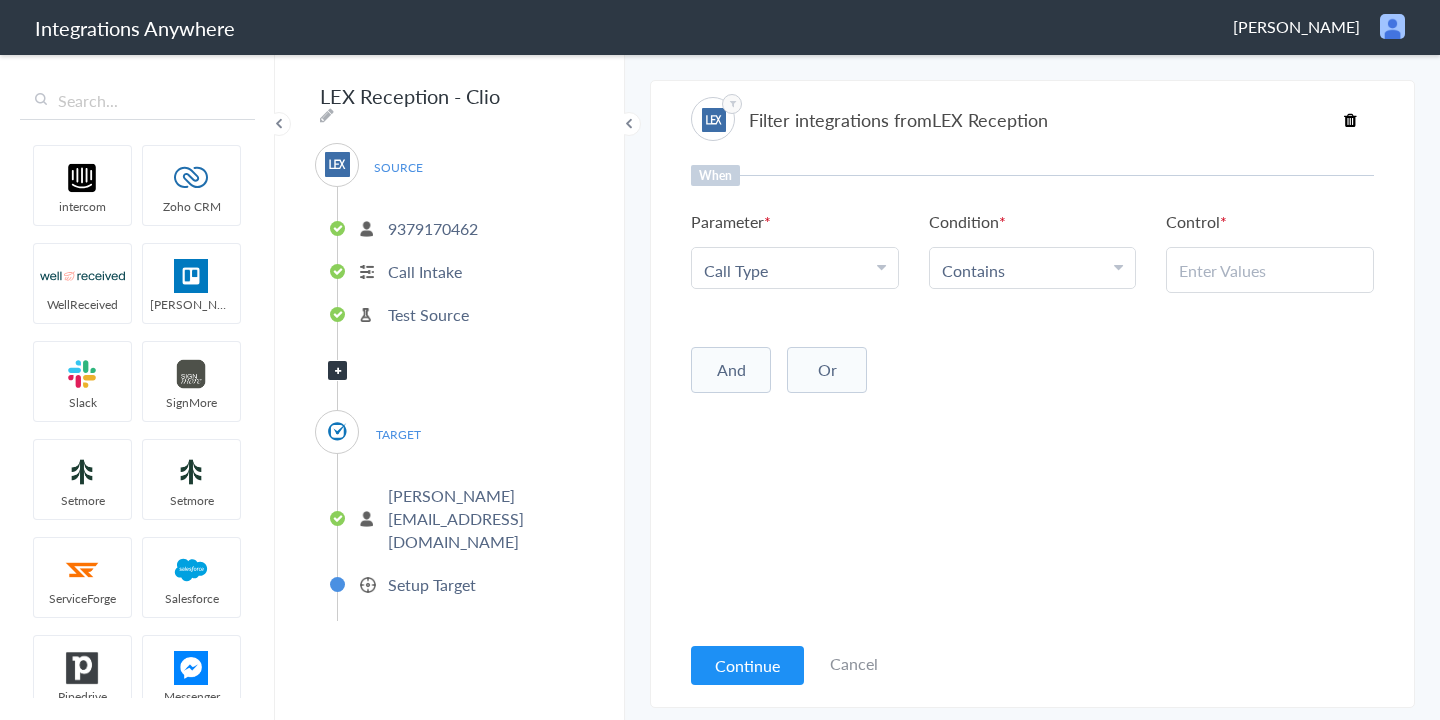 click on "Contains" at bounding box center [973, 270] 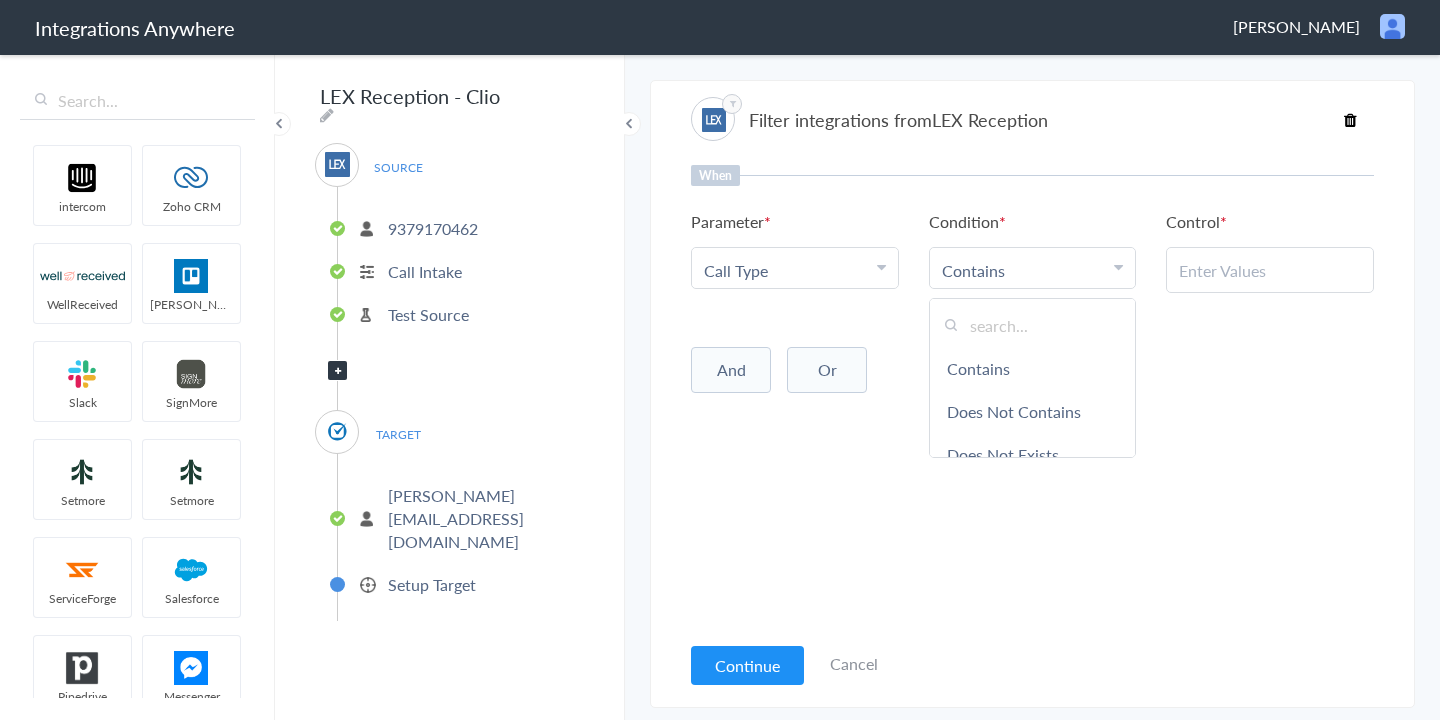 click at bounding box center (1270, 270) 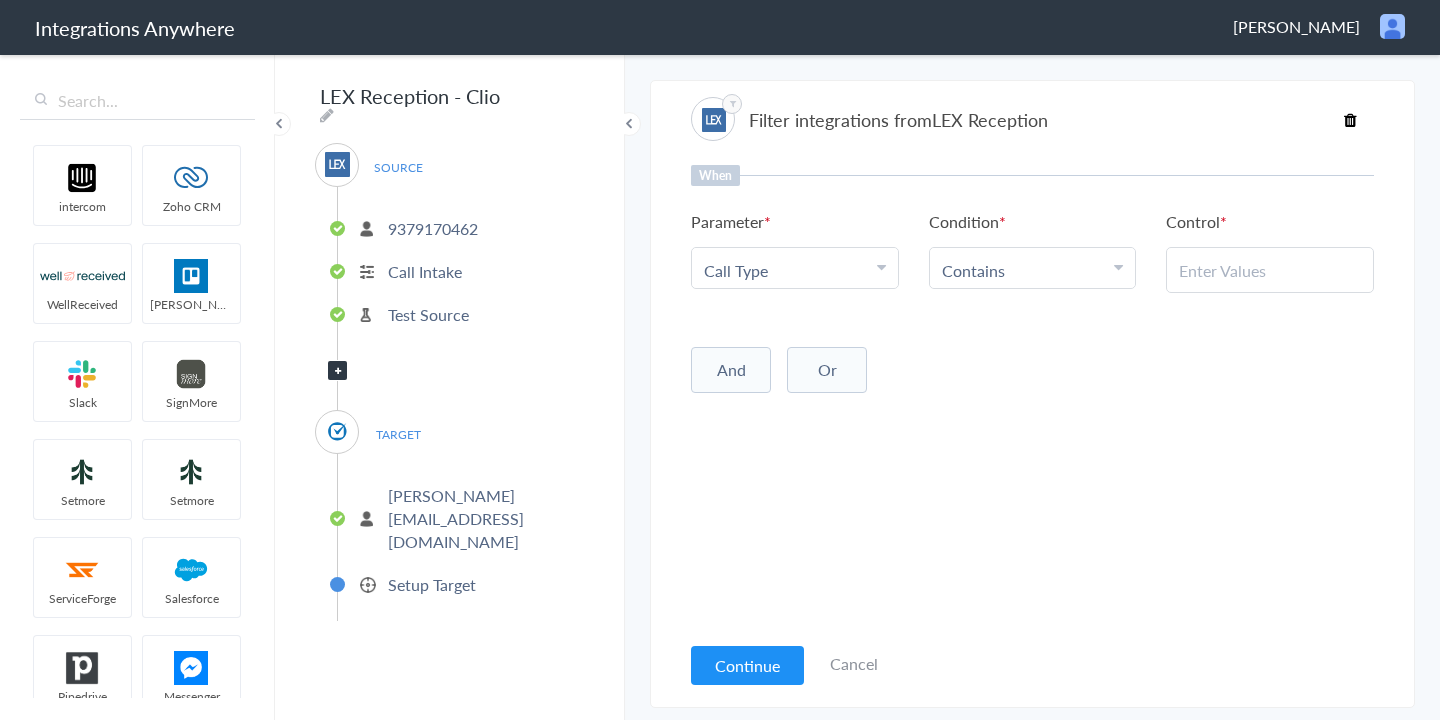 click at bounding box center (1270, 270) 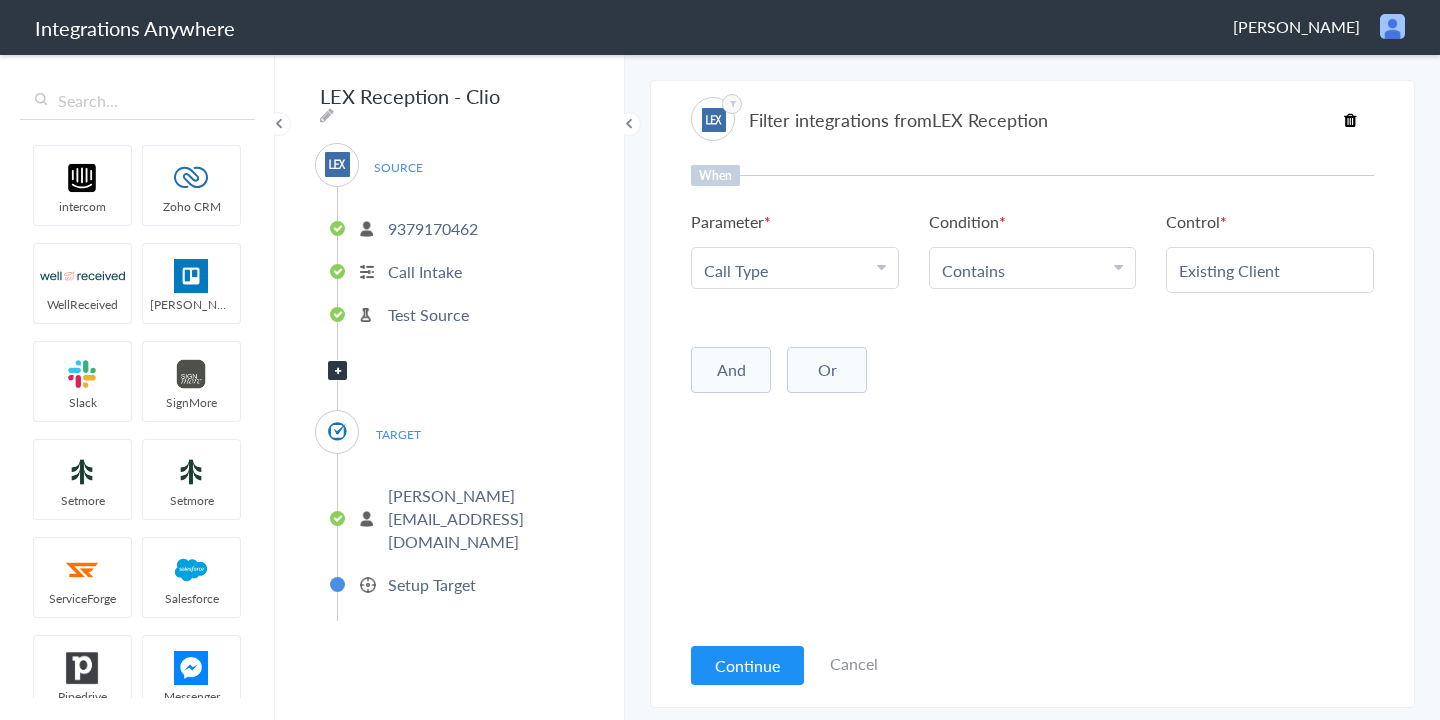 type on "Existing Client" 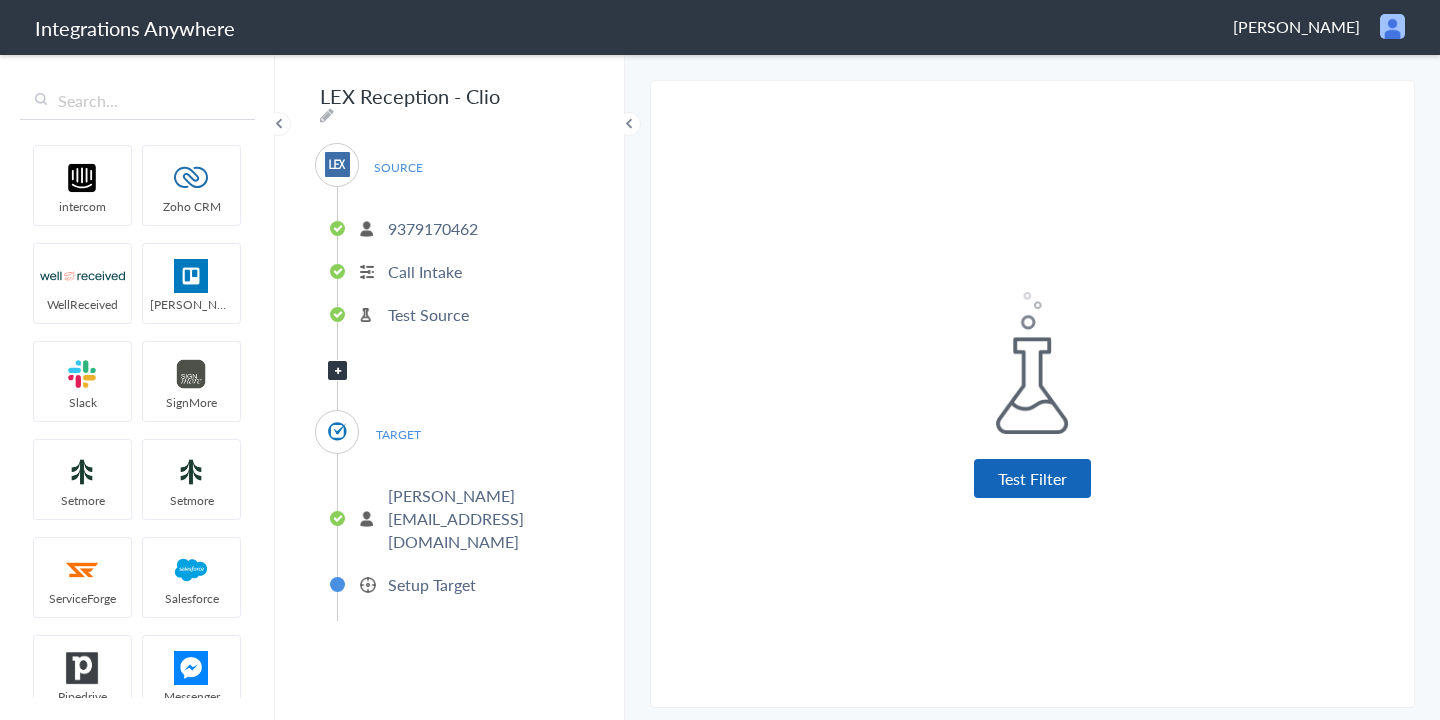 click on "Test Filter" at bounding box center [1032, 478] 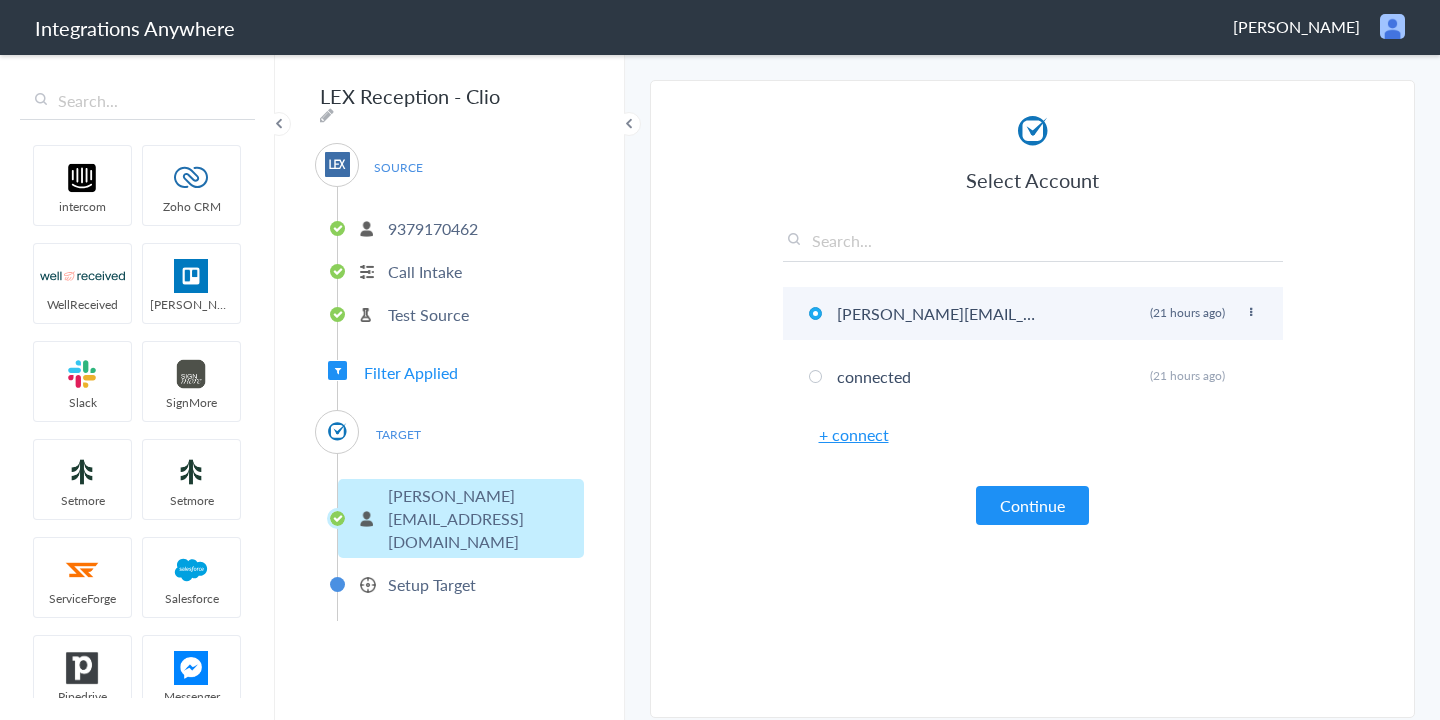 click on "tina@tinajameslaw.com       Rename   Delete   (21 hours ago)" at bounding box center [1033, 313] 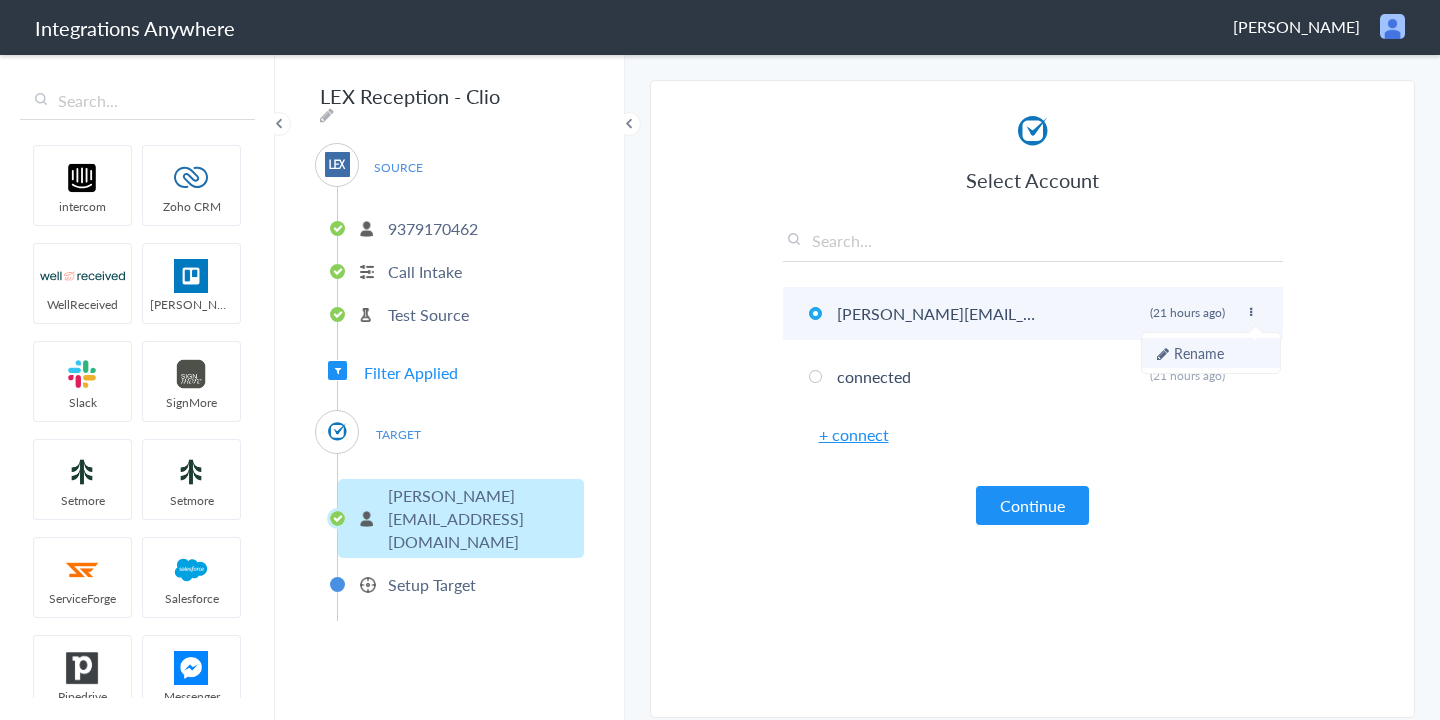 click on "Rename" at bounding box center [1211, 353] 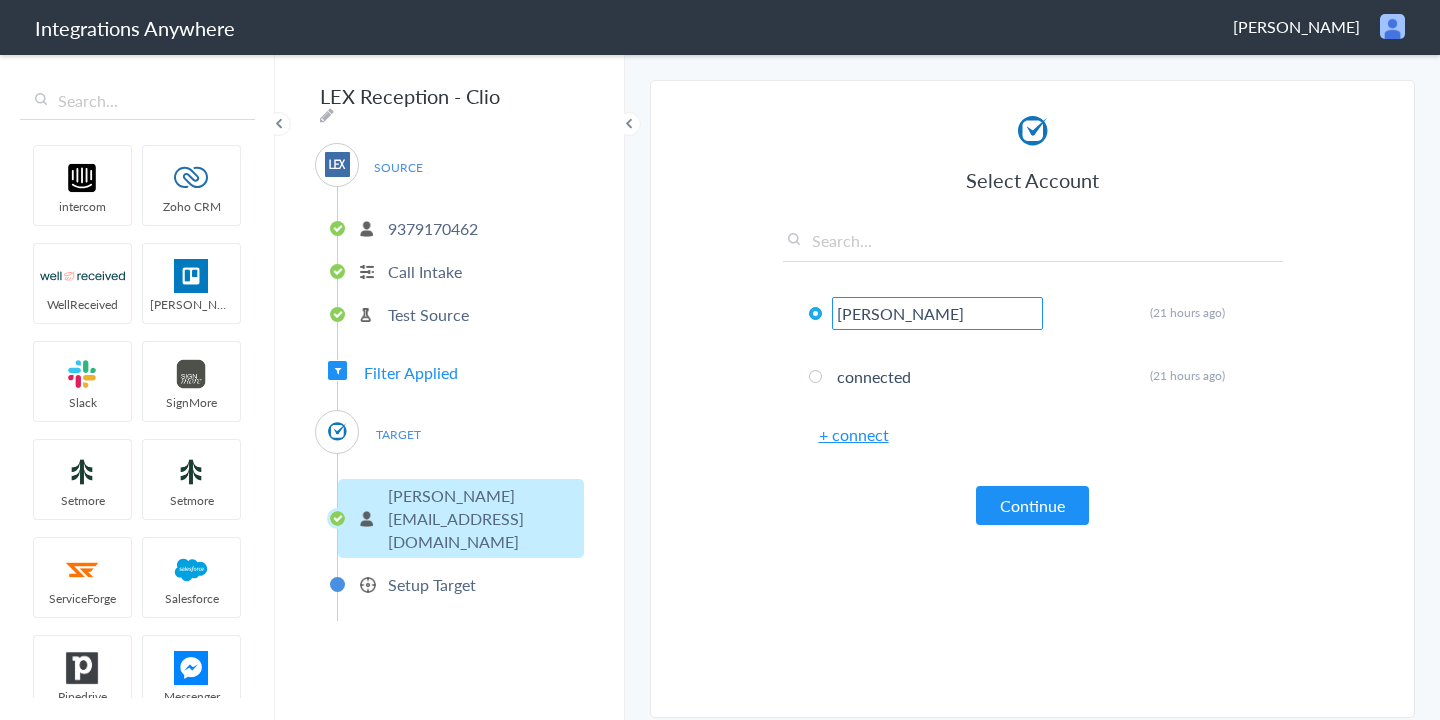 click on "Select  Account Tina James Law       Rename   Delete   (21 hours ago) connected       Rename   Delete   (21 hours ago) + connect Continue Setup Target Communication Create a new Communication Contacts Creates a new Contact in Clio Create or Update Contact Create or Update a Contact in Clio Tasks Creates a new Task Clio Continue" at bounding box center [1033, 404] 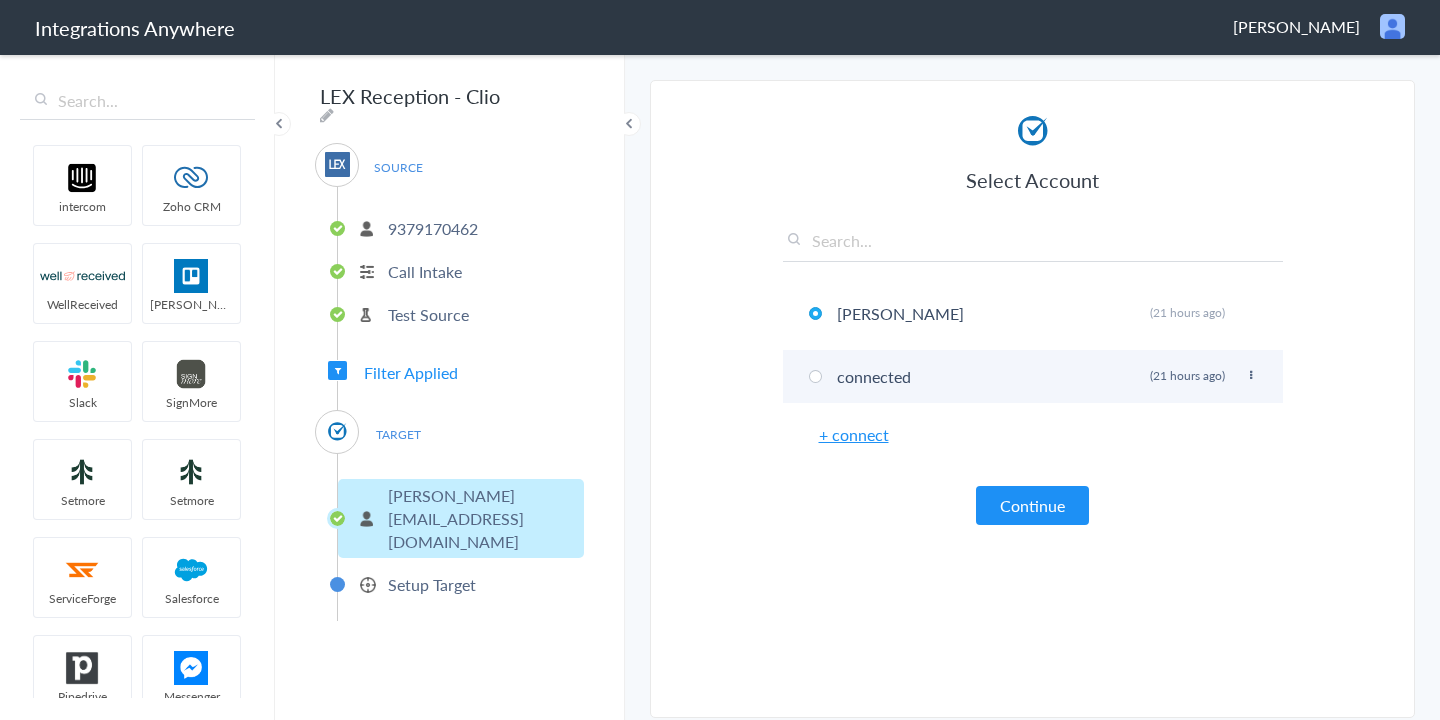 click at bounding box center [1251, 375] 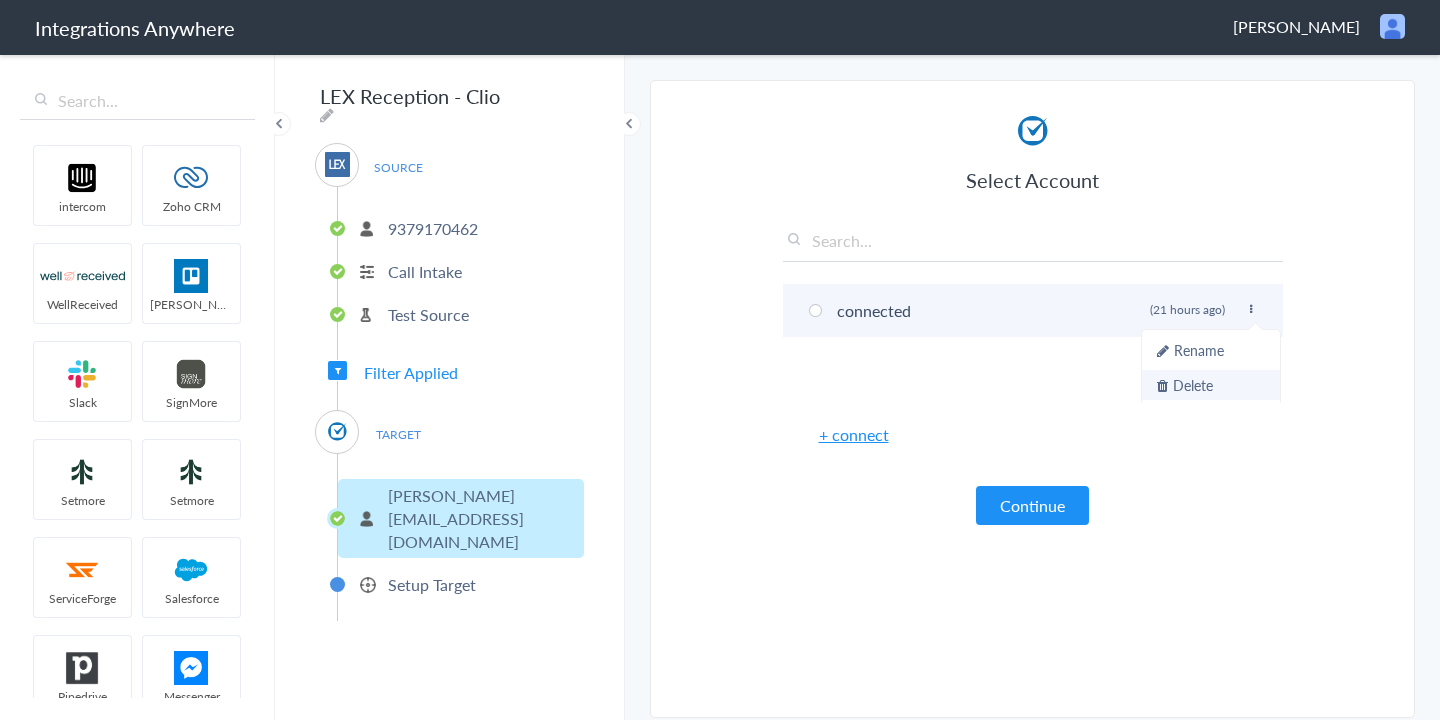 scroll, scrollTop: 68, scrollLeft: 0, axis: vertical 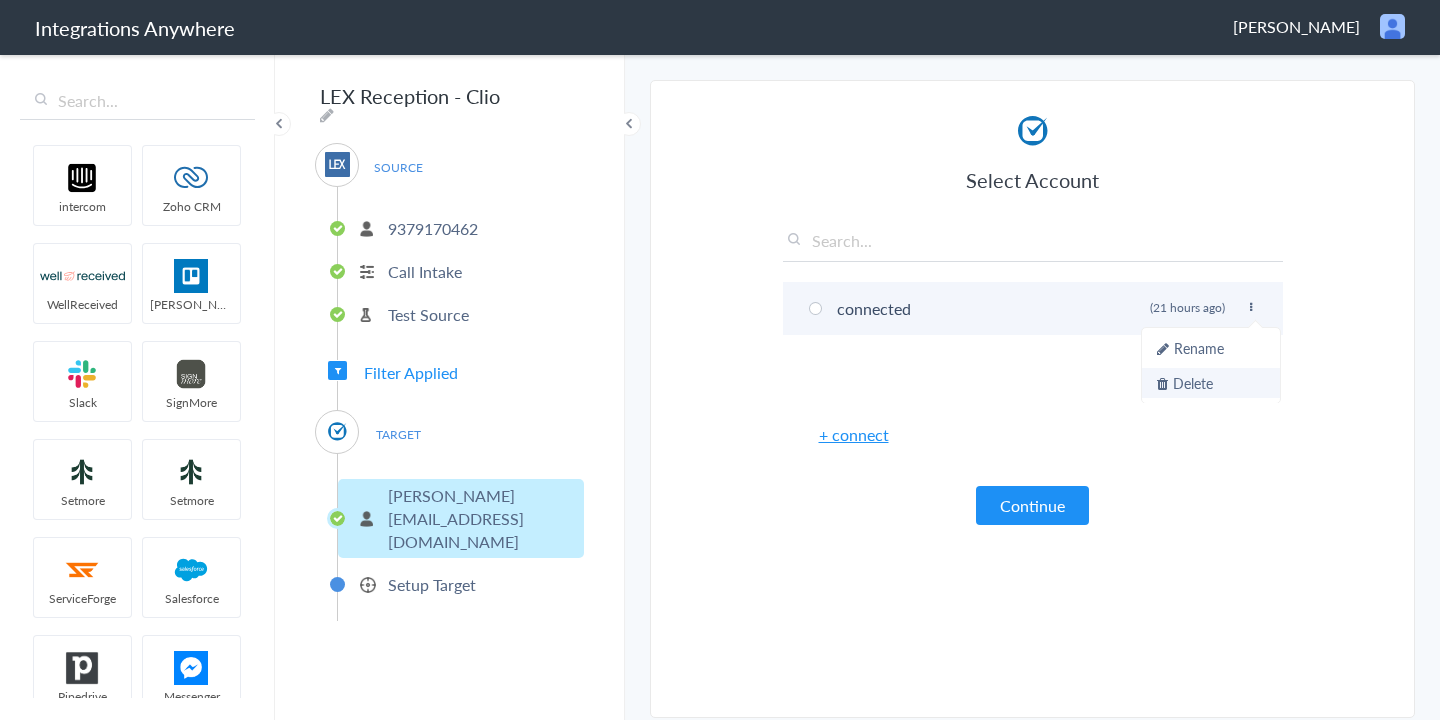 click on "Delete" at bounding box center [1211, 383] 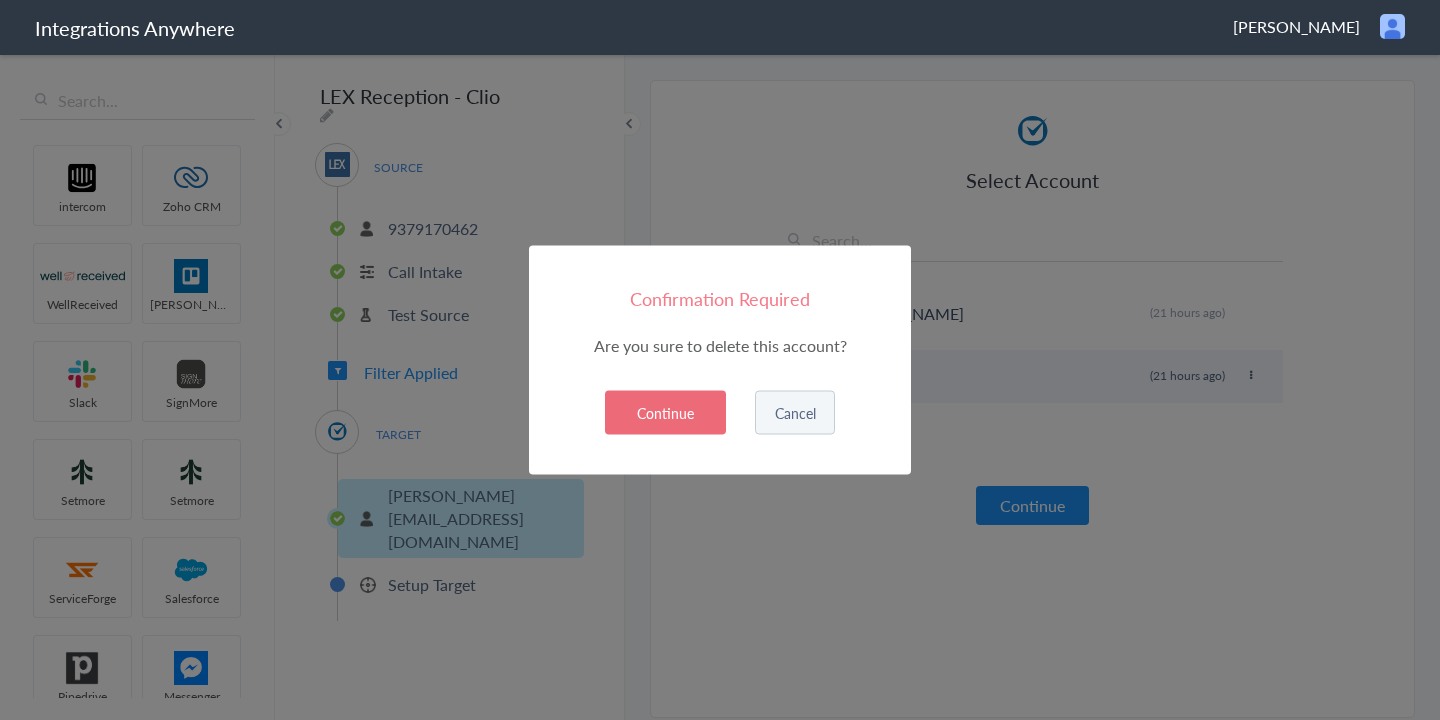 scroll, scrollTop: 0, scrollLeft: 0, axis: both 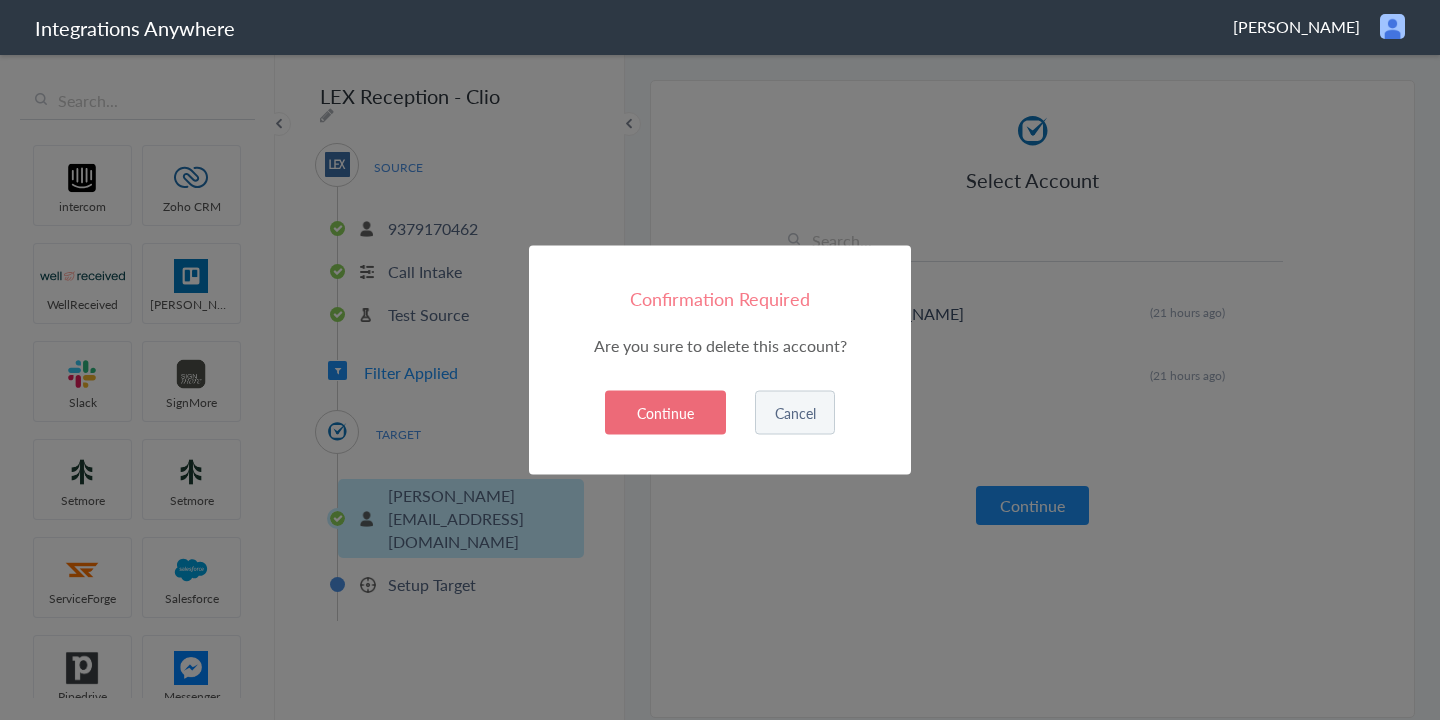 click on "Continue" at bounding box center [665, 413] 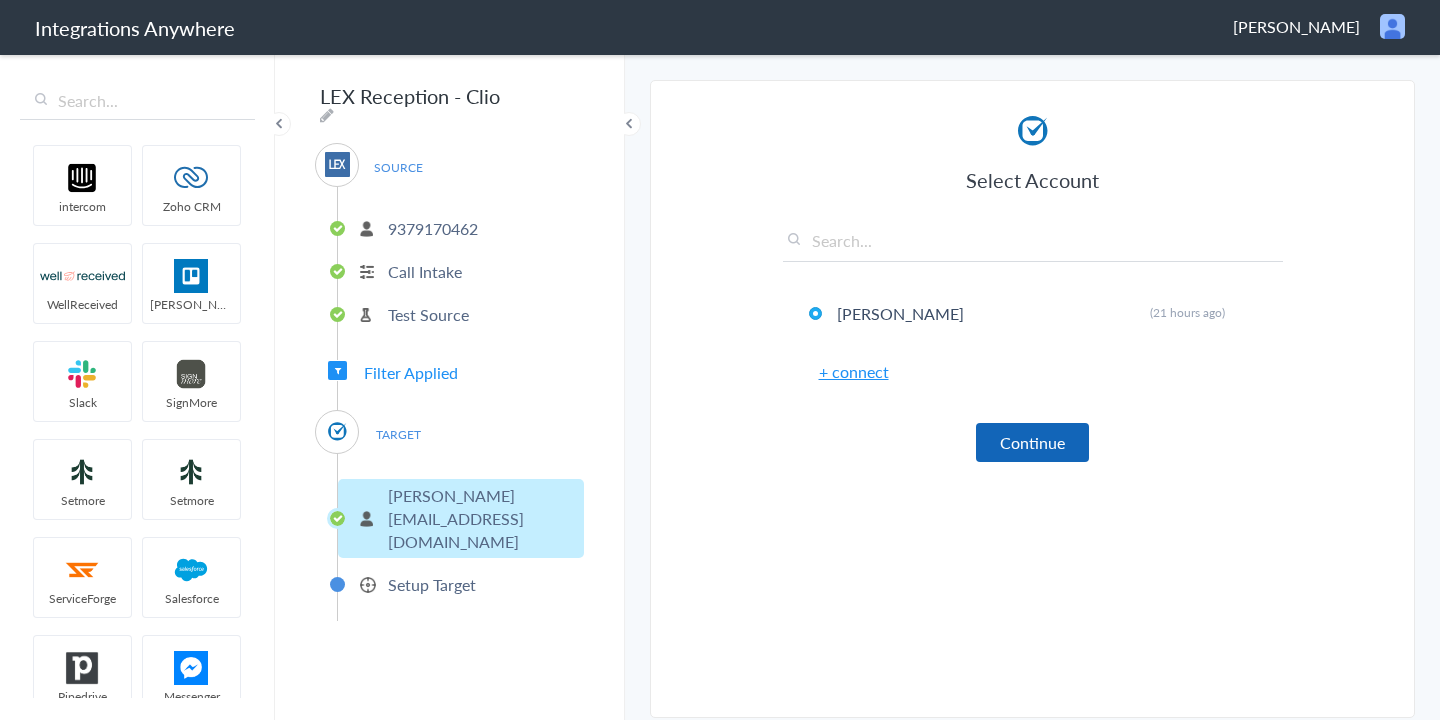 click on "Continue" at bounding box center (1032, 442) 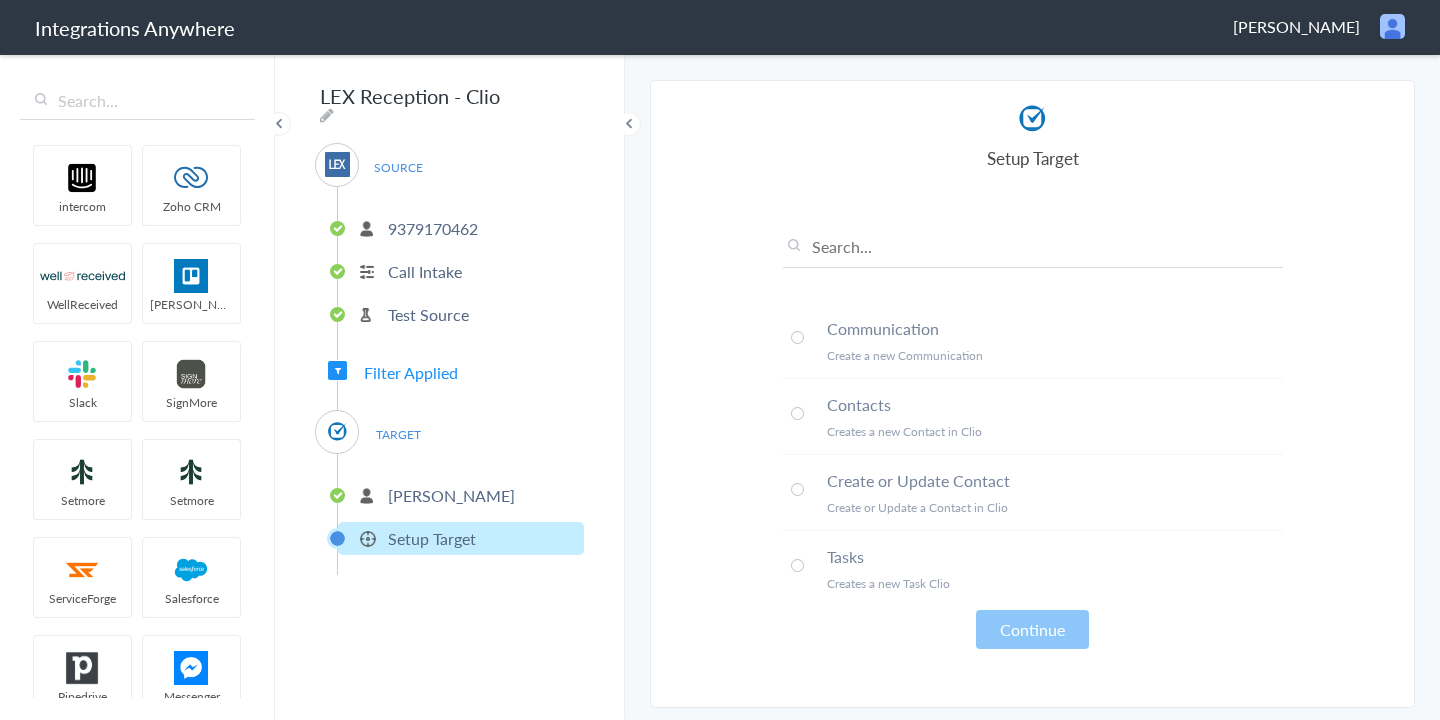 click at bounding box center (797, 489) 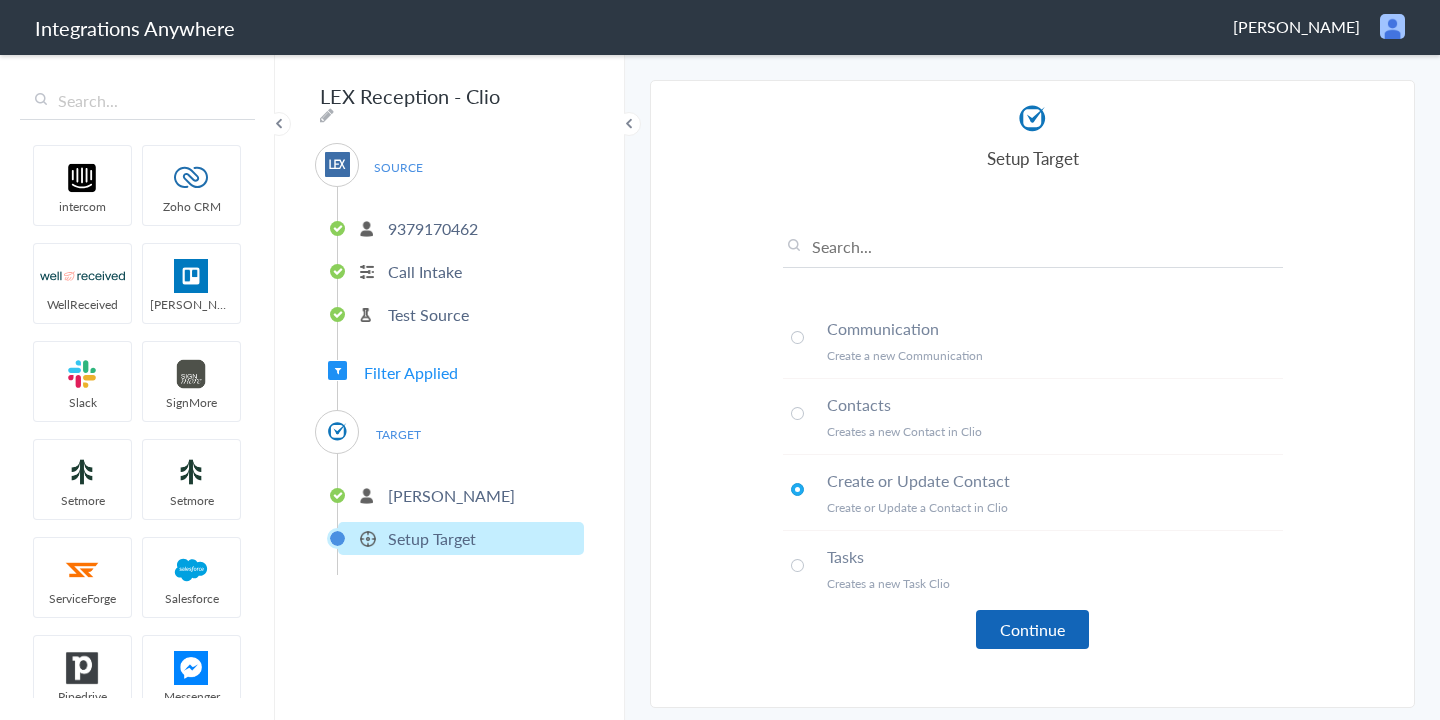 click on "Continue" at bounding box center [1032, 629] 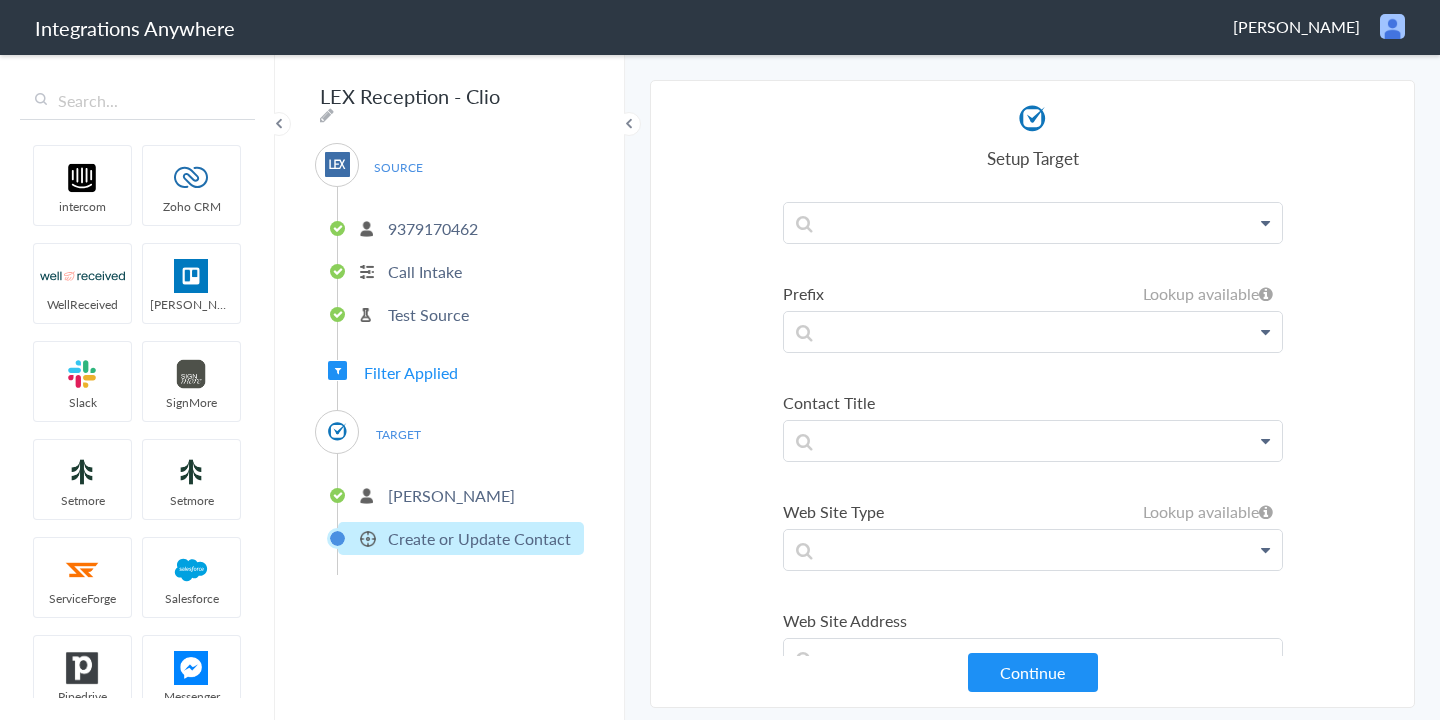 scroll, scrollTop: 0, scrollLeft: 0, axis: both 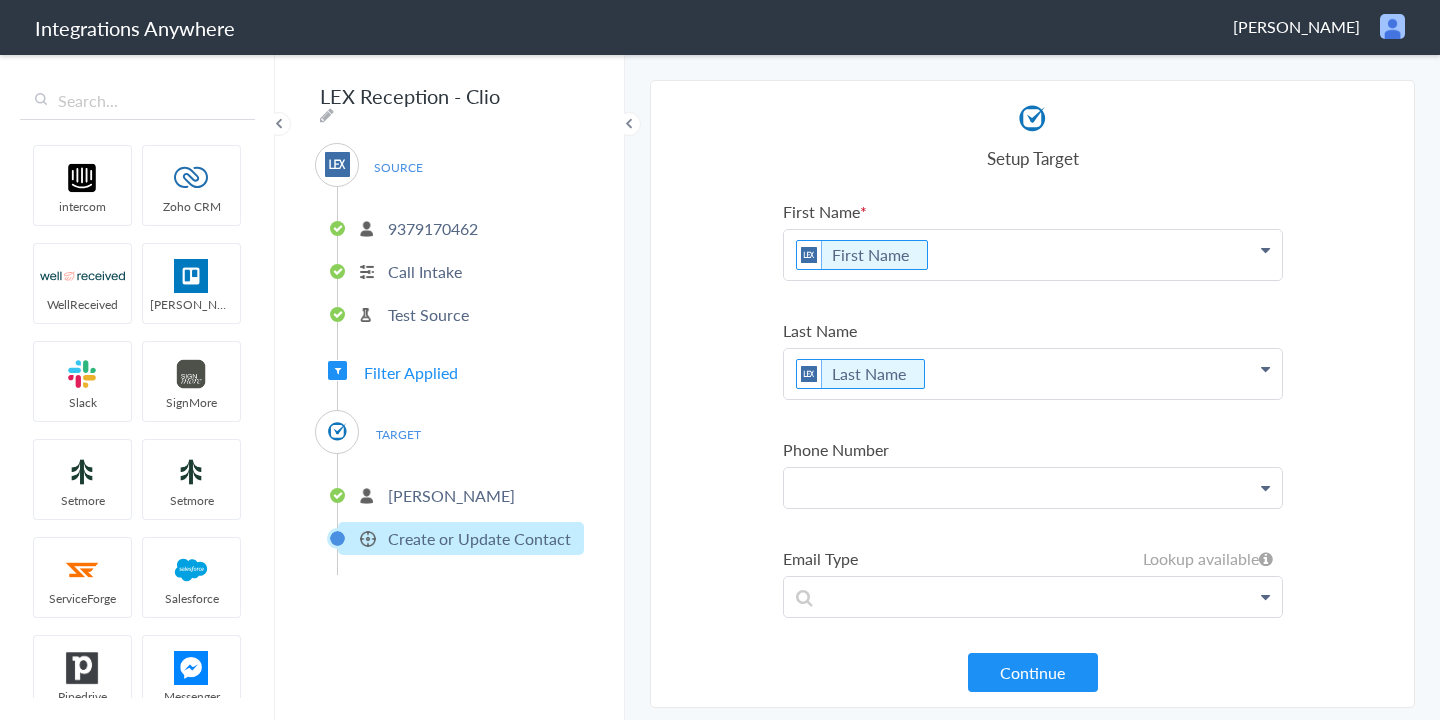 click at bounding box center [1033, 255] 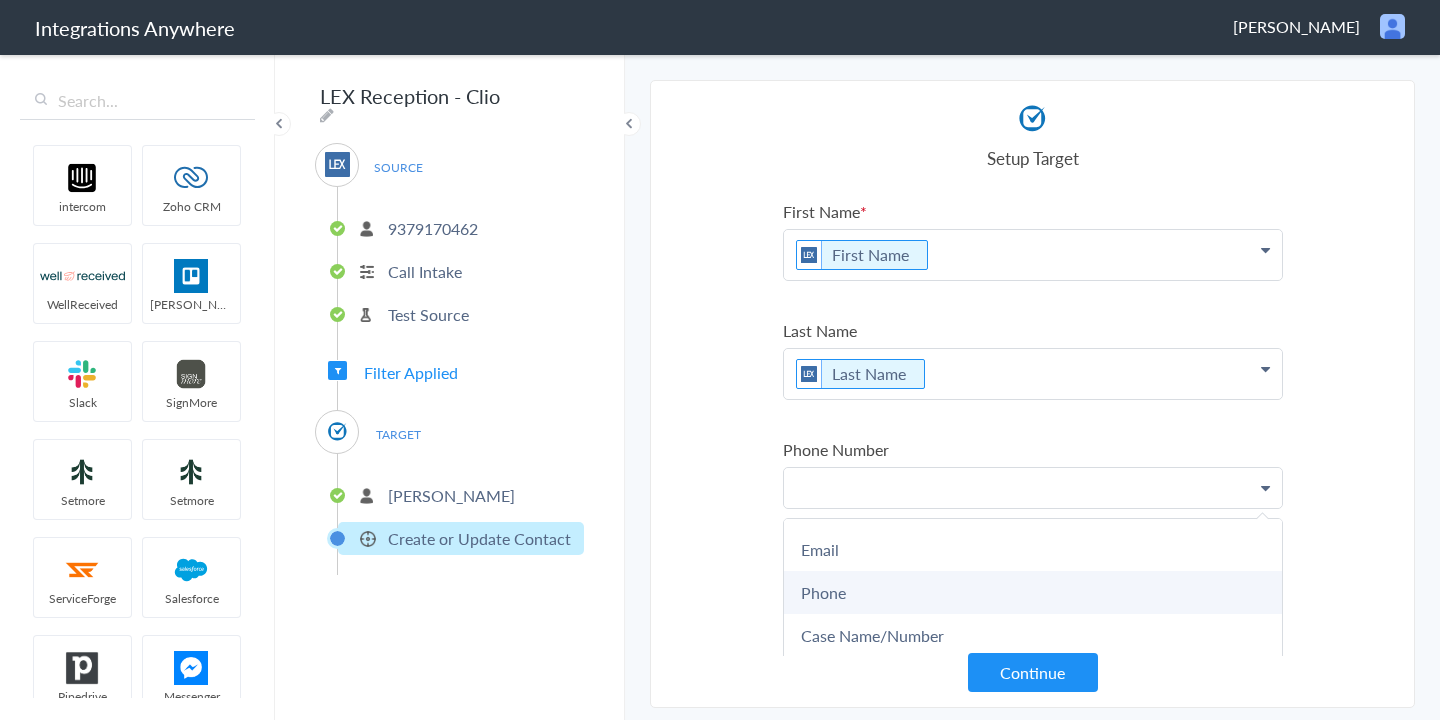 scroll, scrollTop: 108, scrollLeft: 0, axis: vertical 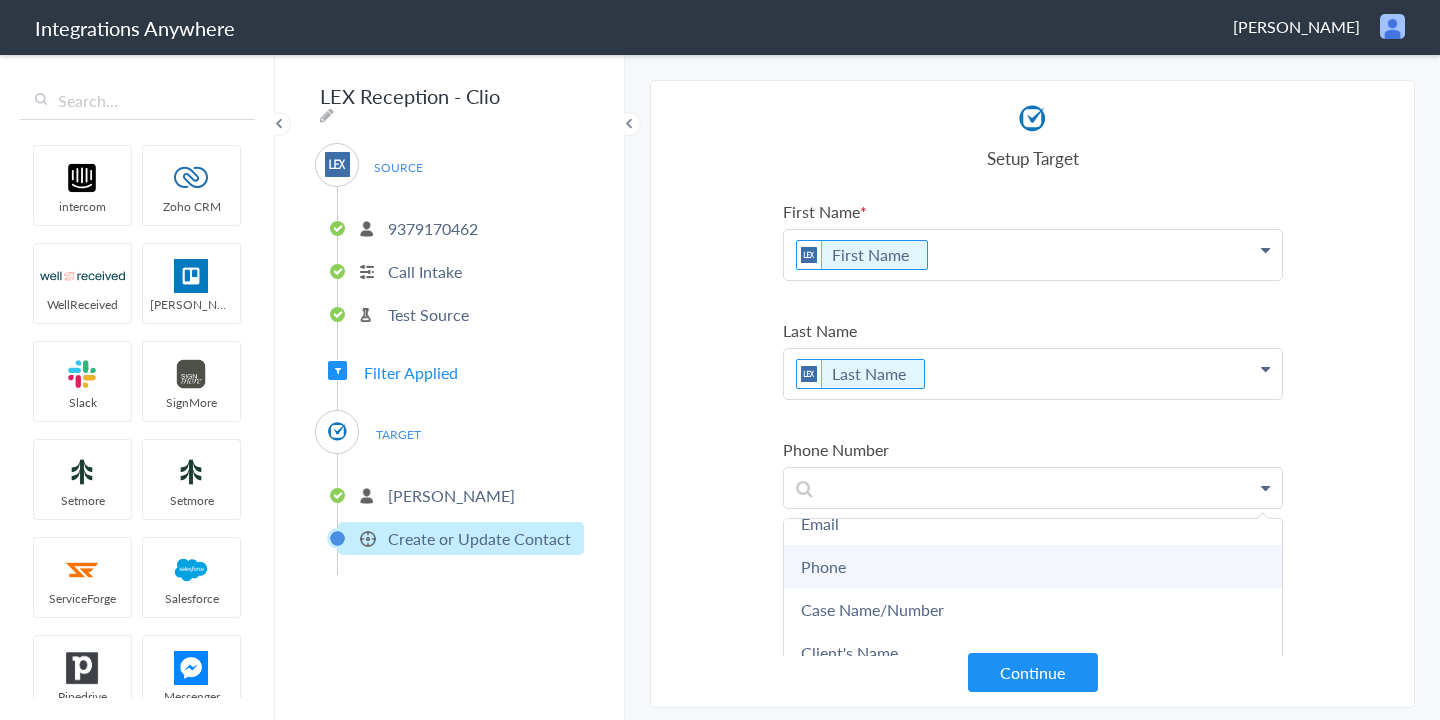 click on "Phone" at bounding box center (0, 0) 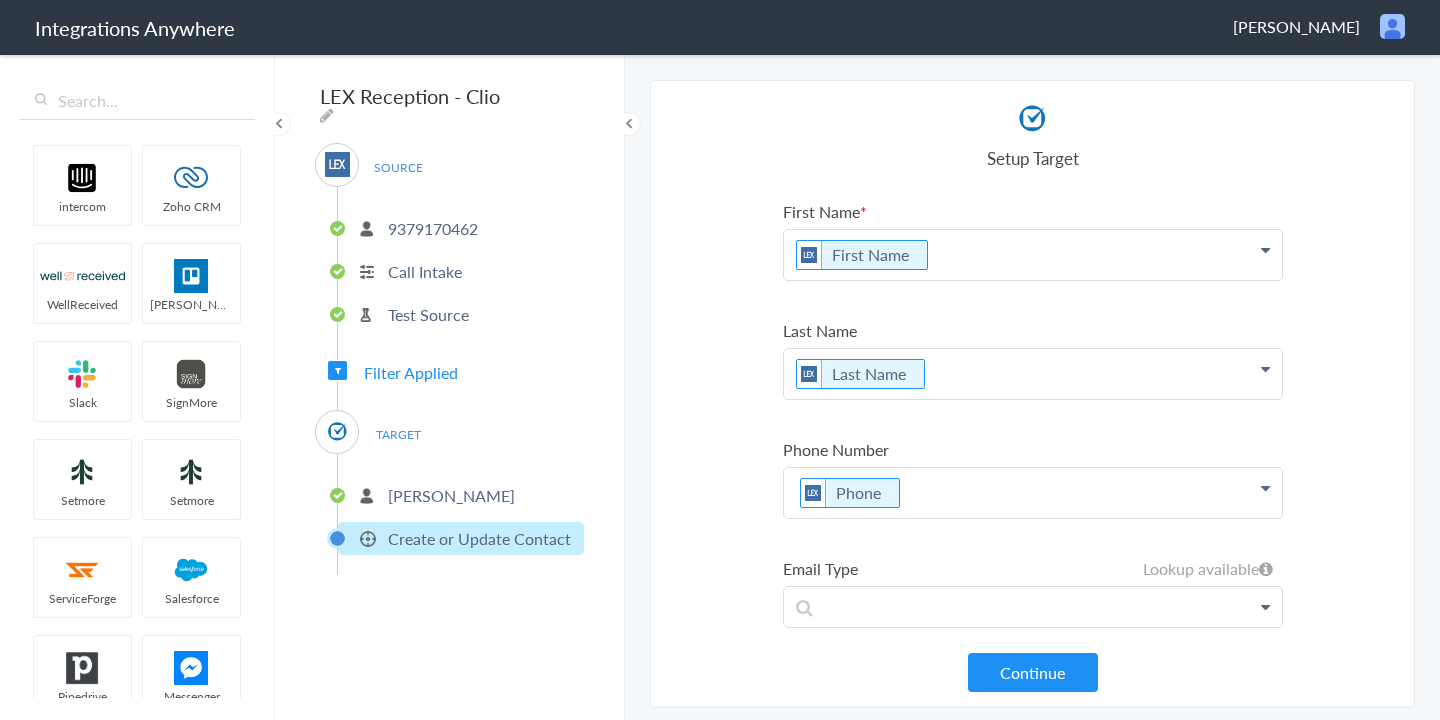 click on "Select  Account 9379170462       Rename   Delete   (21 hours ago) + connect Continue Setup Source Call Intake Triggers when a new Call is taken Continue Test Source Test Source Test Failed
Select  Account Tina James Law       Rename   Delete   (21 hours ago) + connect Continue Setup Target Communication Create a new Communication Contacts Creates a new Contact in Clio Create or Update Contact Create or Update a Contact in Clio Tasks Creates a new Task Clio Continue   First Name First Name   First Name Last Name Email Phone Case Name/Number Client's Name Client's Phone Number Booking ID Date stamp Self or Someone Else Calling About Connection Id Call Start Time Why not transferred to Michelle Leonard? Why did the caller not want to proceed? Has a Contract? Call Regarding Calling to Speak With Call Type Message Page URL Message (if any) Referral Source Buying/Selling Message(If Any) Why not transferred? Calling For? Message Consultation Type Case Type Appointment Date Caller ID" at bounding box center [1032, 394] 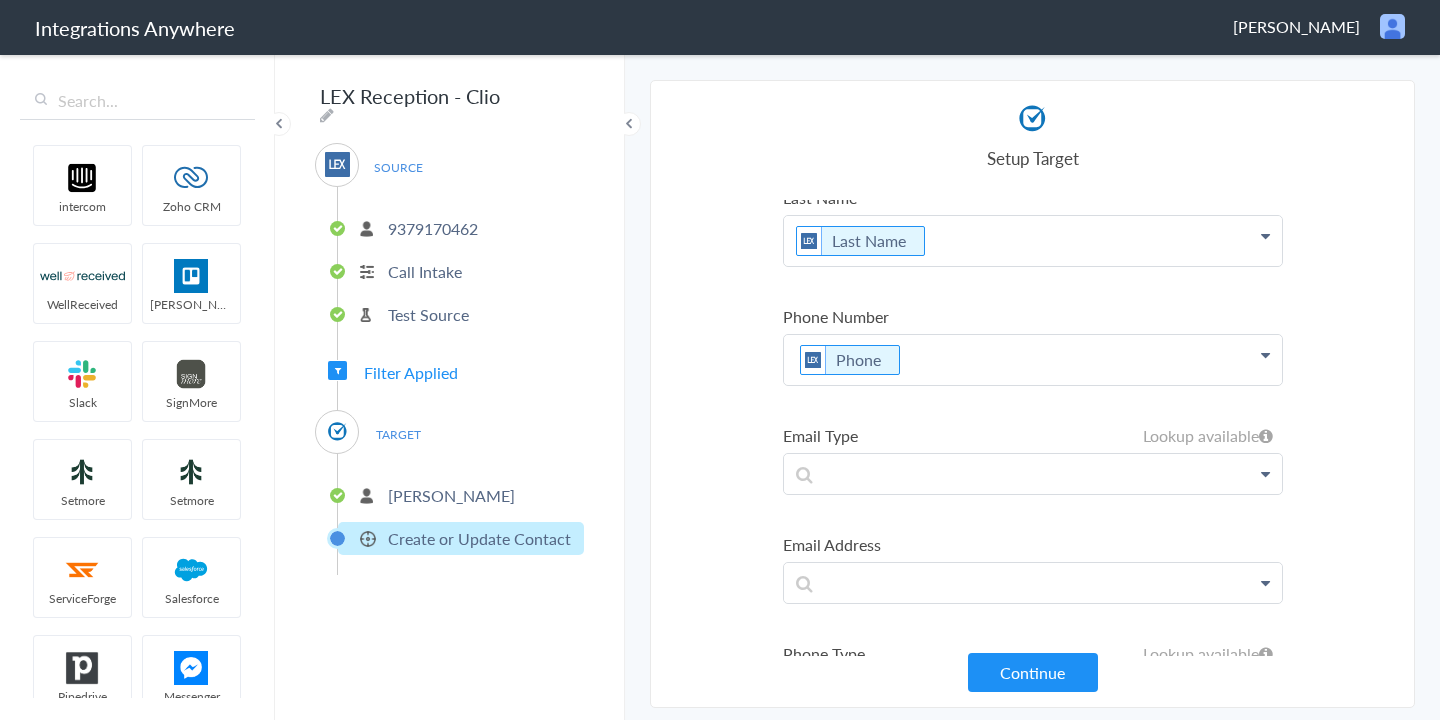 scroll, scrollTop: 209, scrollLeft: 0, axis: vertical 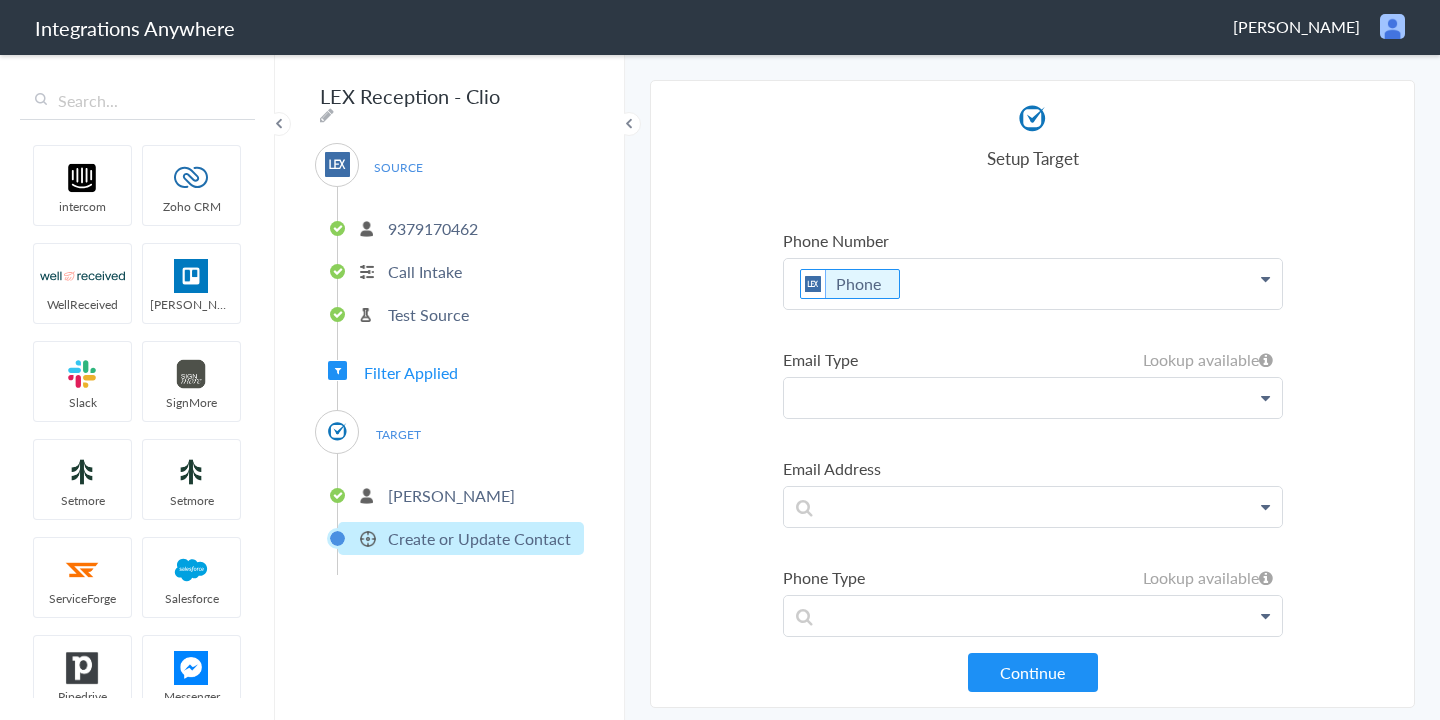 click at bounding box center (1033, 46) 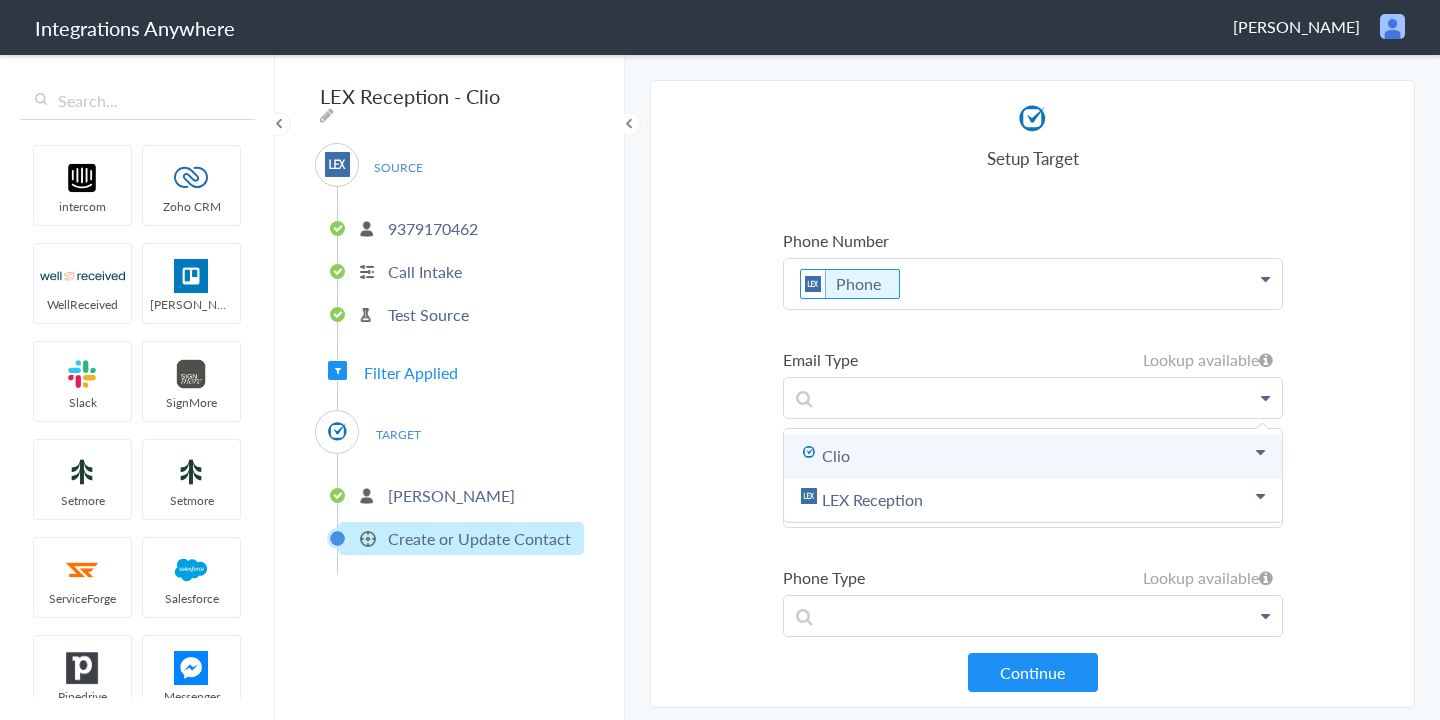 click on "Clio" at bounding box center [1033, 456] 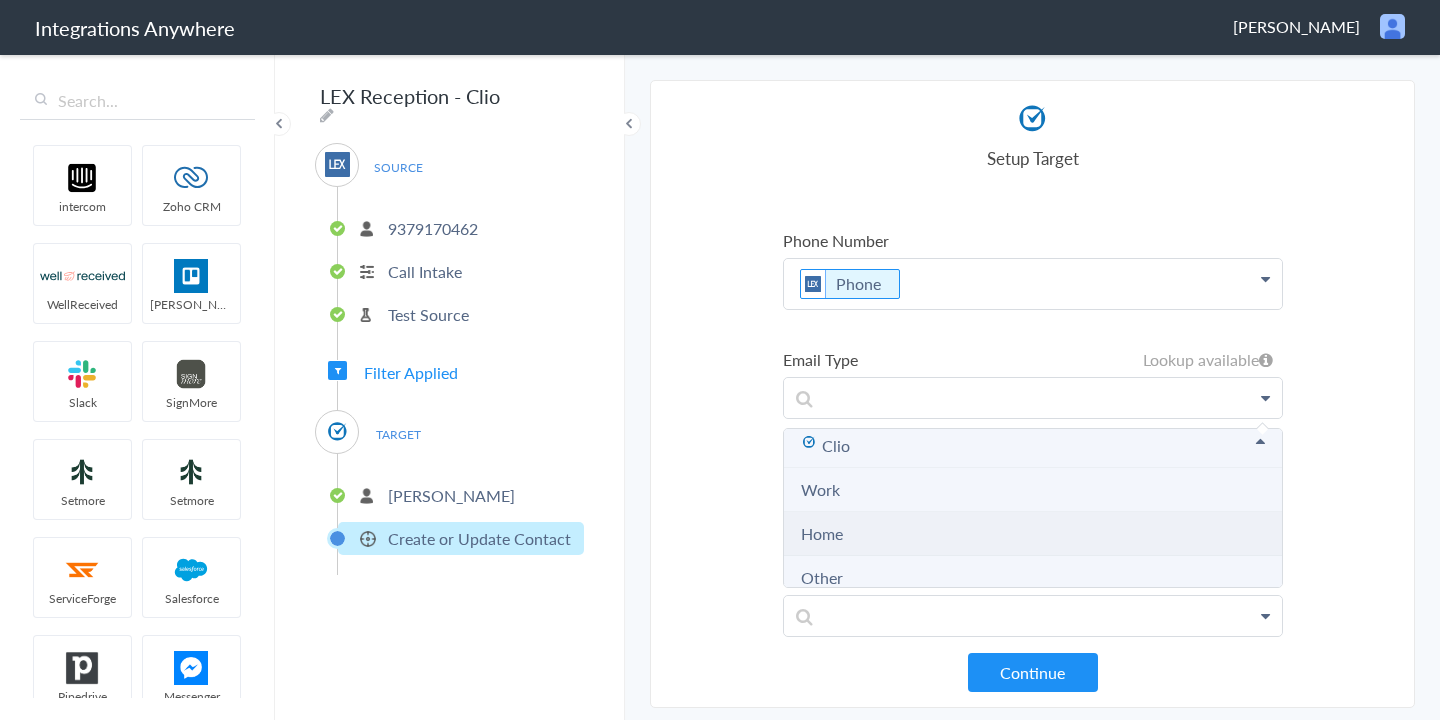 scroll, scrollTop: 0, scrollLeft: 0, axis: both 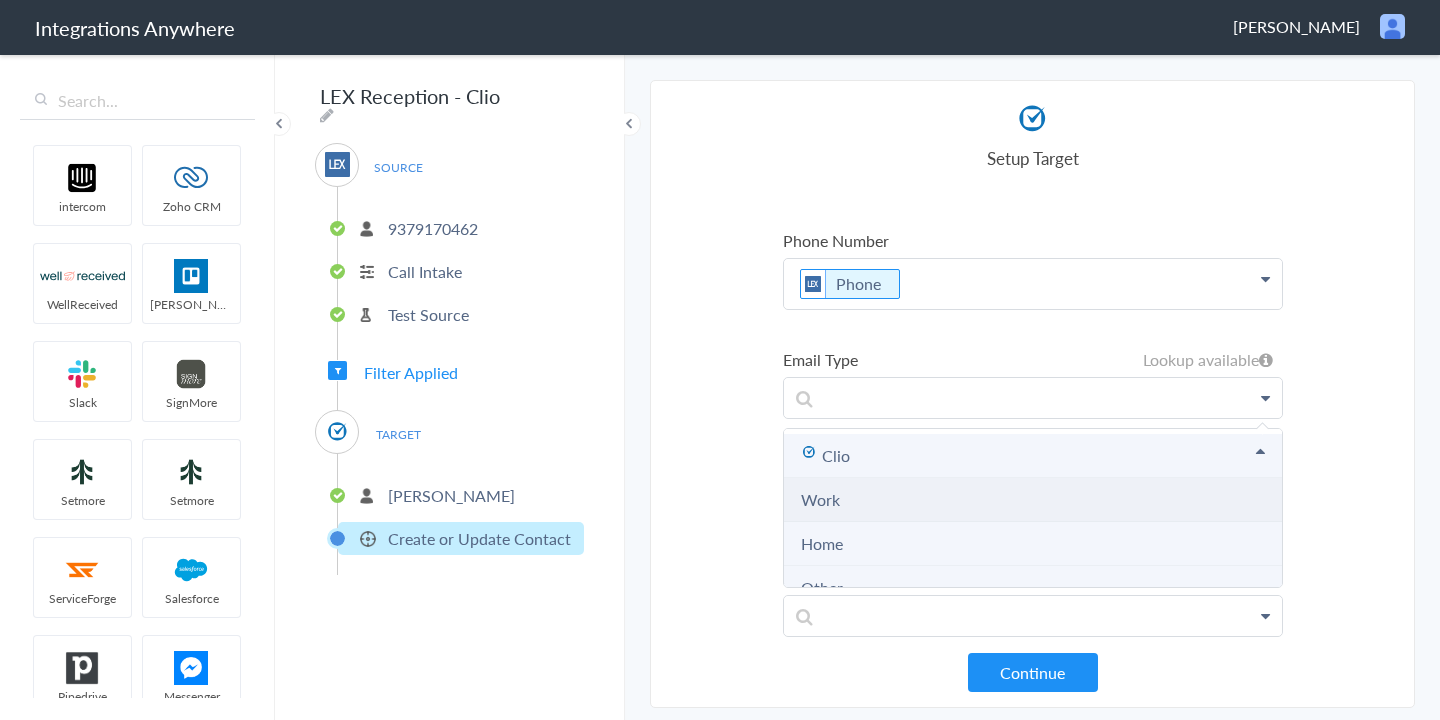 click on "Work" at bounding box center [1033, 500] 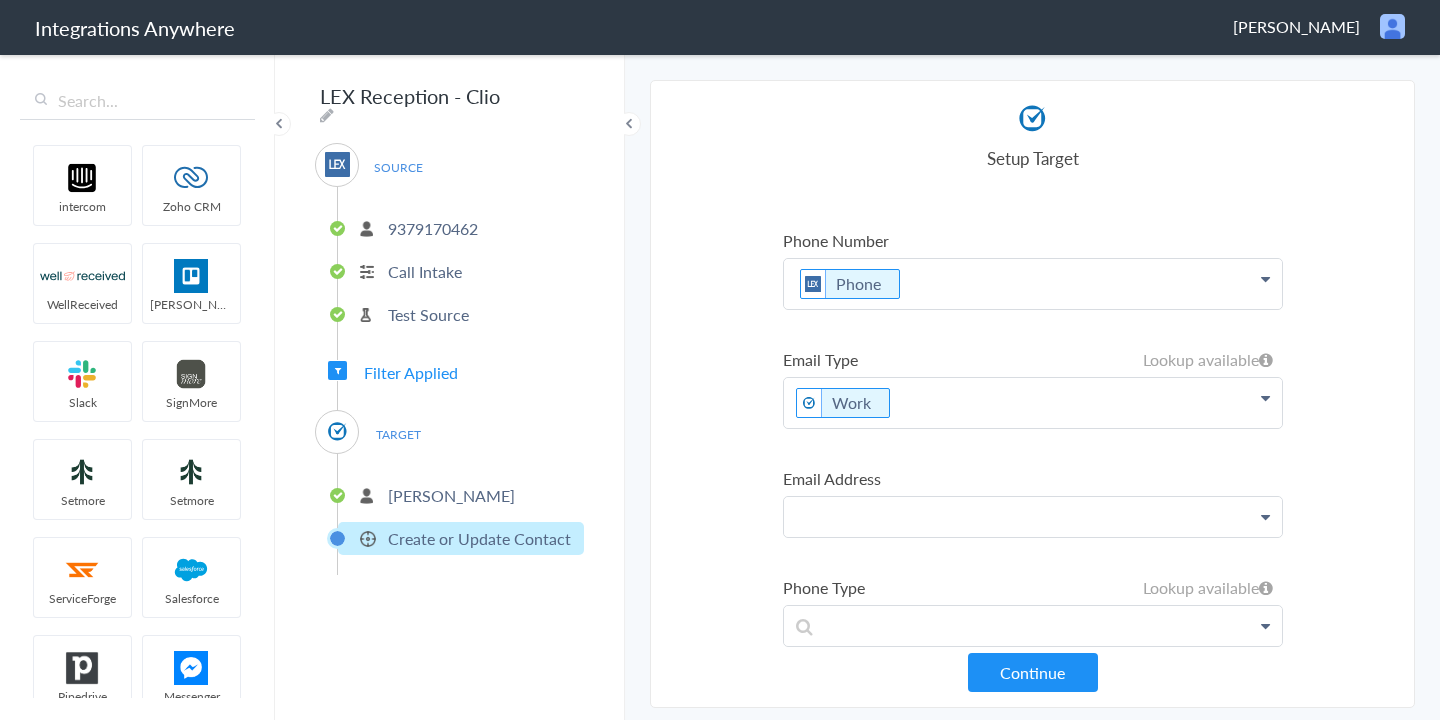 click at bounding box center (1033, 46) 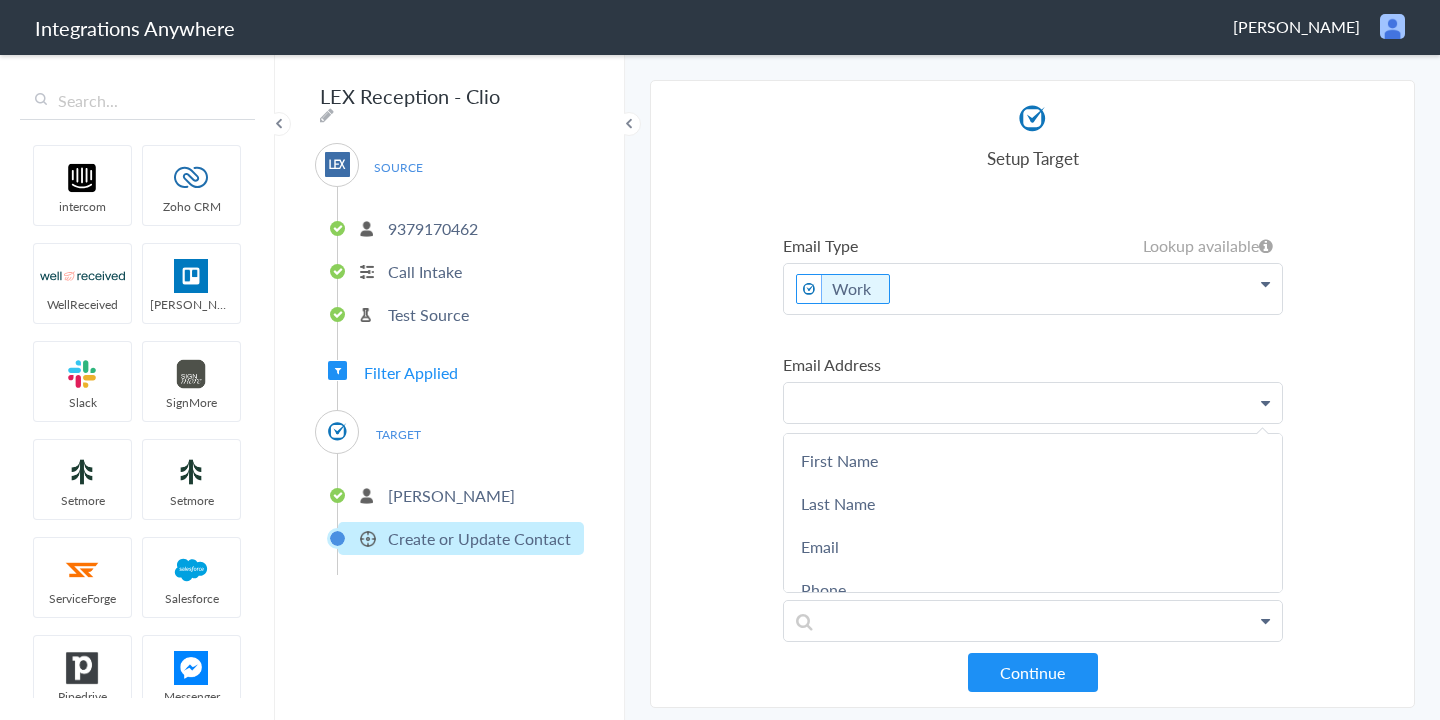 scroll, scrollTop: 393, scrollLeft: 0, axis: vertical 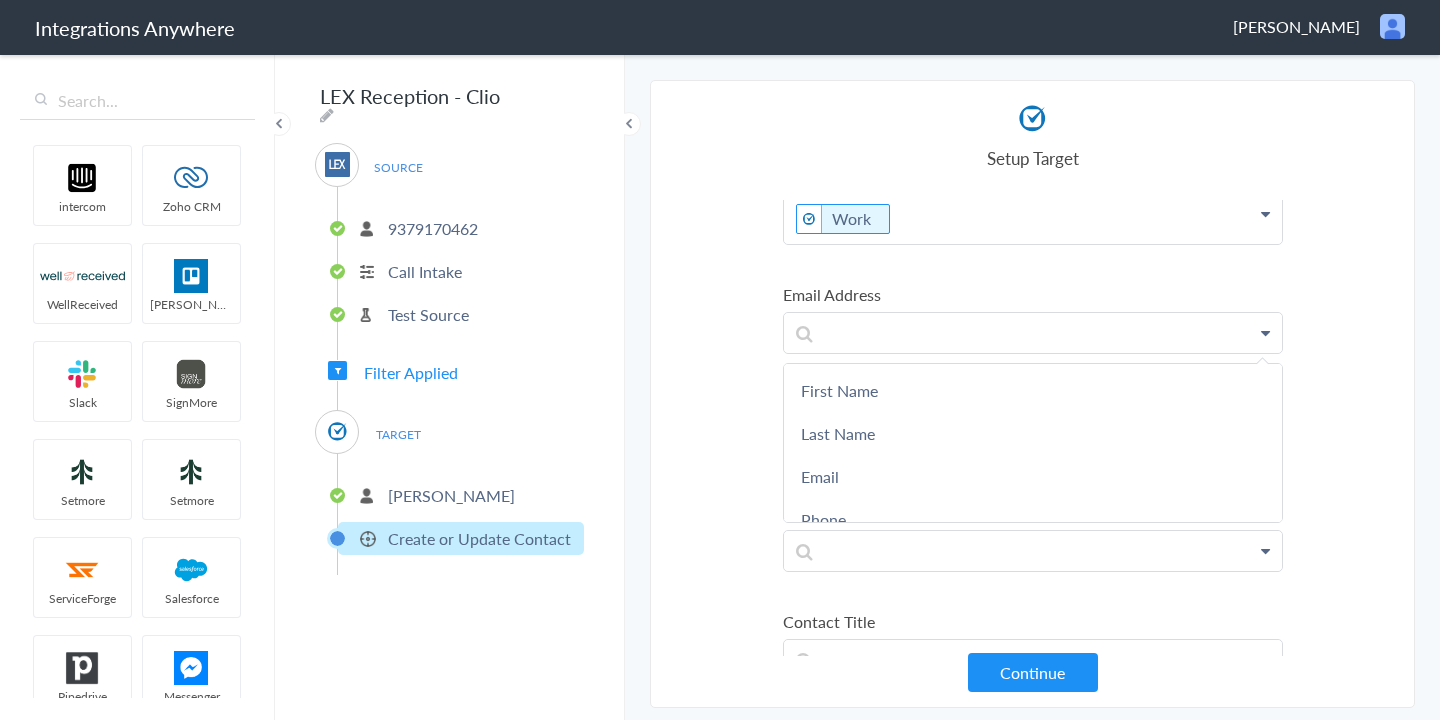 click on "Select  Account 9379170462       Rename   Delete   (21 hours ago) + connect Continue Setup Source Call Intake Triggers when a new Call is taken Continue Test Source Test Source Test Failed
Select  Account Tina James Law       Rename   Delete   (21 hours ago) + connect Continue Setup Target Communication Create a new Communication Contacts Creates a new Contact in Clio Create or Update Contact Create or Update a Contact in Clio Tasks Creates a new Task Clio Continue   First Name First Name   First Name Last Name Email Phone Case Name/Number Client's Name Client's Phone Number Booking ID Date stamp Self or Someone Else Calling About Connection Id Call Start Time Why not transferred to Michelle Leonard? Why did the caller not want to proceed? Has a Contract? Call Regarding Calling to Speak With Call Type Message Page URL Message (if any) Referral Source Buying/Selling Message(If Any) Why not transferred? Calling For? Message Consultation Type Case Type Appointment Date Caller ID" at bounding box center [1032, 394] 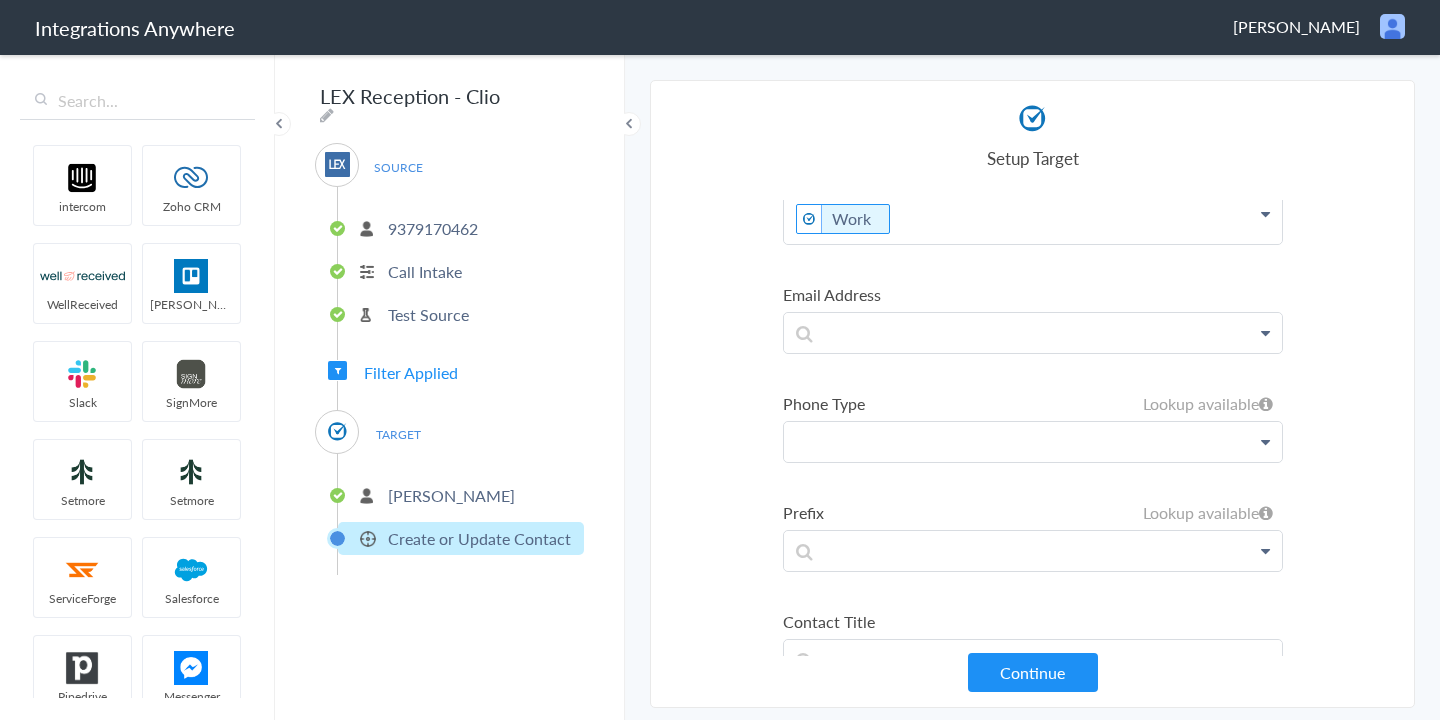 click at bounding box center (1033, -138) 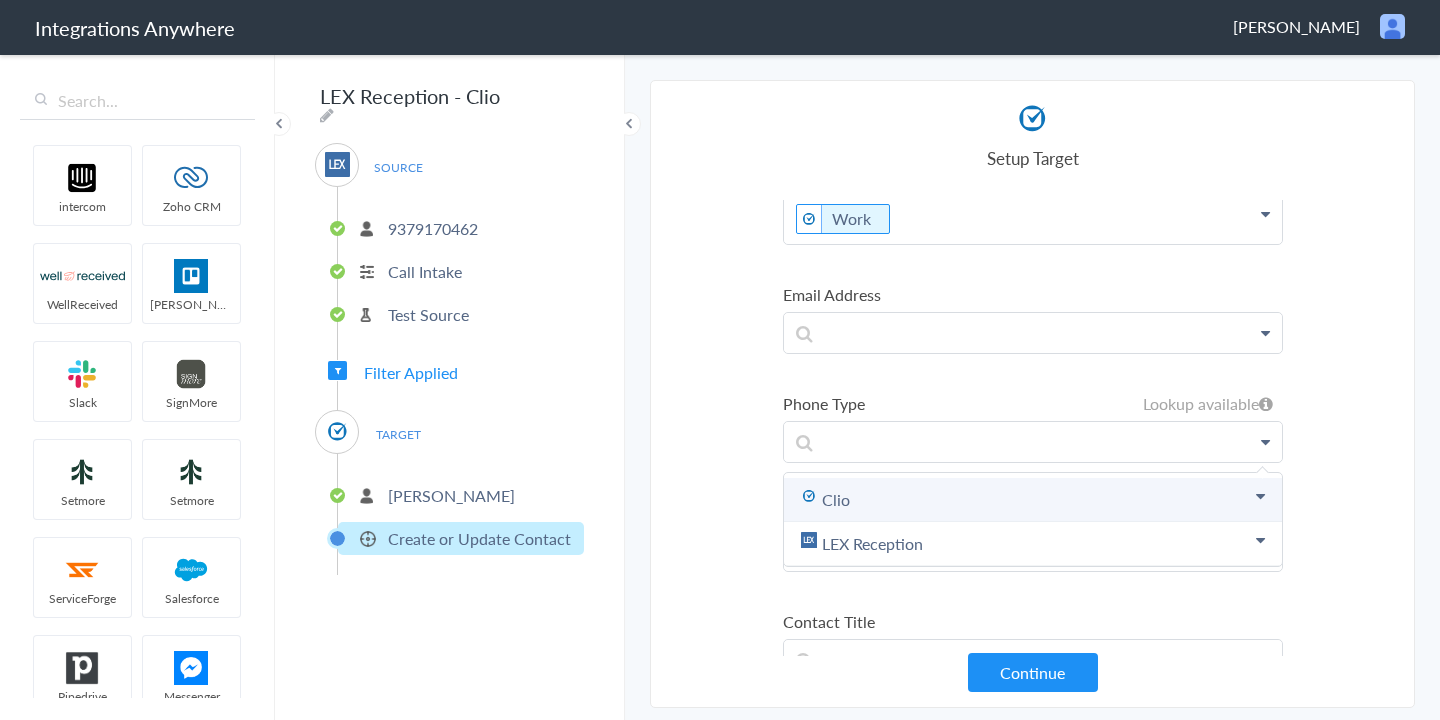 click on "Clio" at bounding box center [0, 0] 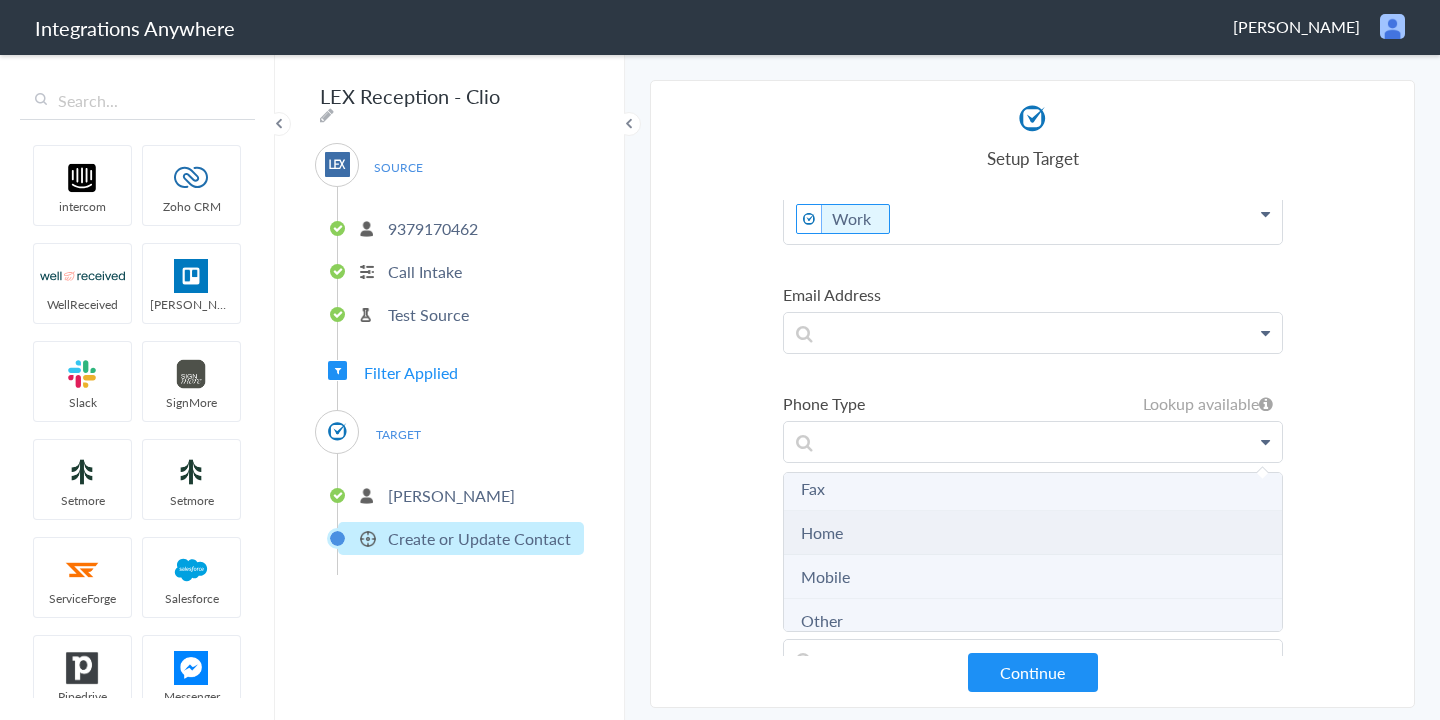 scroll, scrollTop: 170, scrollLeft: 0, axis: vertical 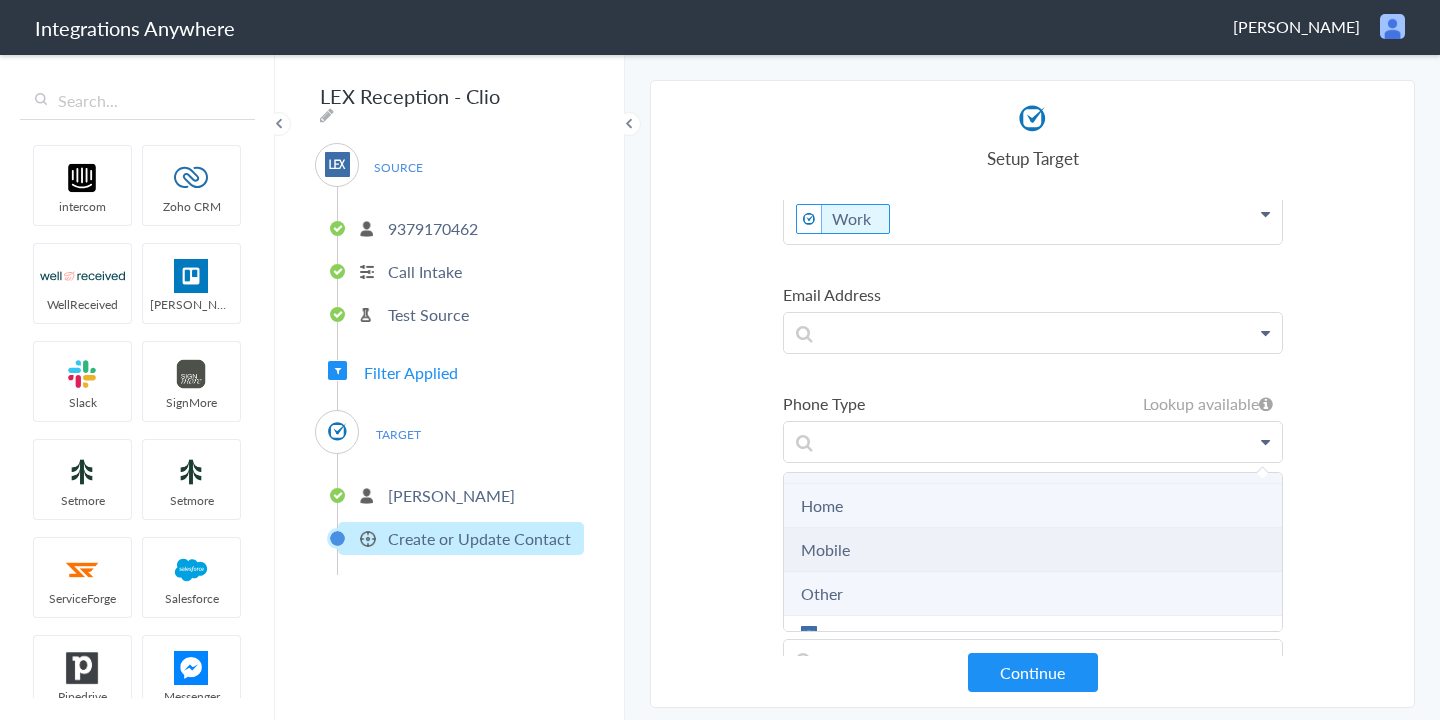 click on "Mobile" at bounding box center [825, 549] 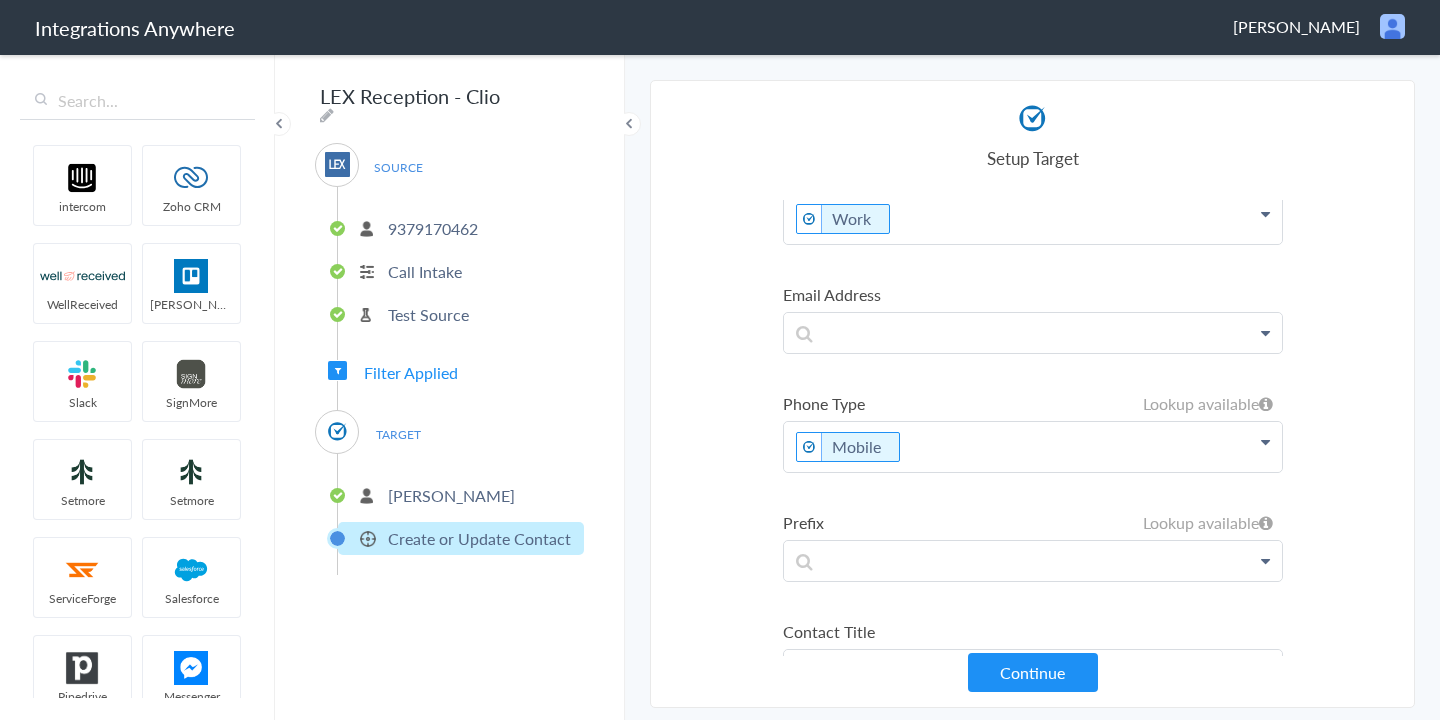click on "First Name First Name   First Name Last Name Email Phone Case Name/Number Client's Name Client's Phone Number Booking ID Date stamp Self or Someone Else Calling About Connection Id Call Start Time Why not transferred to Michelle Leonard? Why did the caller not want to proceed? Has a Contract? Call Regarding Calling to Speak With Call Type Message Page URL Message (if any) Referral Source Buying/Selling Message(If Any) Why not transferred? Calling For? Message Consultation Type Case Type Why appointment not scheduled? Appointment Date Brief Description Appointment Type Call End Time Was the call transferred to Carly Wolfe? Date of Original Appointment Caller ID Staff ID Call Closing Note Account ID Appointment Time Time of Original Appointment HistoryId Appointment Duration Was the appointment scheduled? accountNumber Relationship with the Client Was the call transferred? Caller Wants to Proceed with Appointment? Was the call transferred to Michelle Leonard? Why not transferred to Carly Wolfe? Last Name" at bounding box center [1033, 685] 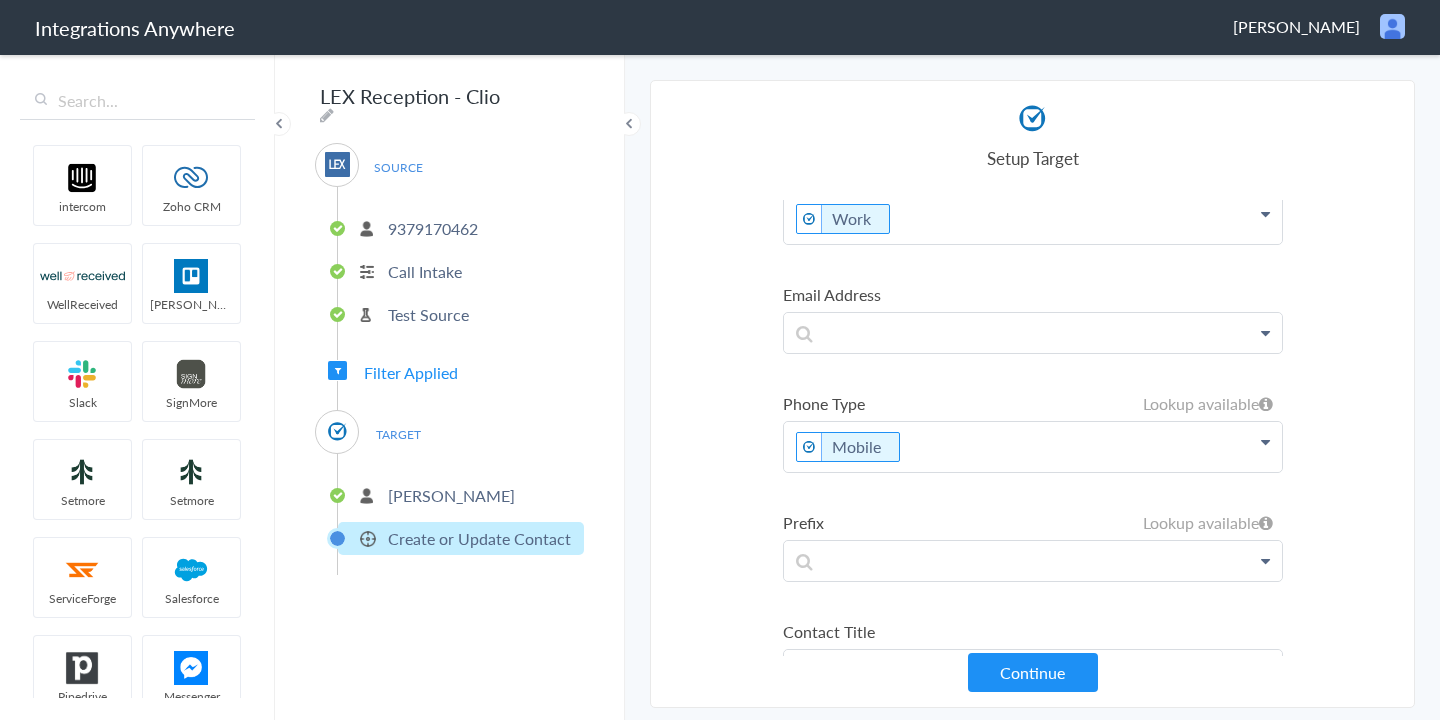 click on "Mobile" at bounding box center (1033, -138) 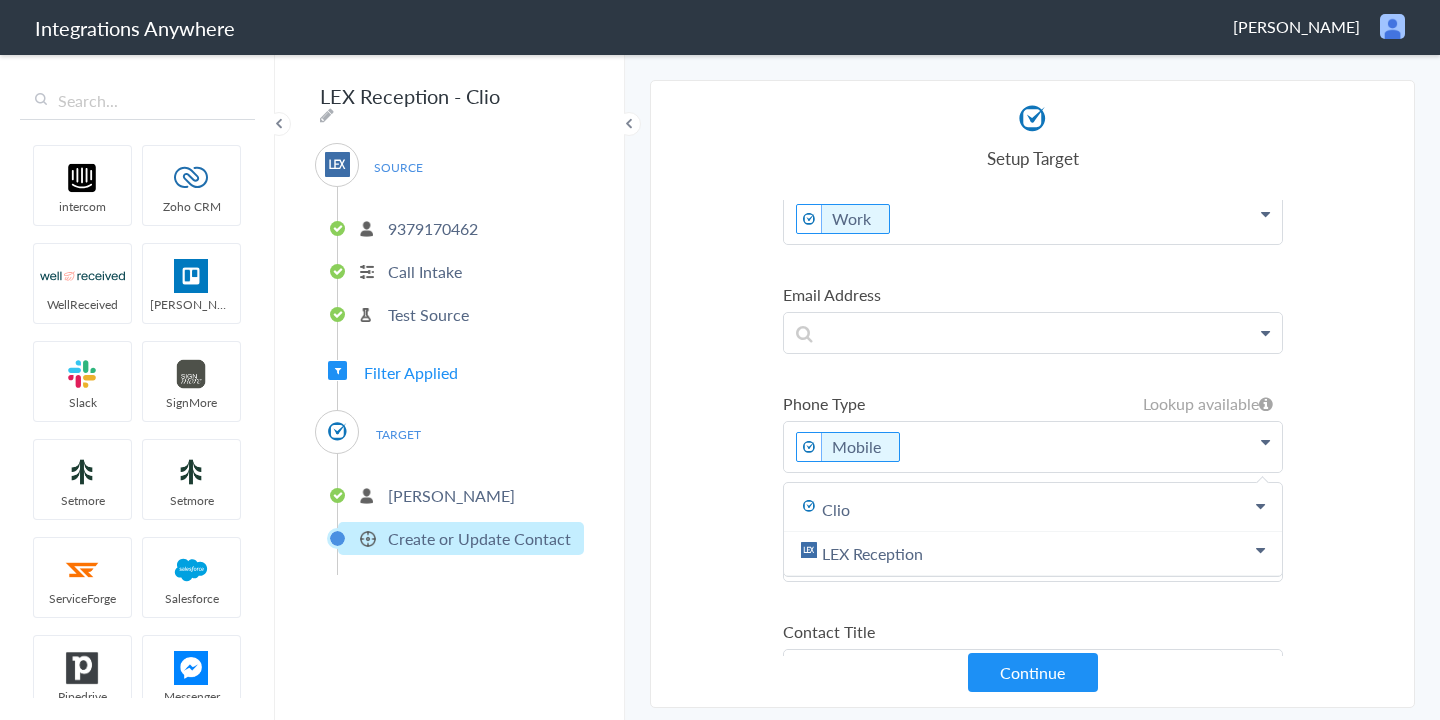 scroll, scrollTop: 0, scrollLeft: 0, axis: both 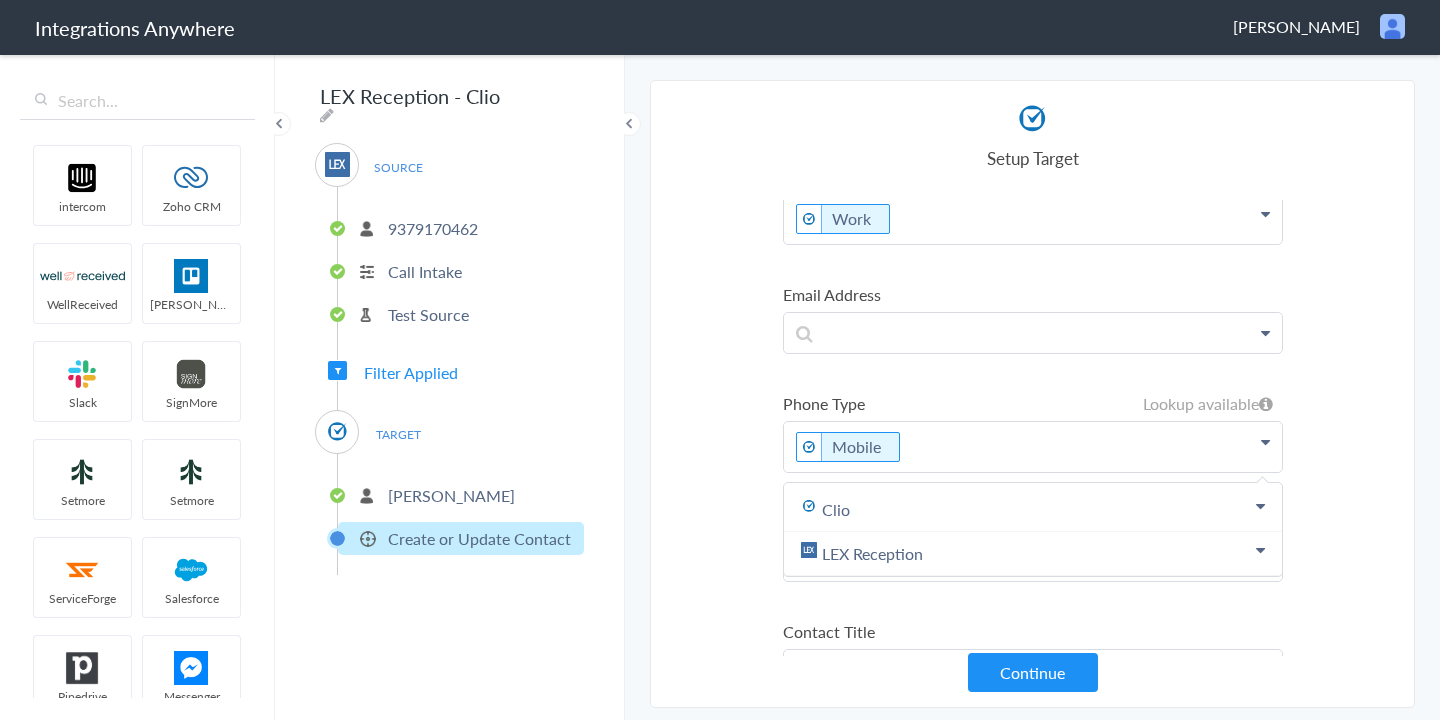 type 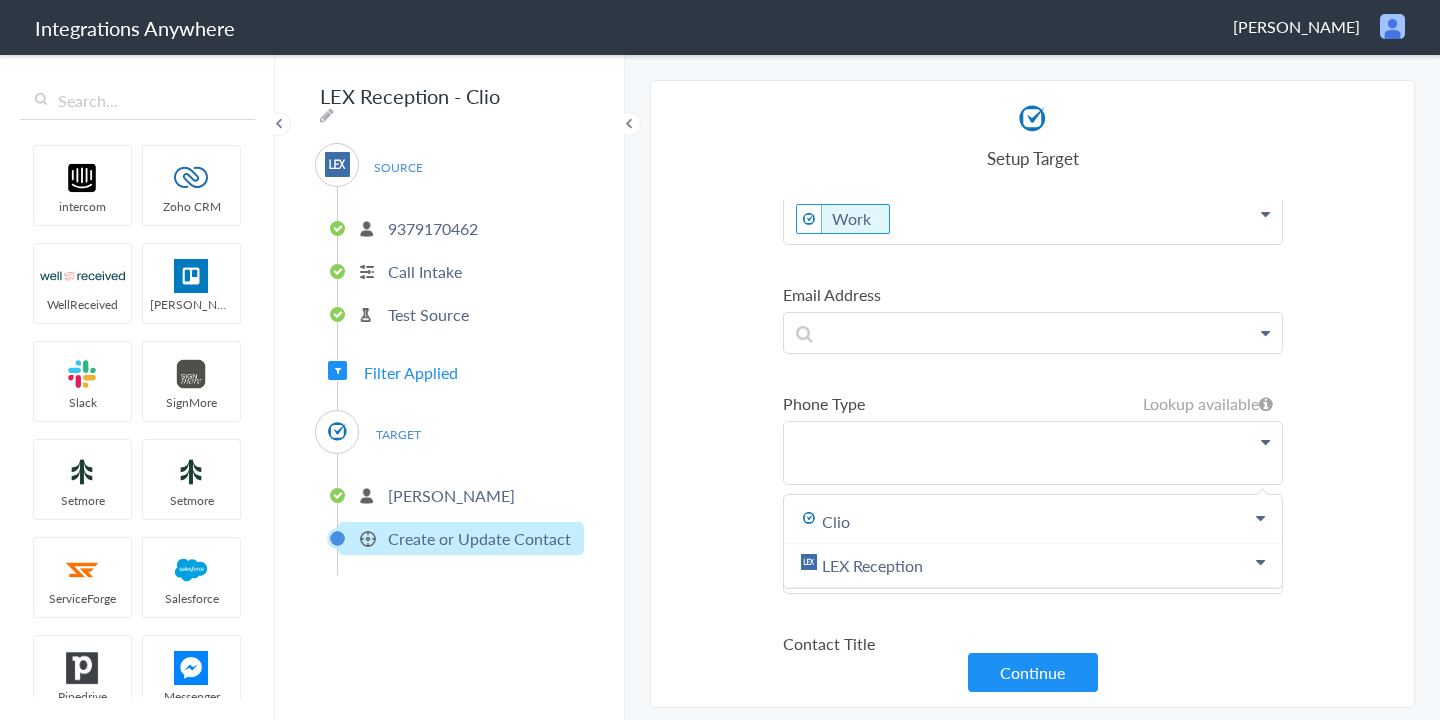click on "Work" at bounding box center (1033, -138) 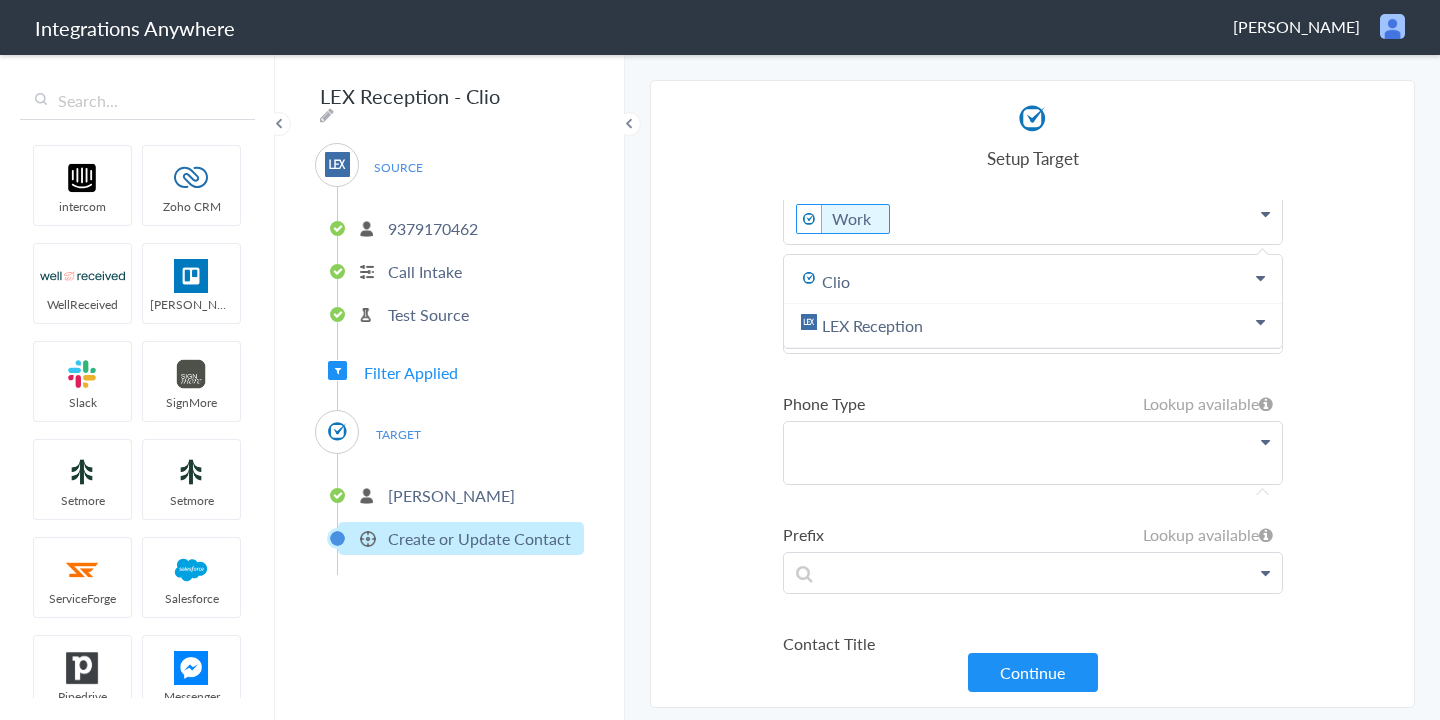 type 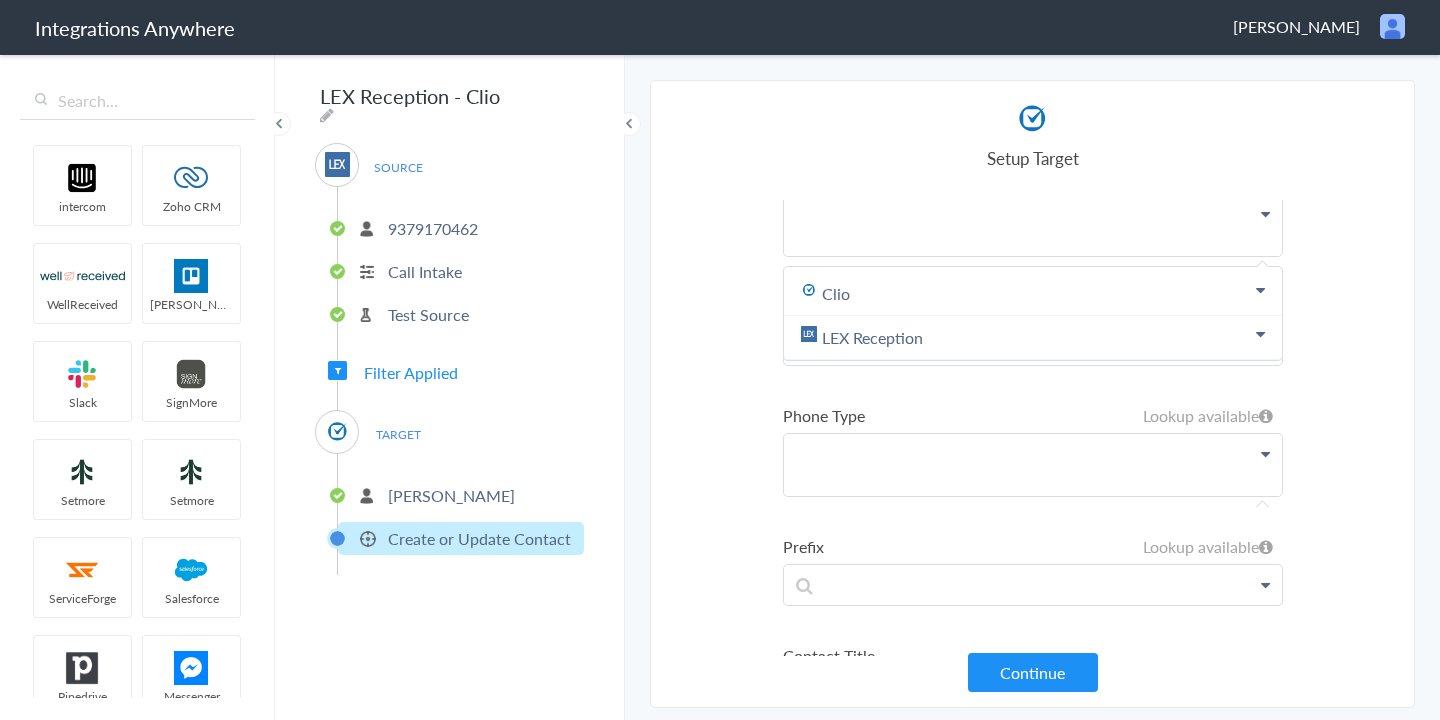 click on "Select  Account 9379170462       Rename   Delete   (21 hours ago) + connect Continue Setup Source Call Intake Triggers when a new Call is taken Continue Test Source Test Source Test Failed
Select  Account Tina James Law       Rename   Delete   (21 hours ago) + connect Continue Setup Target Communication Create a new Communication Contacts Creates a new Contact in Clio Create or Update Contact Create or Update a Contact in Clio Tasks Creates a new Task Clio Continue   First Name First Name   First Name Last Name Email Phone Case Name/Number Client's Name Client's Phone Number Booking ID Date stamp Self or Someone Else Calling About Connection Id Call Start Time Why not transferred to Michelle Leonard? Why did the caller not want to proceed? Has a Contract? Call Regarding Calling to Speak With Call Type Message Page URL Message (if any) Referral Source Buying/Selling Message(If Any) Why not transferred? Calling For? Message Consultation Type Case Type Appointment Date Caller ID" at bounding box center [1032, 394] 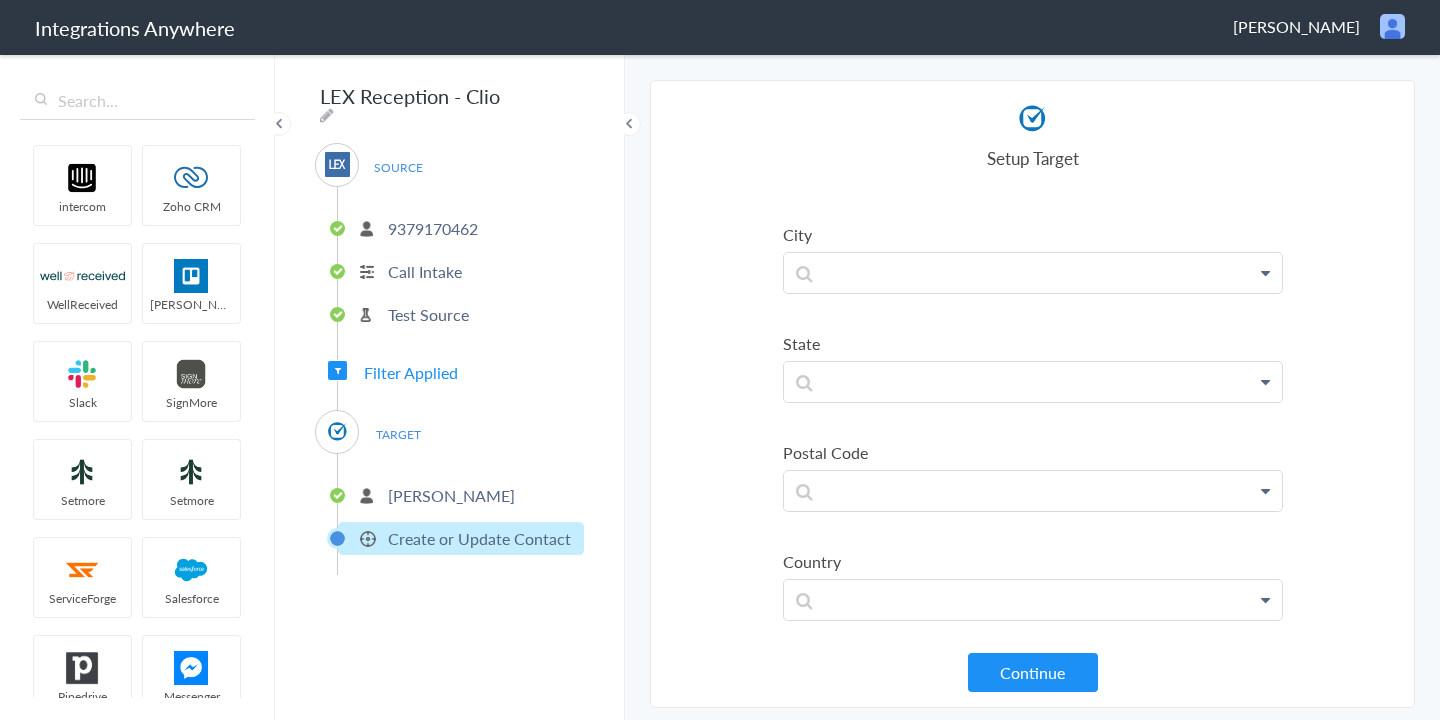 scroll, scrollTop: 1318, scrollLeft: 0, axis: vertical 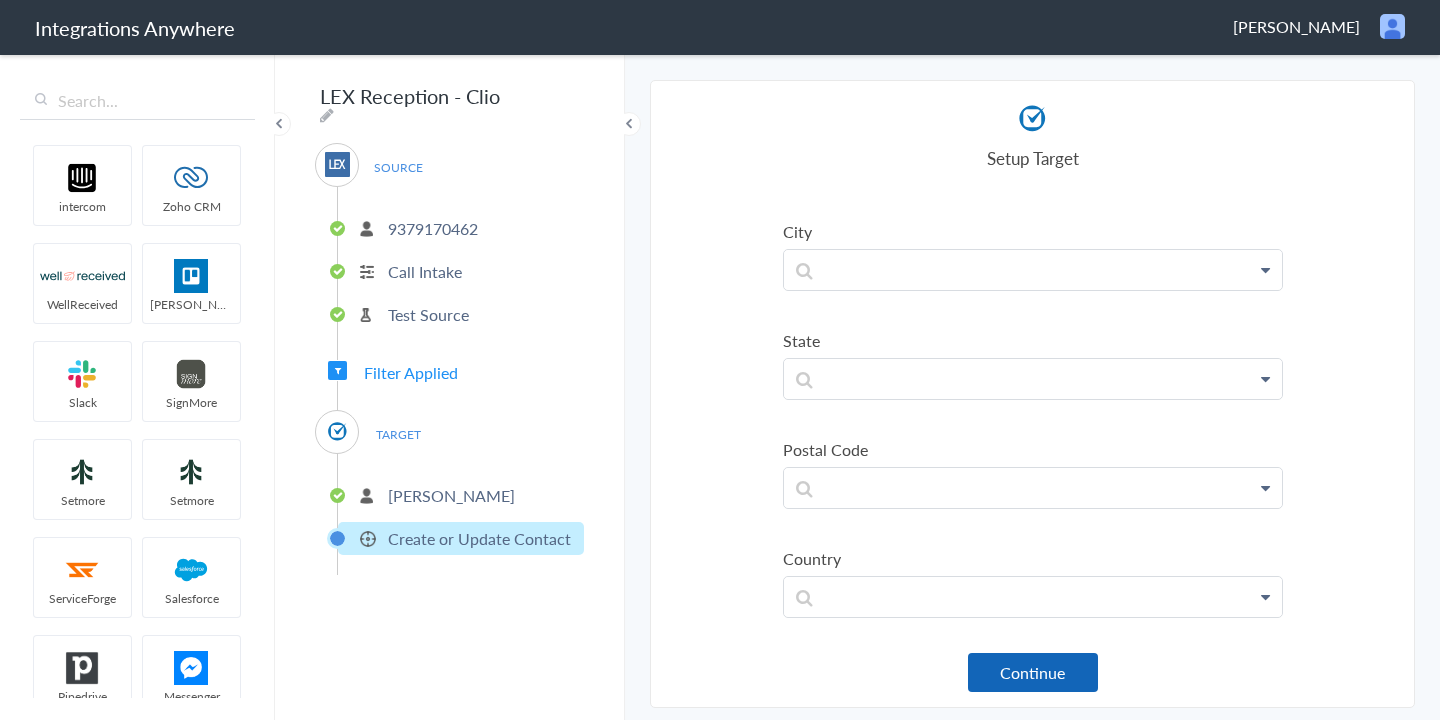 click on "Continue" at bounding box center [1033, 672] 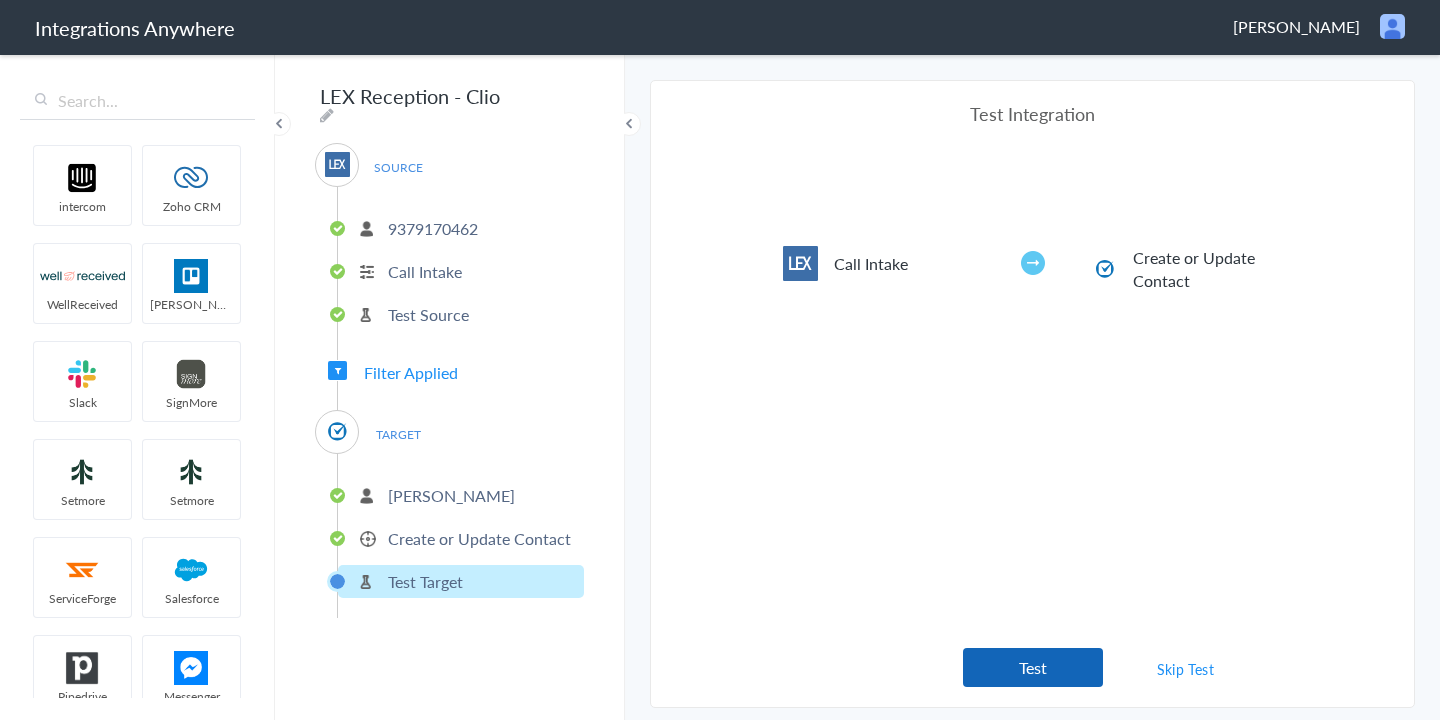 click on "Test" at bounding box center (1033, 667) 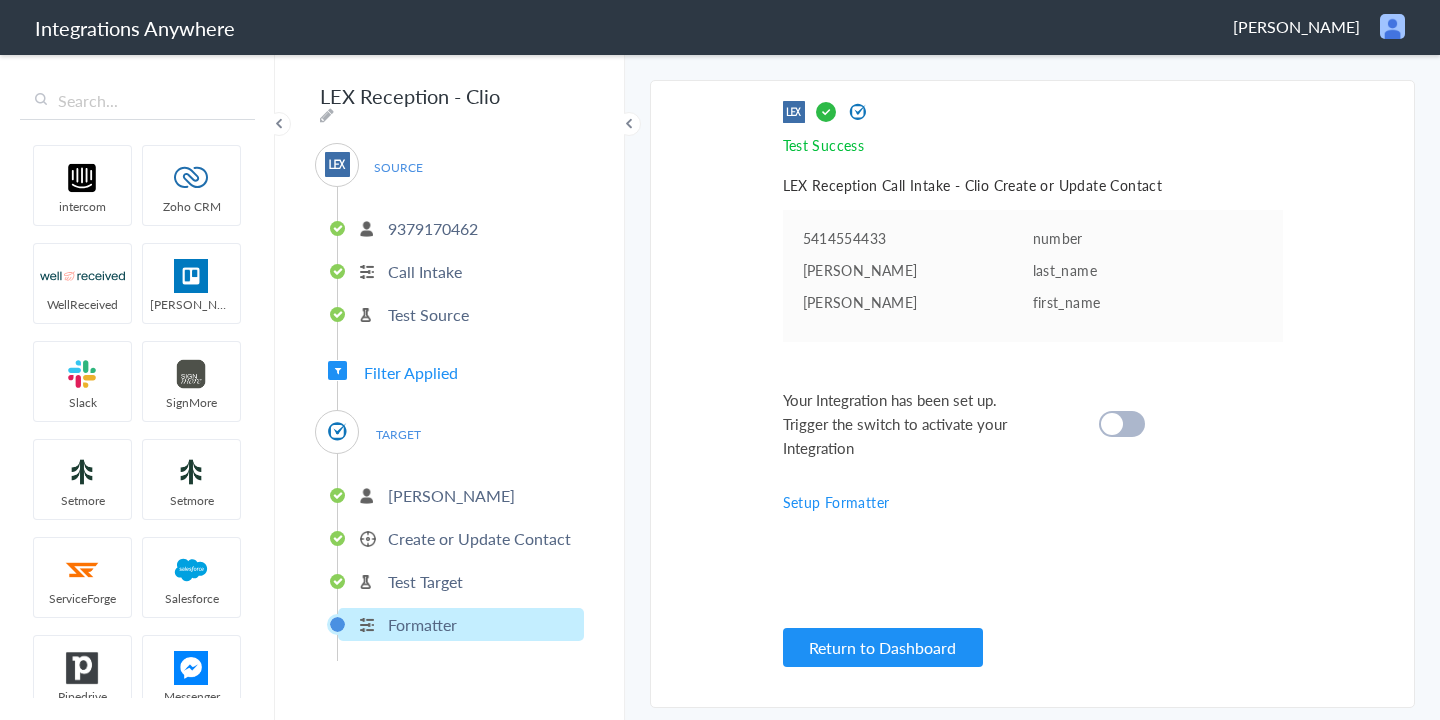 click at bounding box center [1122, 424] 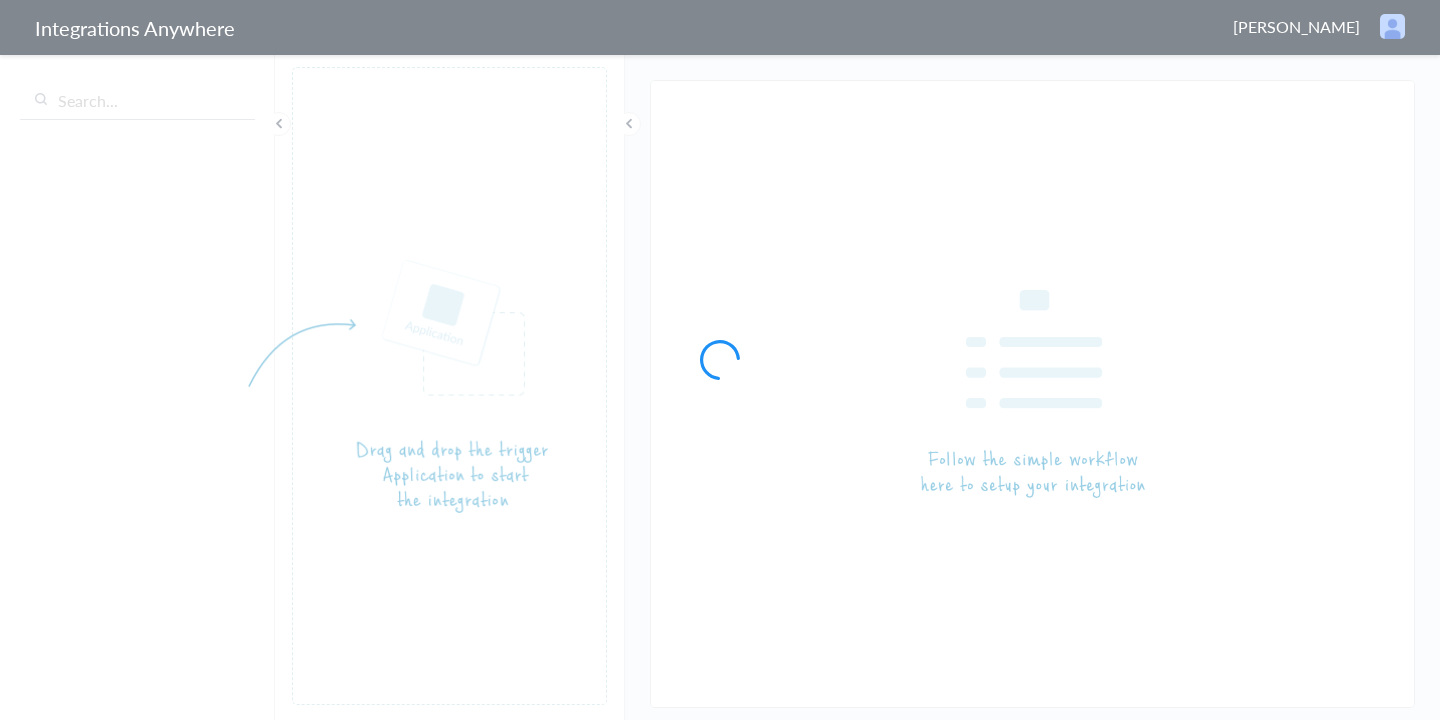 scroll, scrollTop: 0, scrollLeft: 0, axis: both 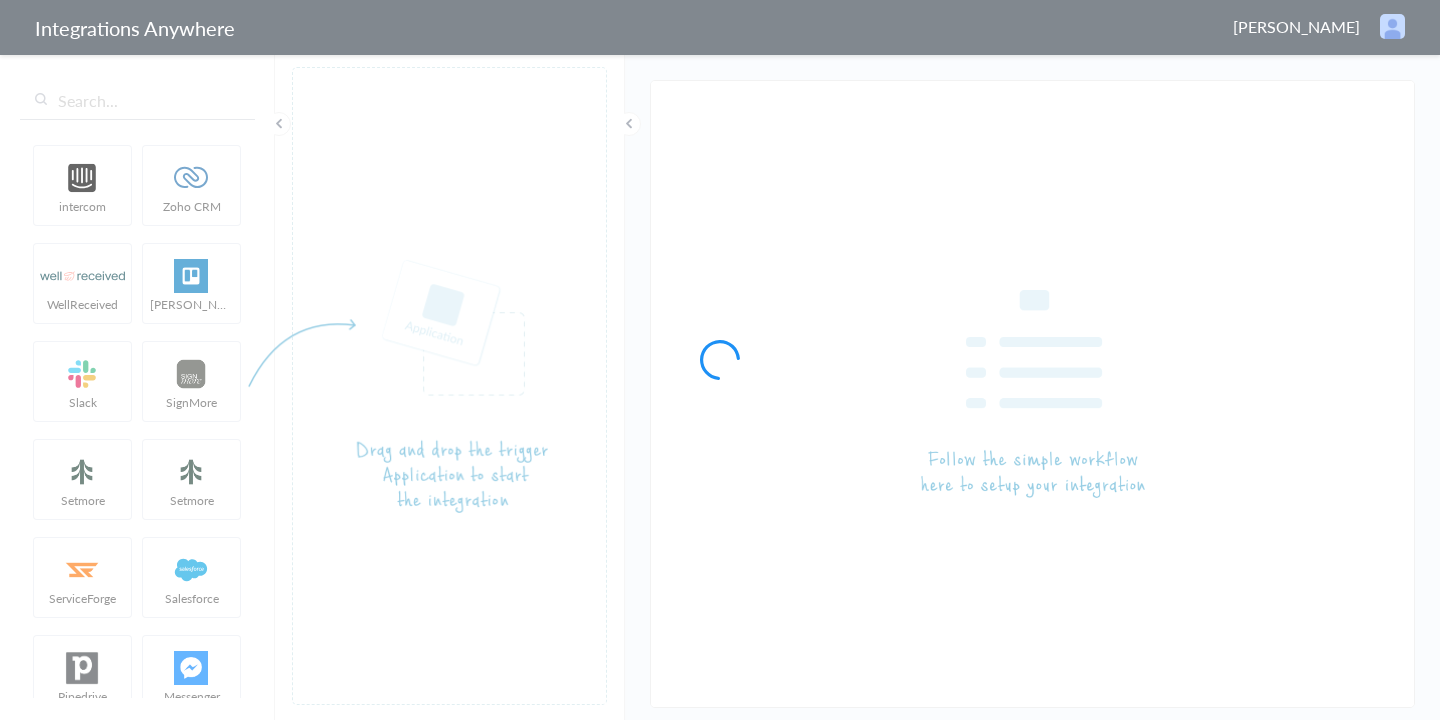 type on "LEX Reception - Clio Grow" 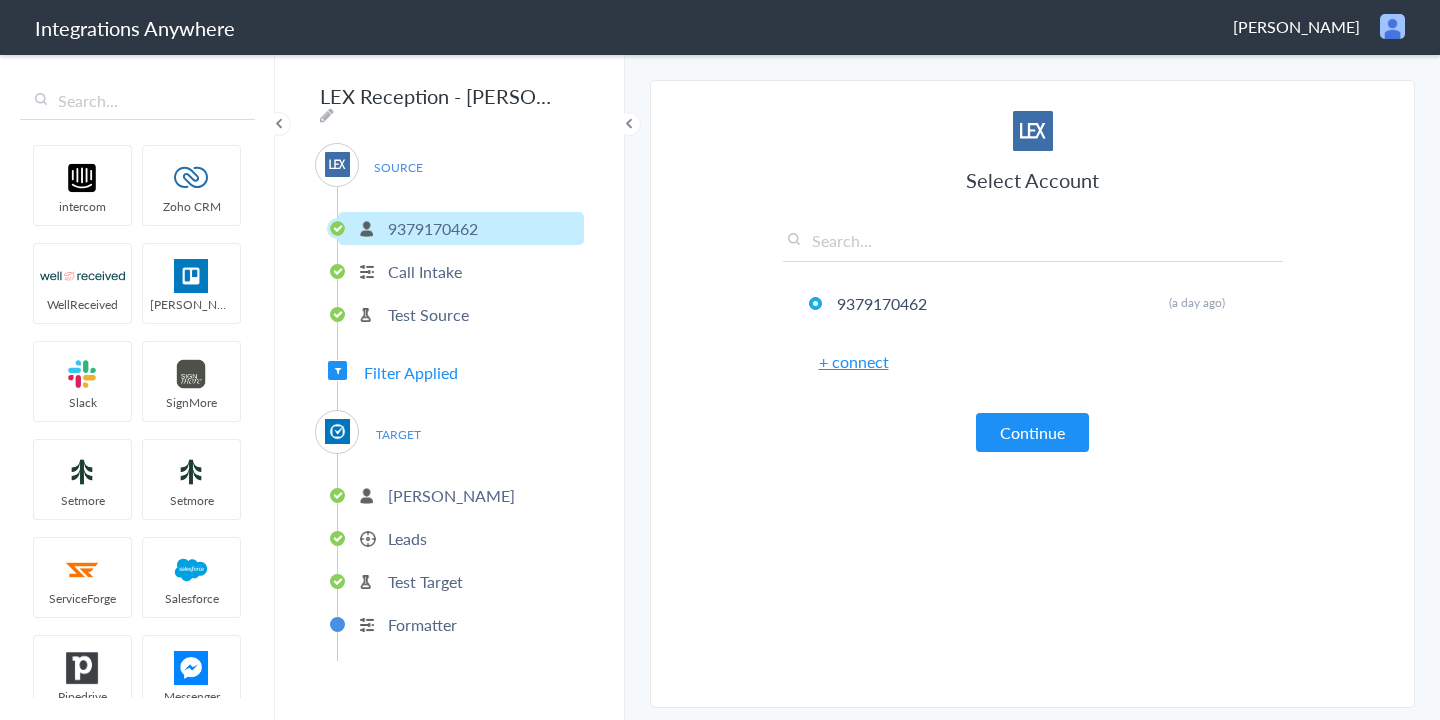 click on "Leads" at bounding box center (407, 538) 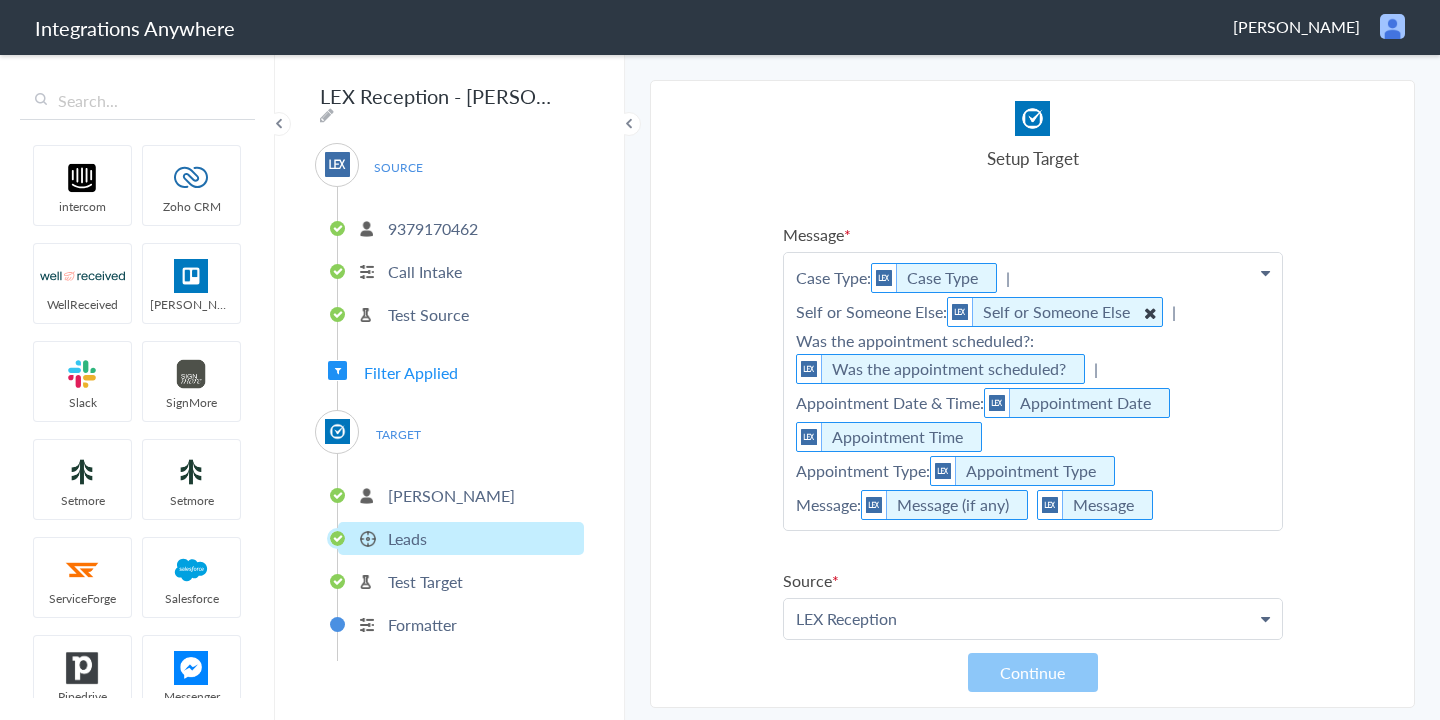 scroll, scrollTop: 274, scrollLeft: 0, axis: vertical 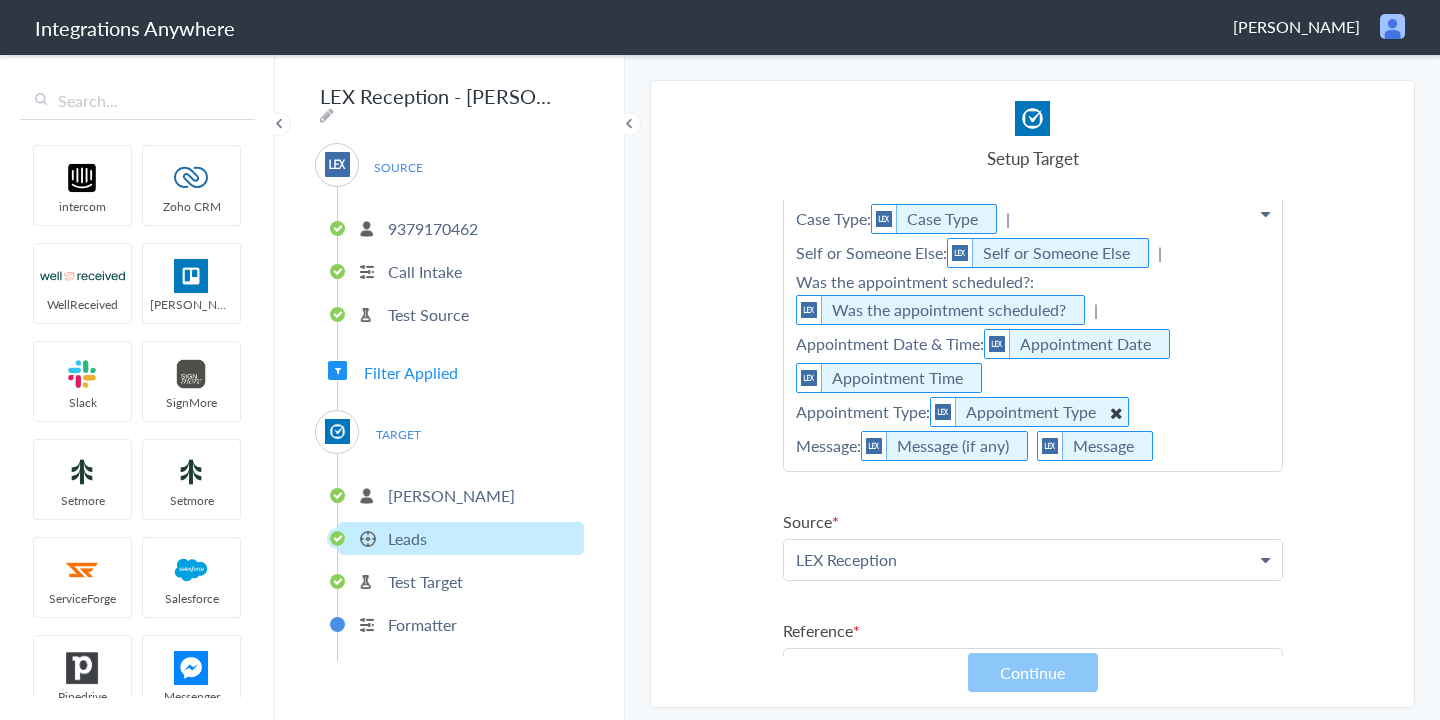 click at bounding box center (1115, 412) 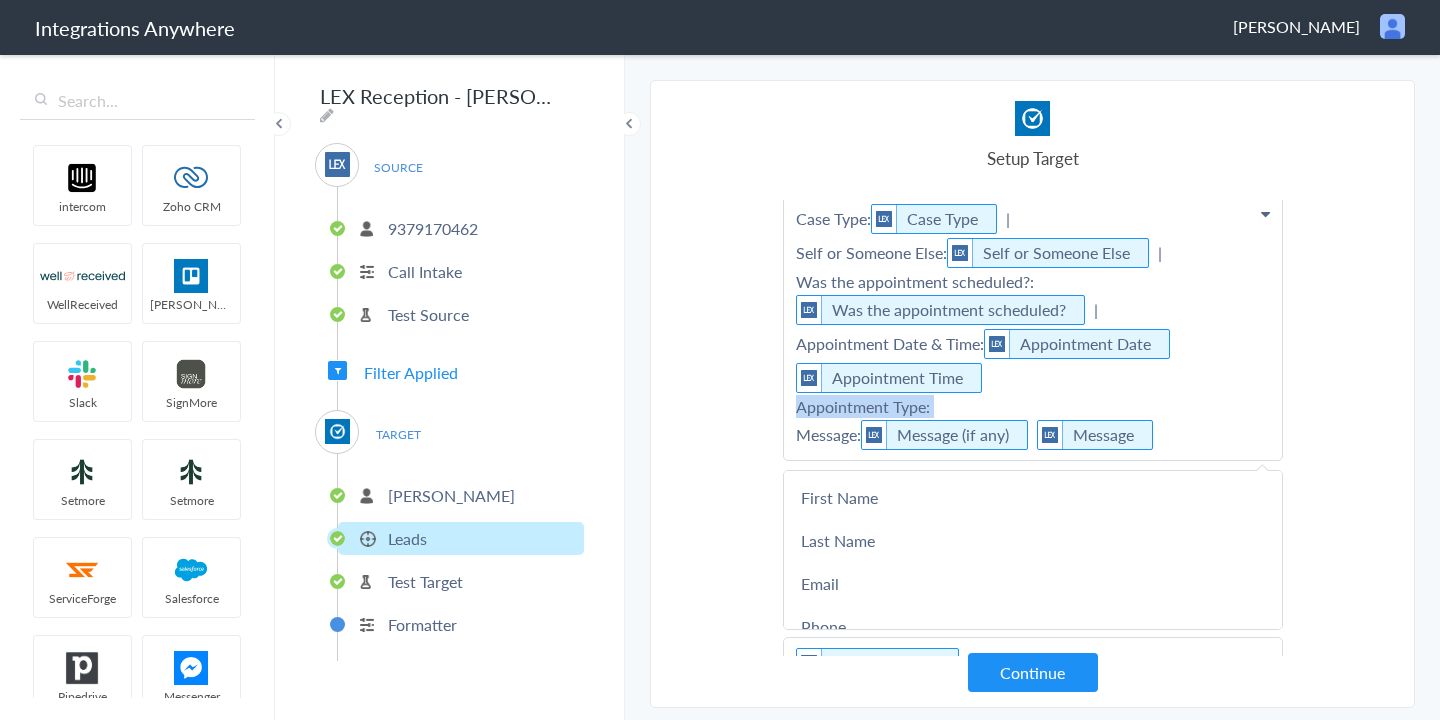 drag, startPoint x: 934, startPoint y: 406, endPoint x: 796, endPoint y: 409, distance: 138.03261 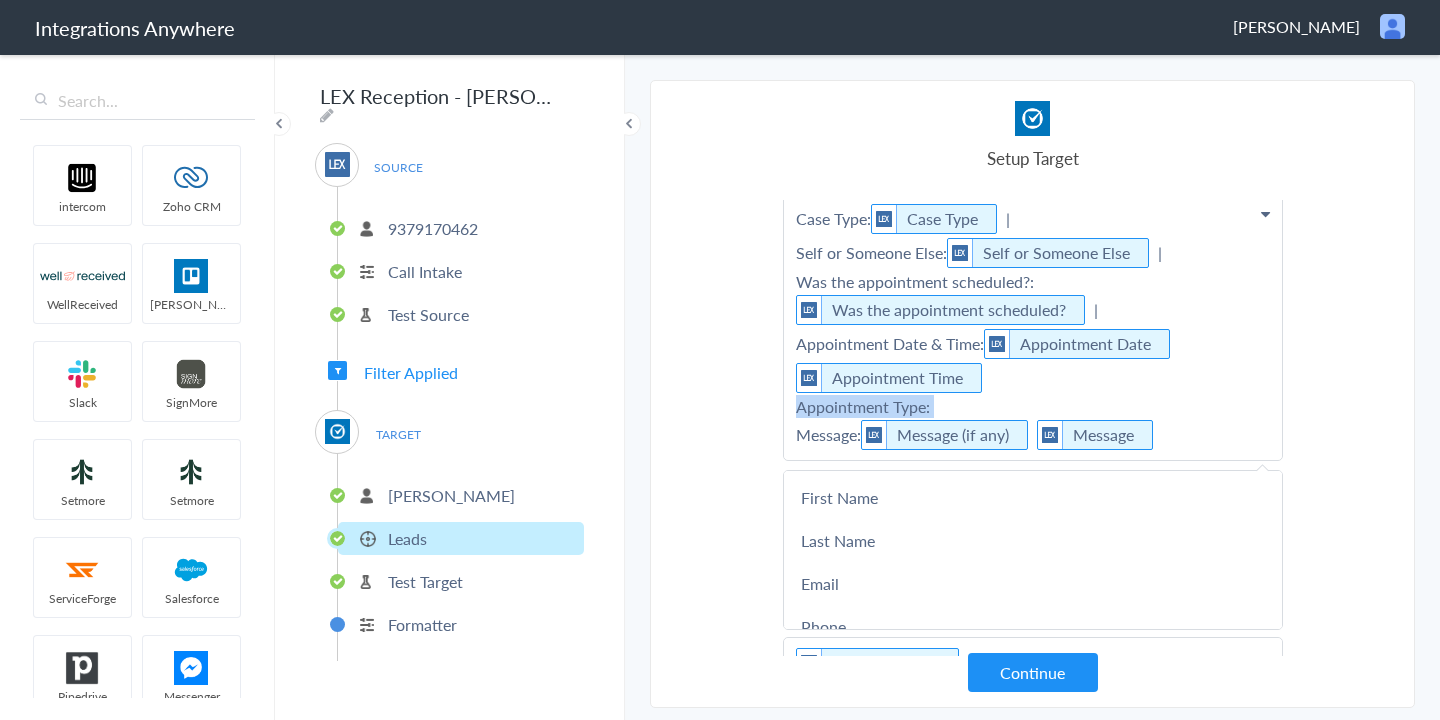 click on "Case Type:  Case Type    |  Self or Someone Else:  Self or Someone Else    |  Was the appointment scheduled?:  Was the appointment scheduled?    |  Appointment Date & Time:  Appointment Date   Appointment Time      Appointment Type:     Message:  Message (if any)   Message" at bounding box center (1033, 327) 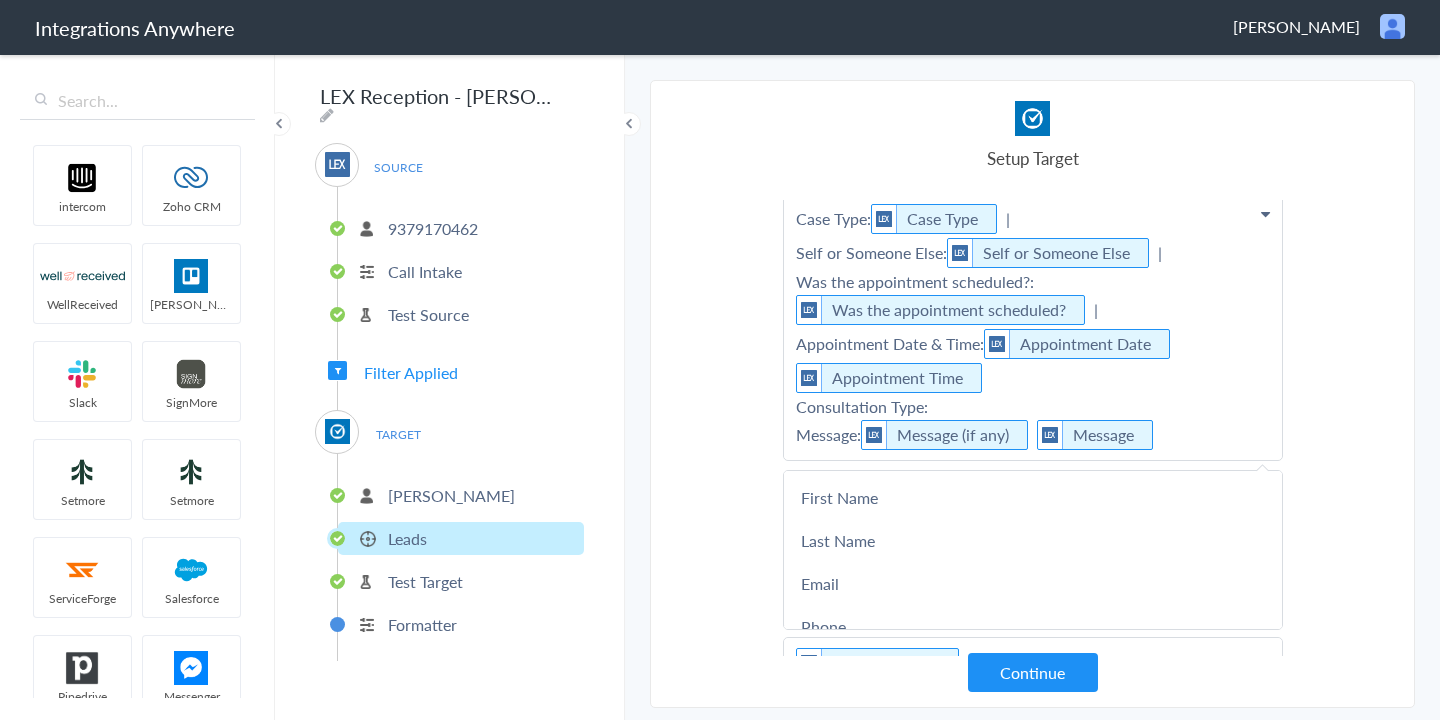 click on "Case Type:  Case Type    |  Self or Someone Else:  Self or Someone Else    |  Was the appointment scheduled?:  Was the appointment scheduled?    |  Appointment Date & Time:  Appointment Date   Appointment Time      Consultation Type:  Message:  Message (if any)   Message" at bounding box center [1033, 327] 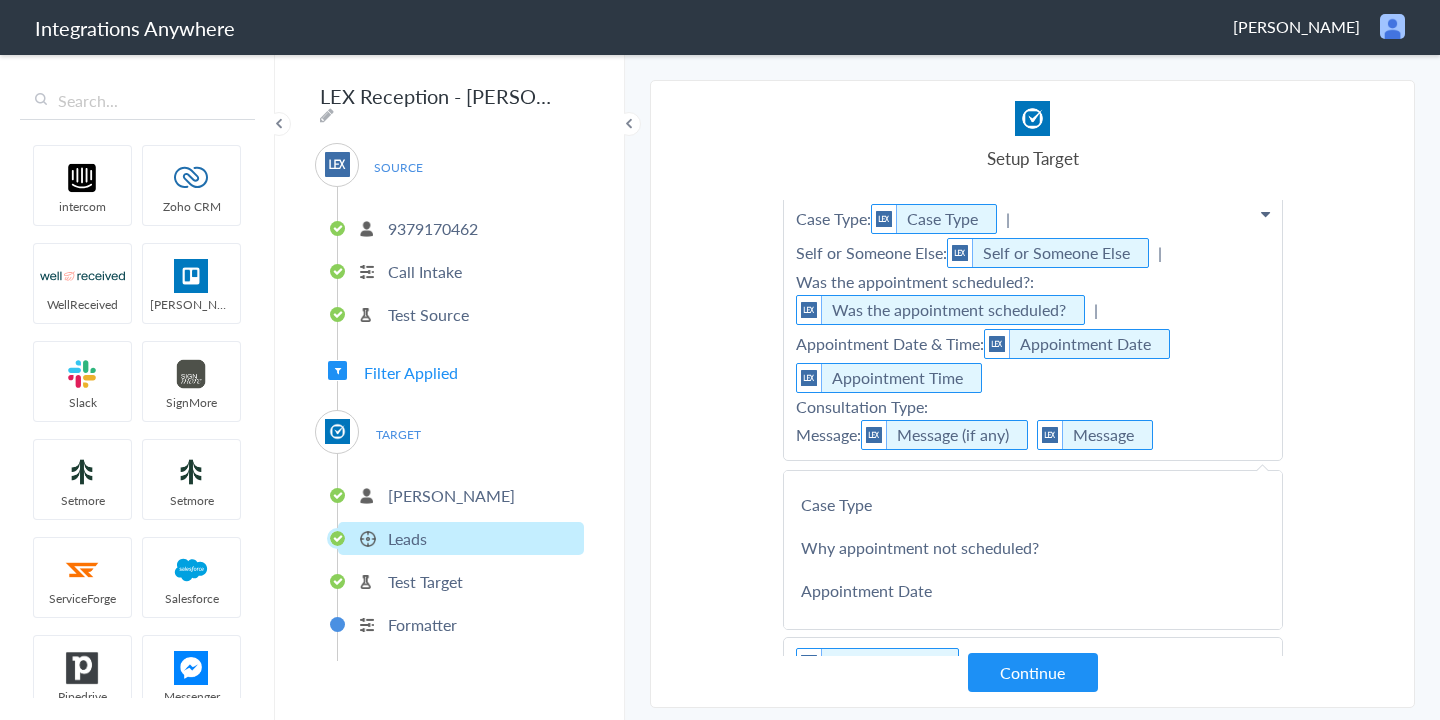 scroll, scrollTop: 1159, scrollLeft: 0, axis: vertical 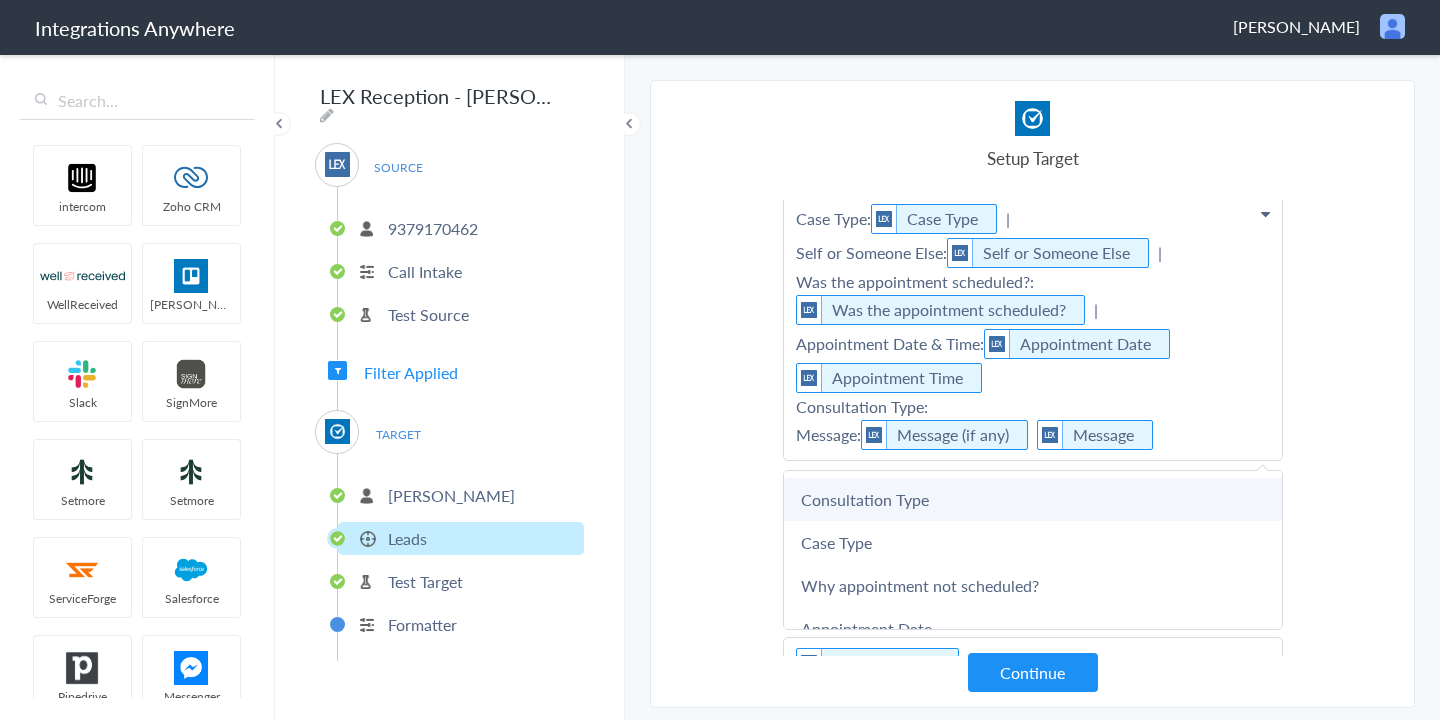 click on "Consultation Type" at bounding box center (0, 0) 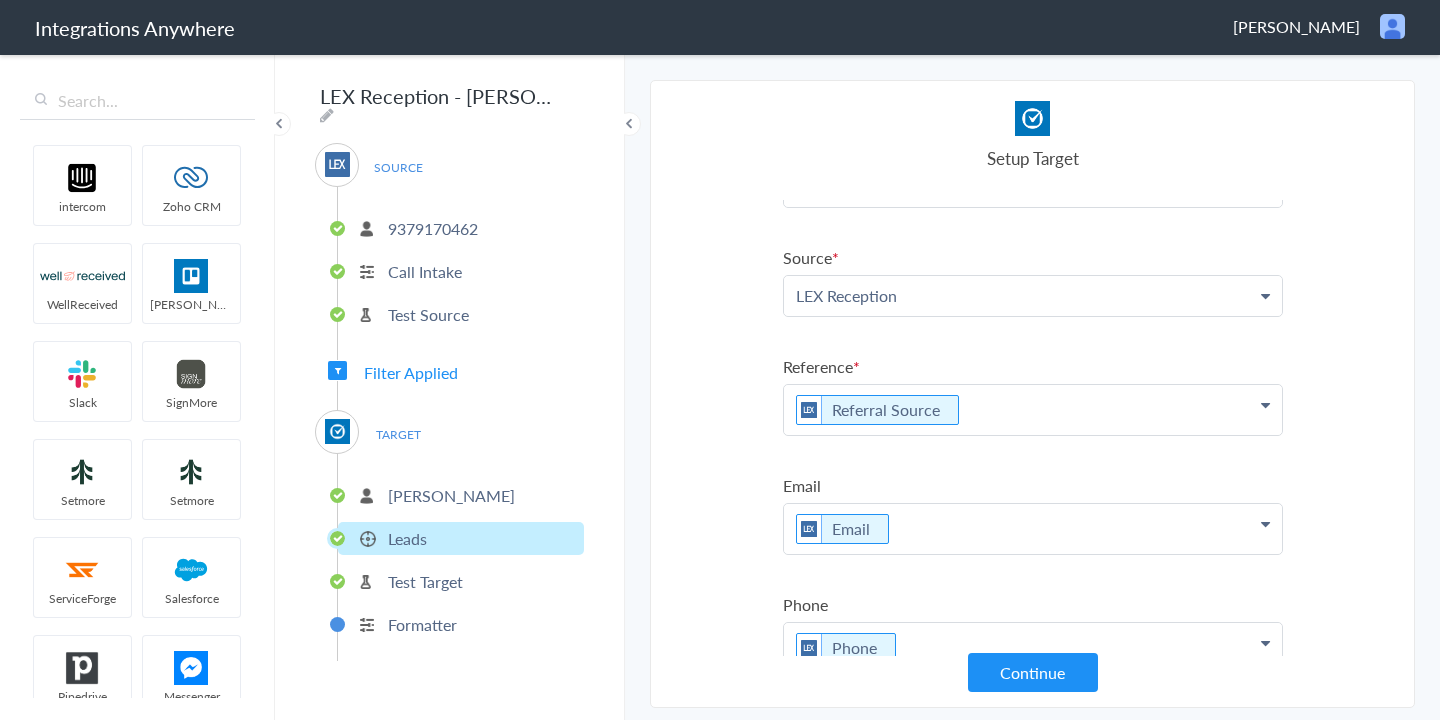 scroll, scrollTop: 594, scrollLeft: 0, axis: vertical 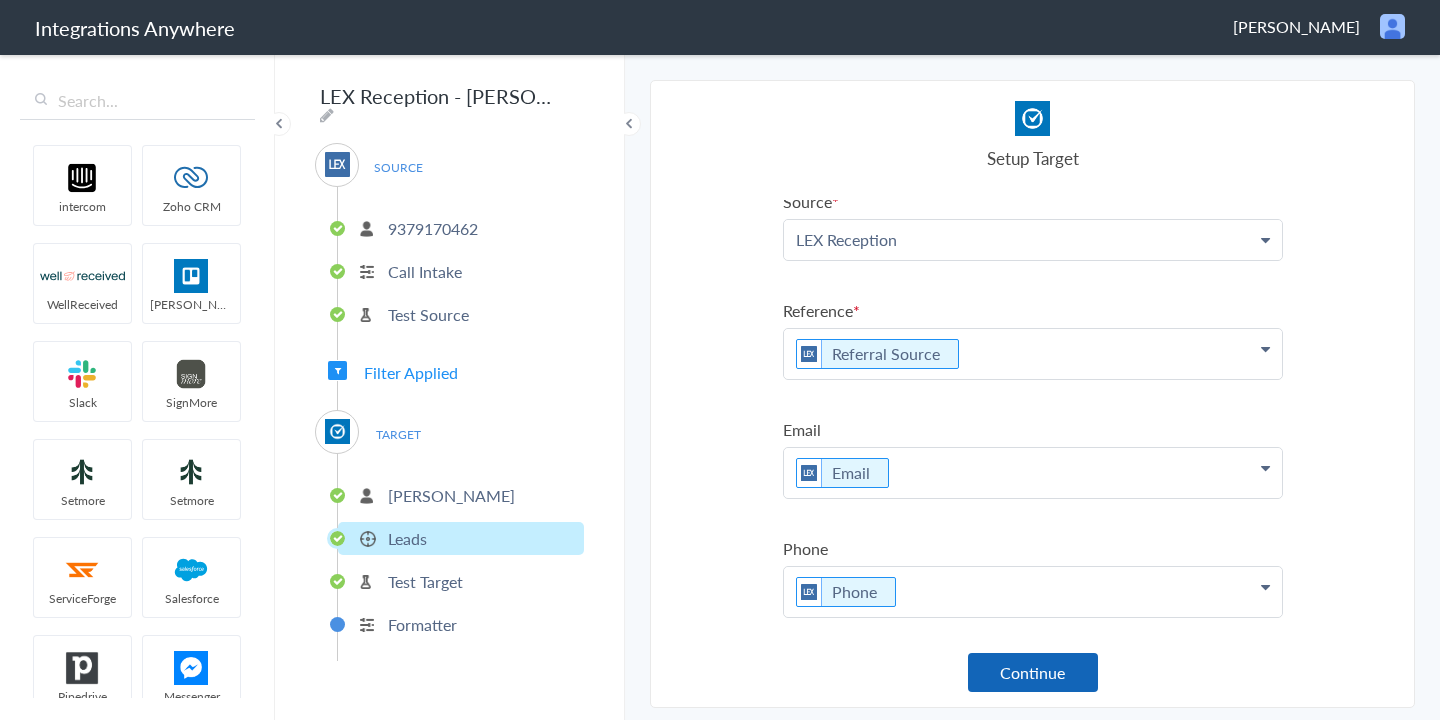 click on "Continue" at bounding box center (1033, 672) 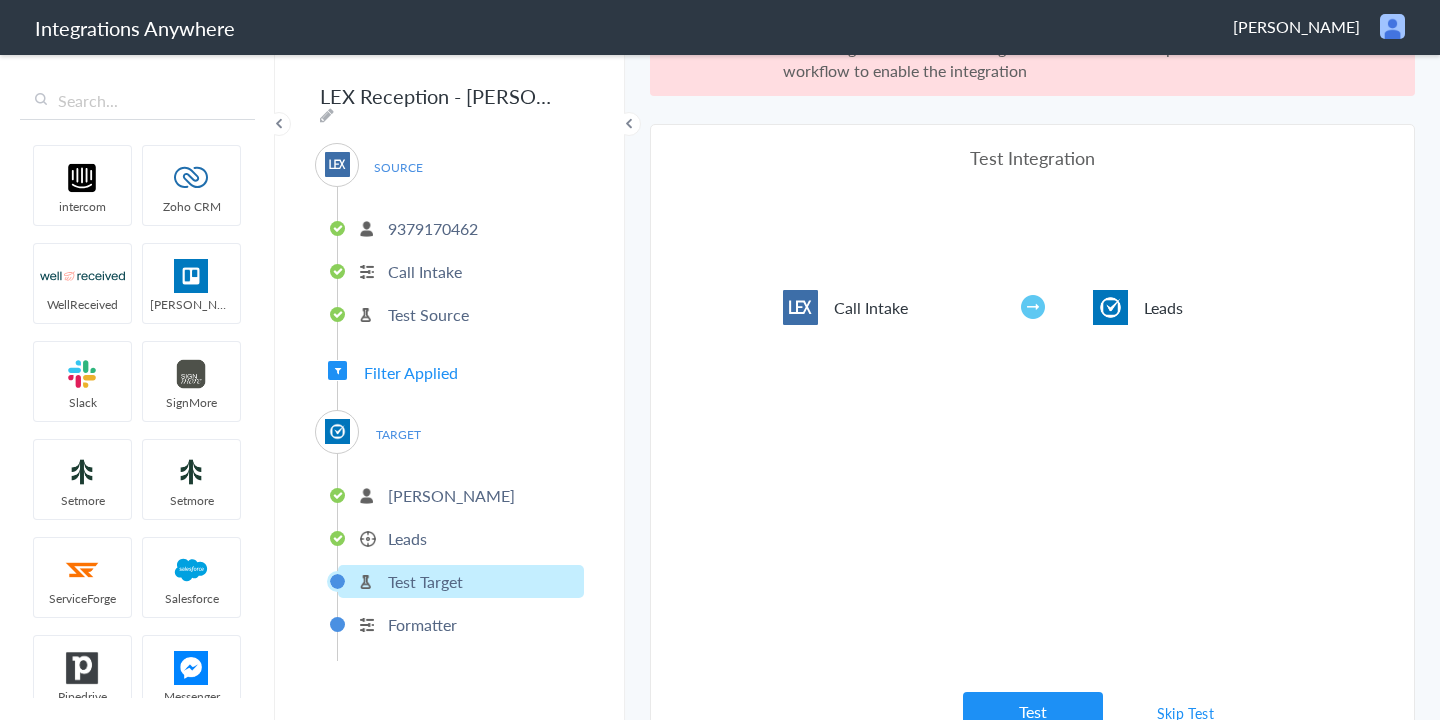 scroll, scrollTop: 74, scrollLeft: 0, axis: vertical 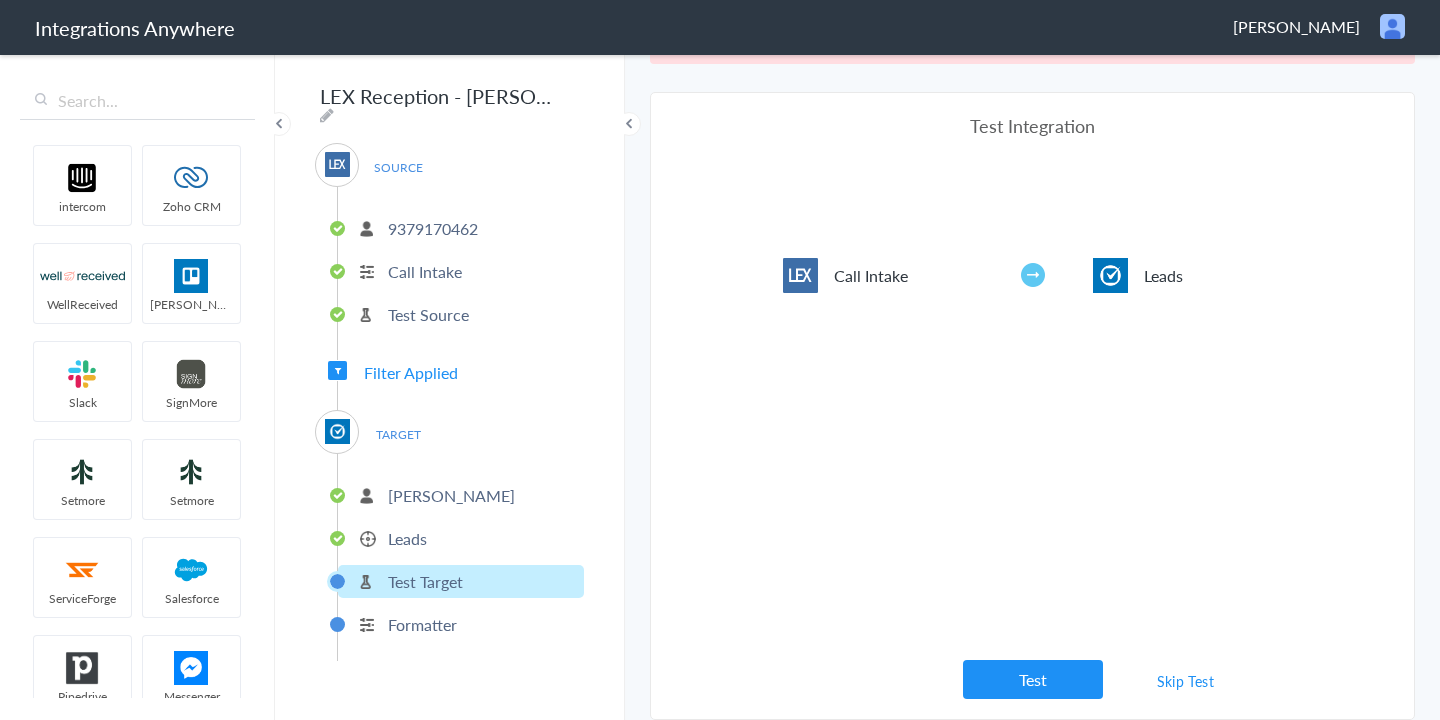 click on "Test" at bounding box center [1033, 679] 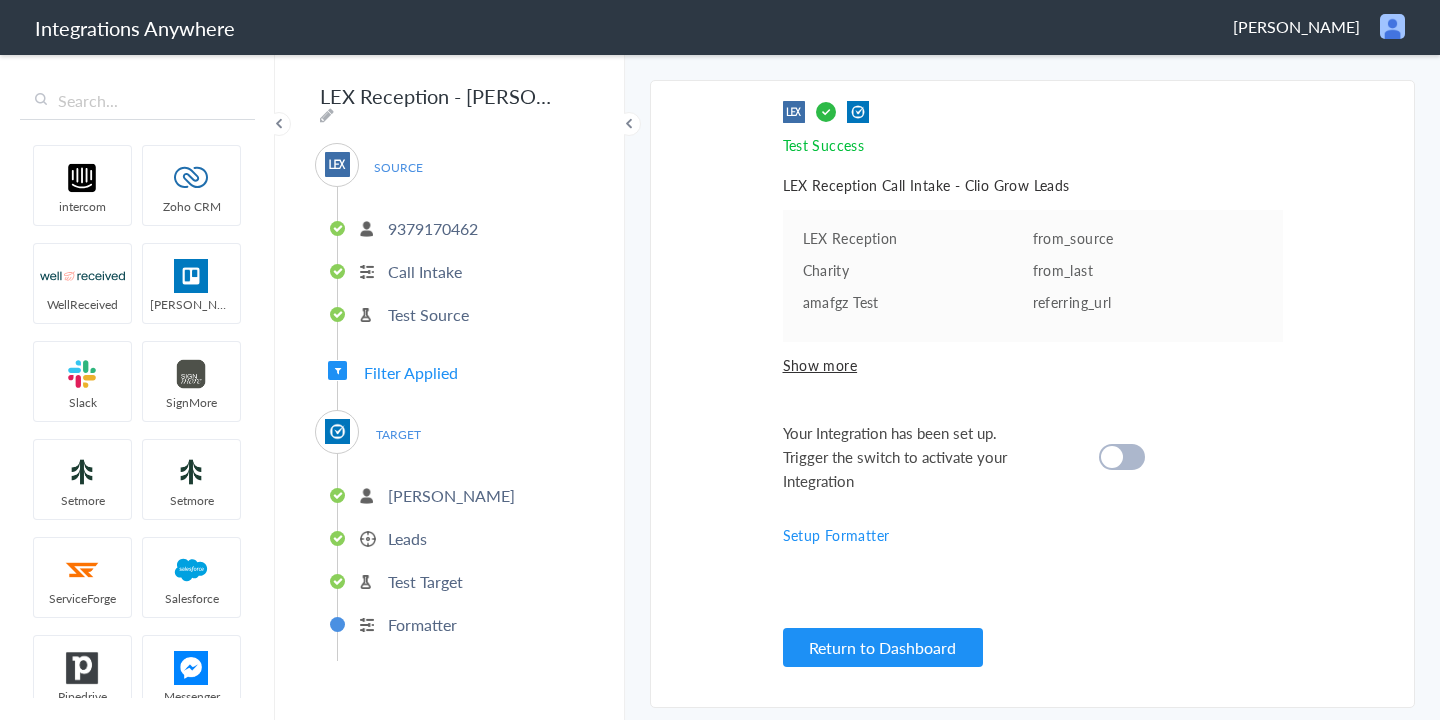 scroll, scrollTop: 0, scrollLeft: 0, axis: both 